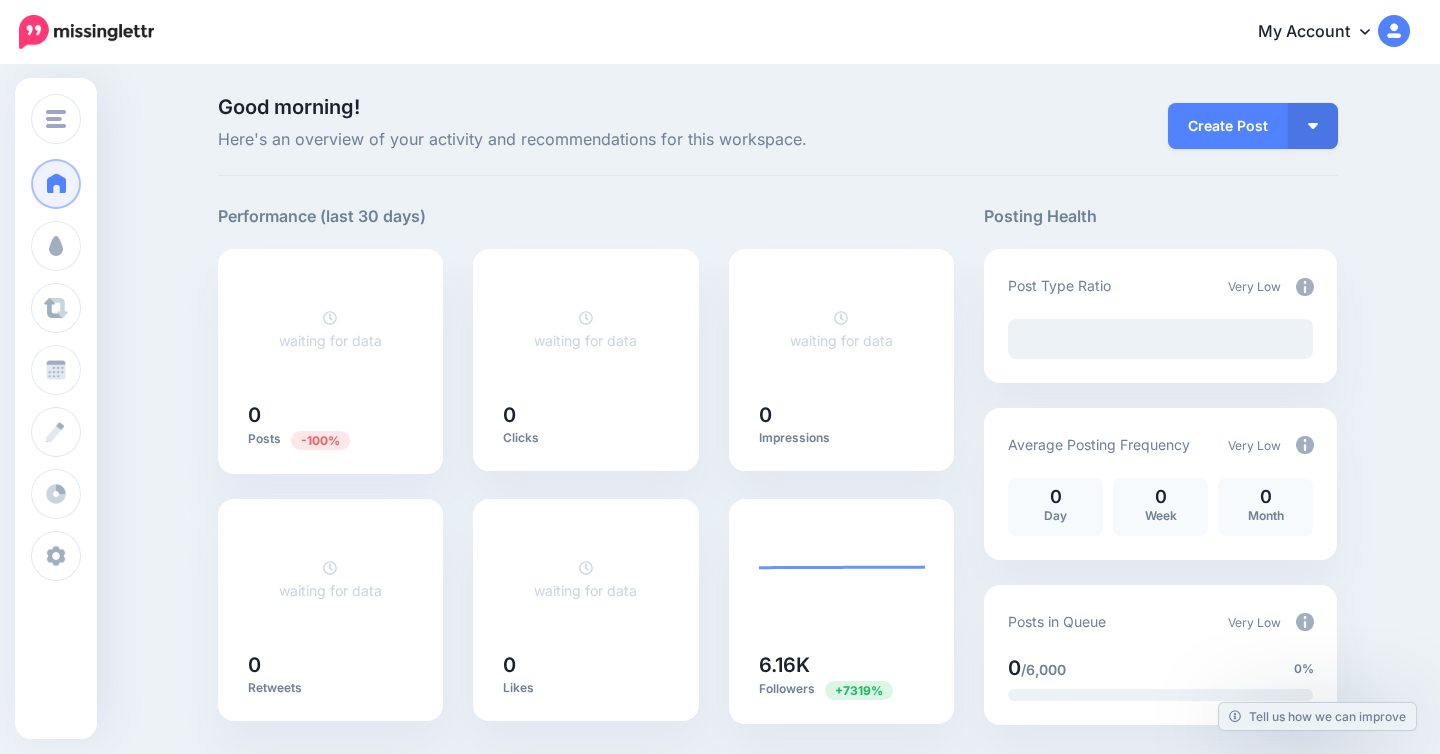 scroll, scrollTop: 0, scrollLeft: 0, axis: both 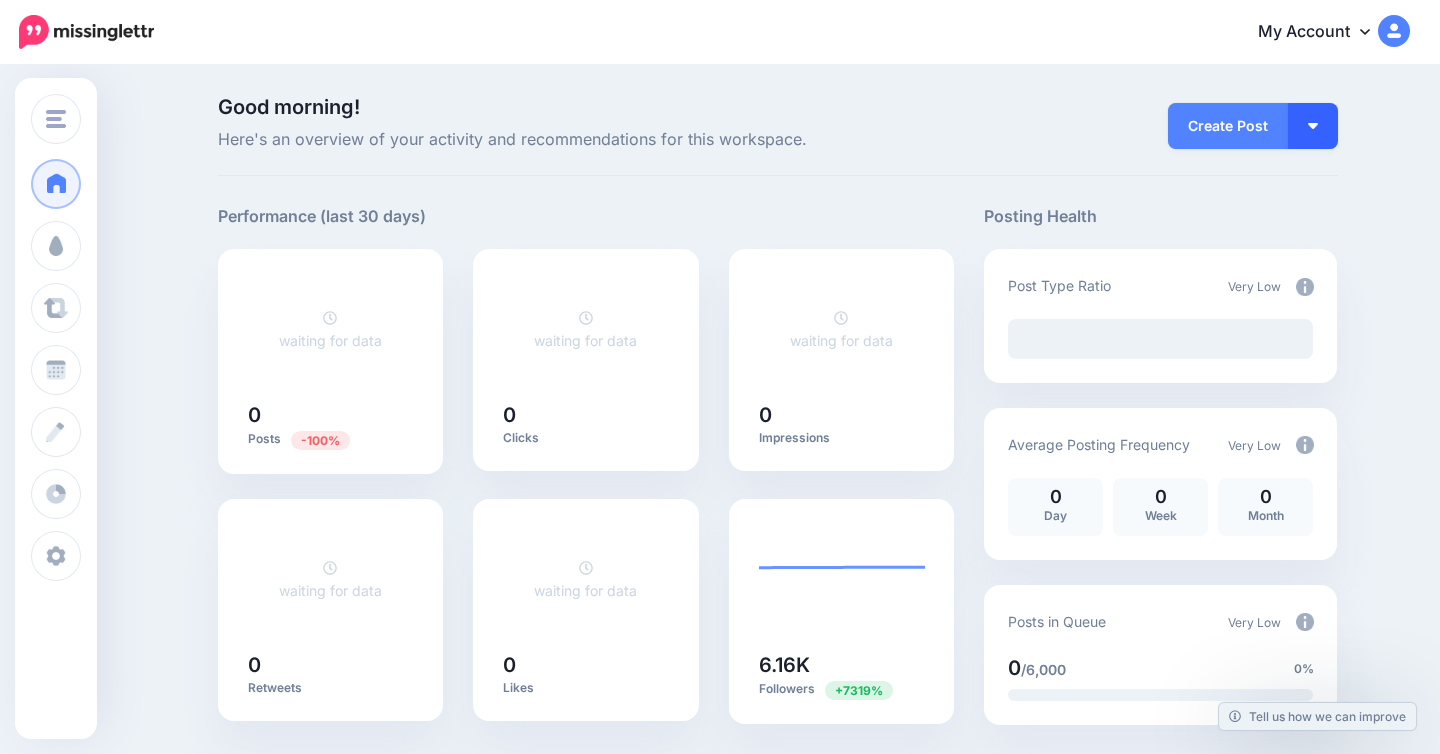 click at bounding box center (1313, 126) 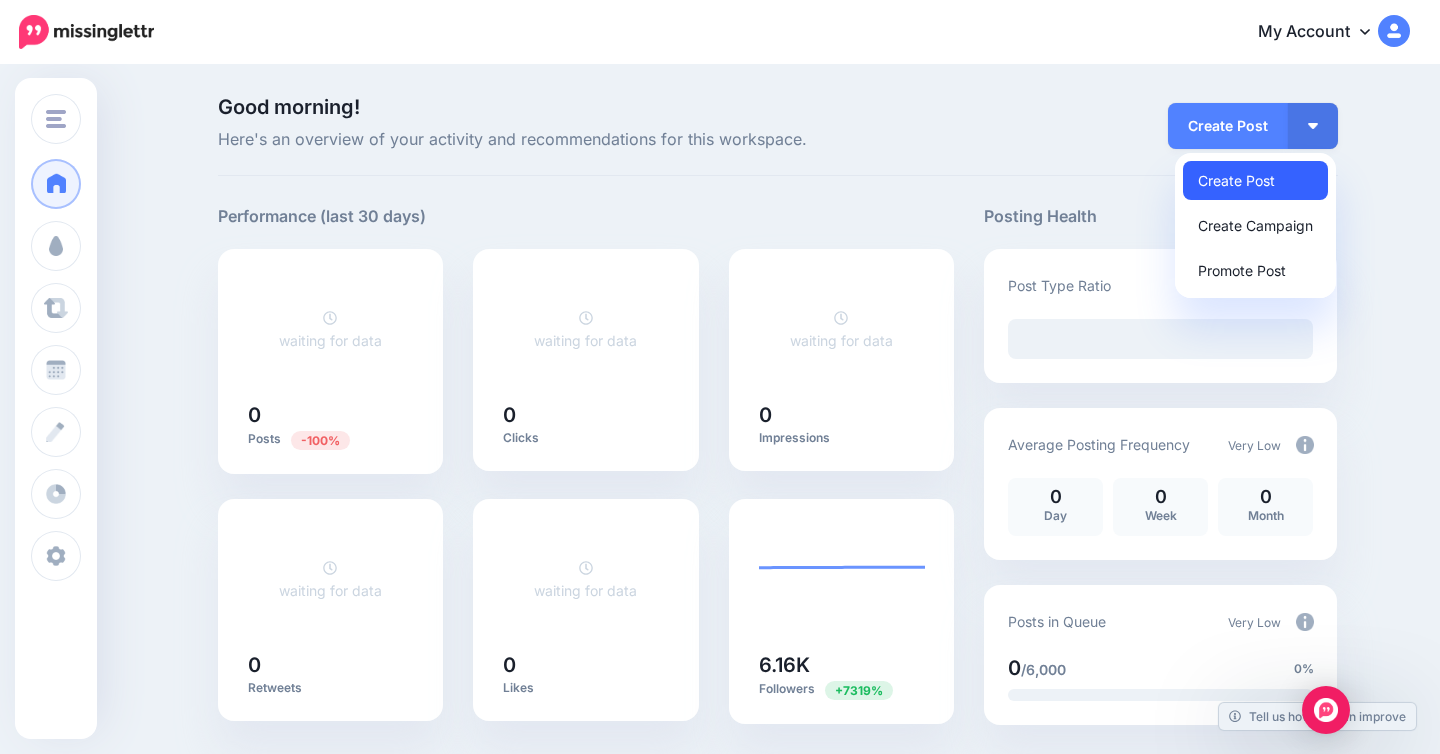 click on "Create Post" at bounding box center [1255, 180] 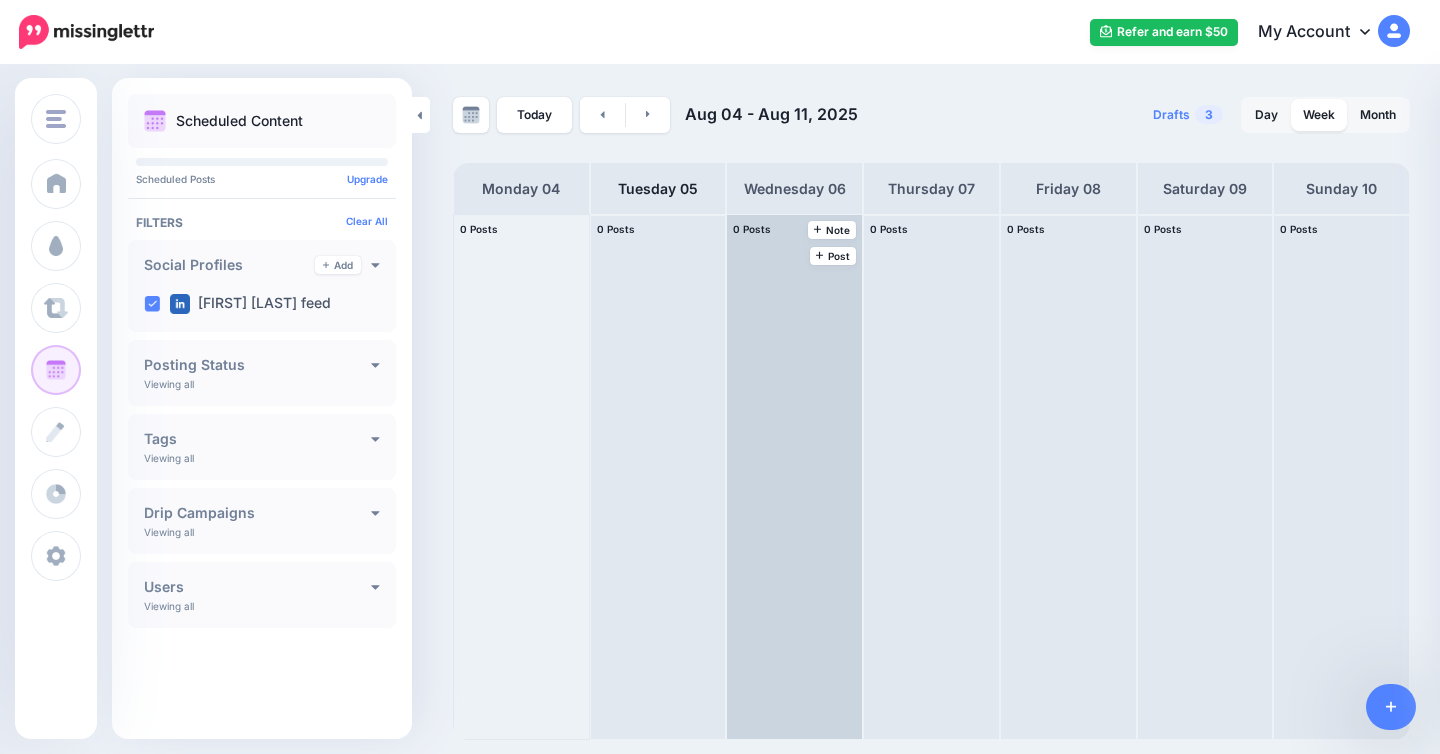 scroll, scrollTop: 0, scrollLeft: 0, axis: both 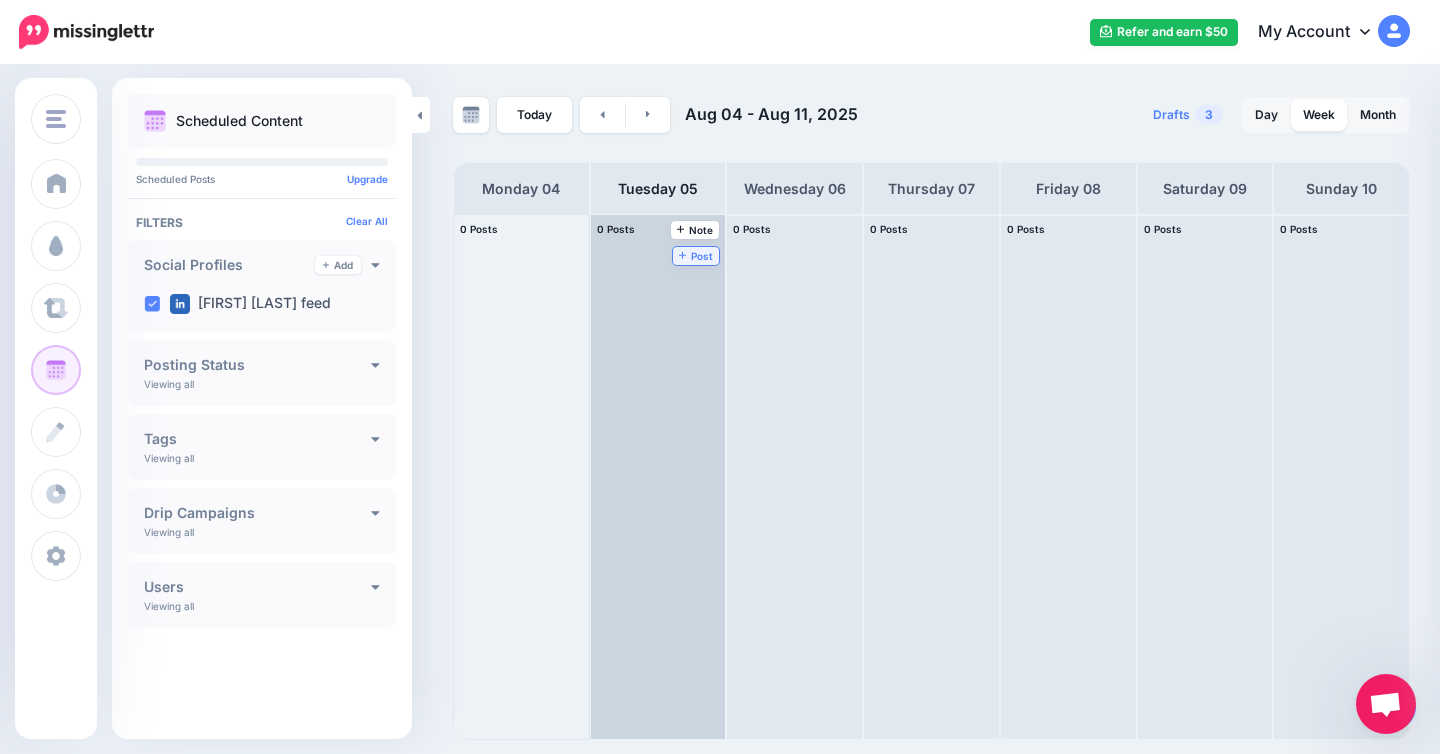 click on "Post" at bounding box center [696, 256] 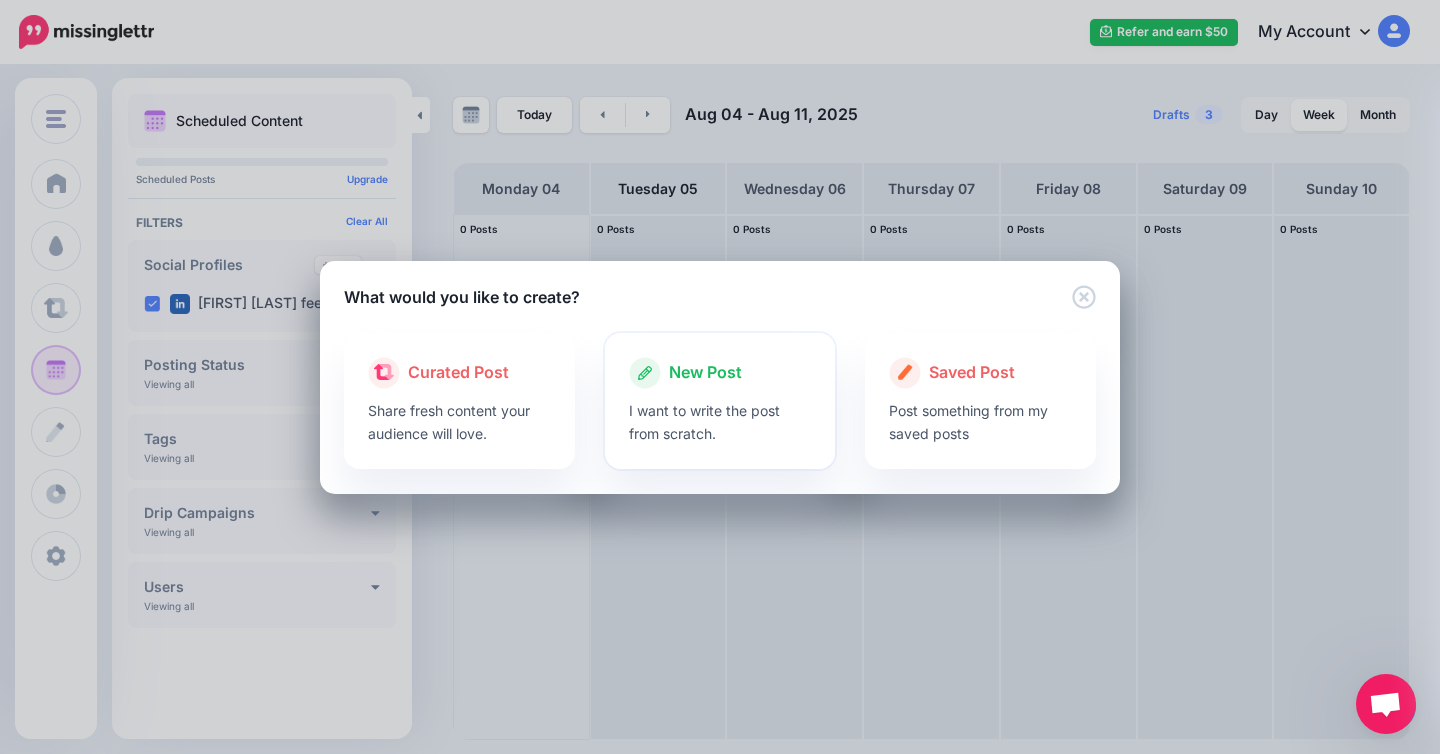 click on "New Post" at bounding box center (705, 373) 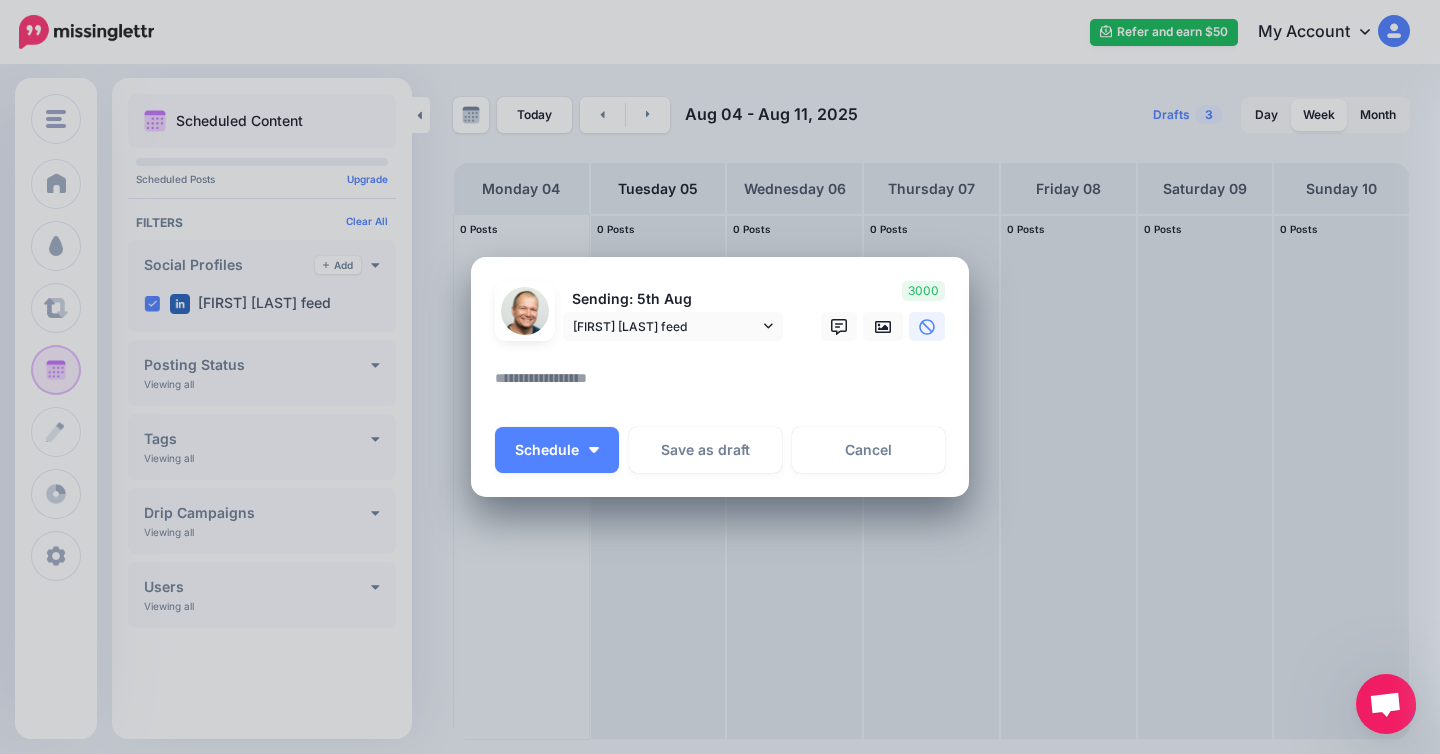 click at bounding box center [725, 385] 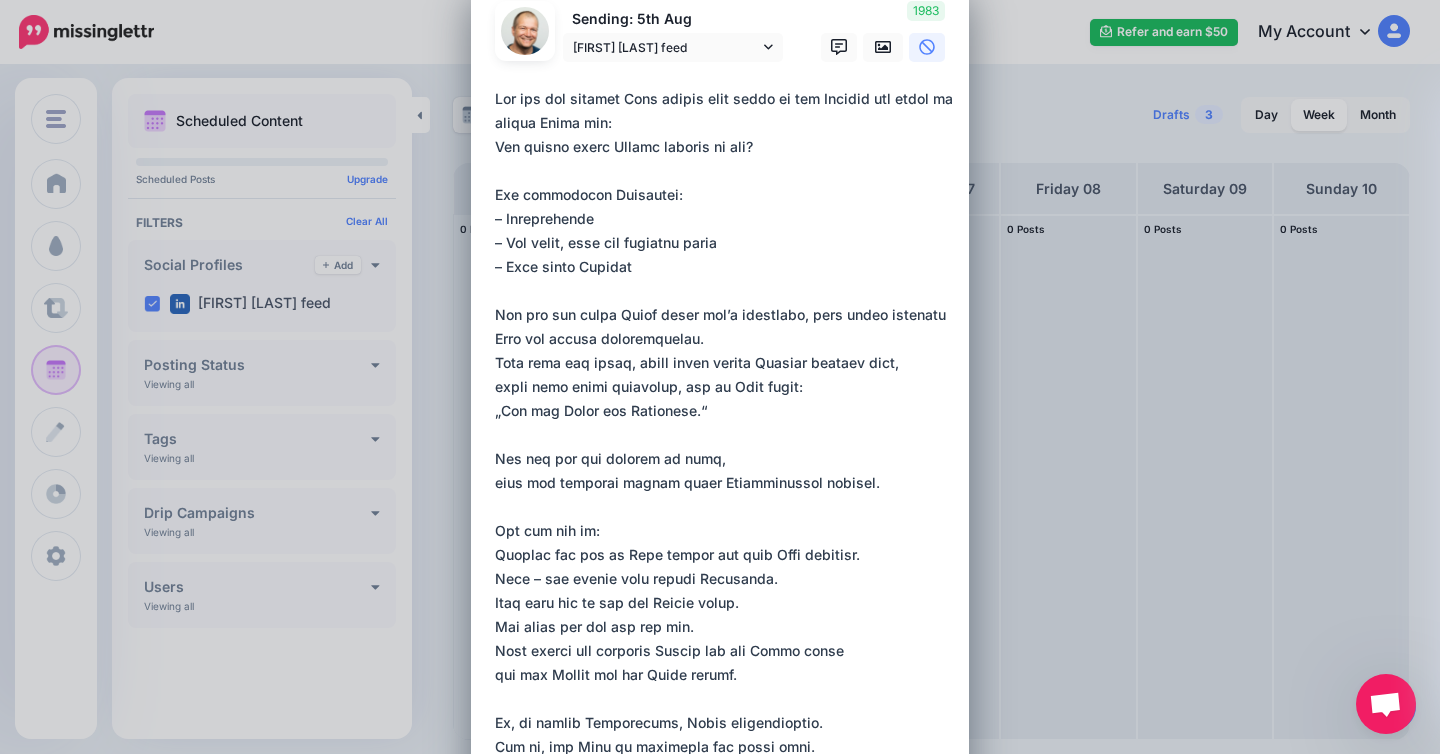 scroll, scrollTop: 0, scrollLeft: 0, axis: both 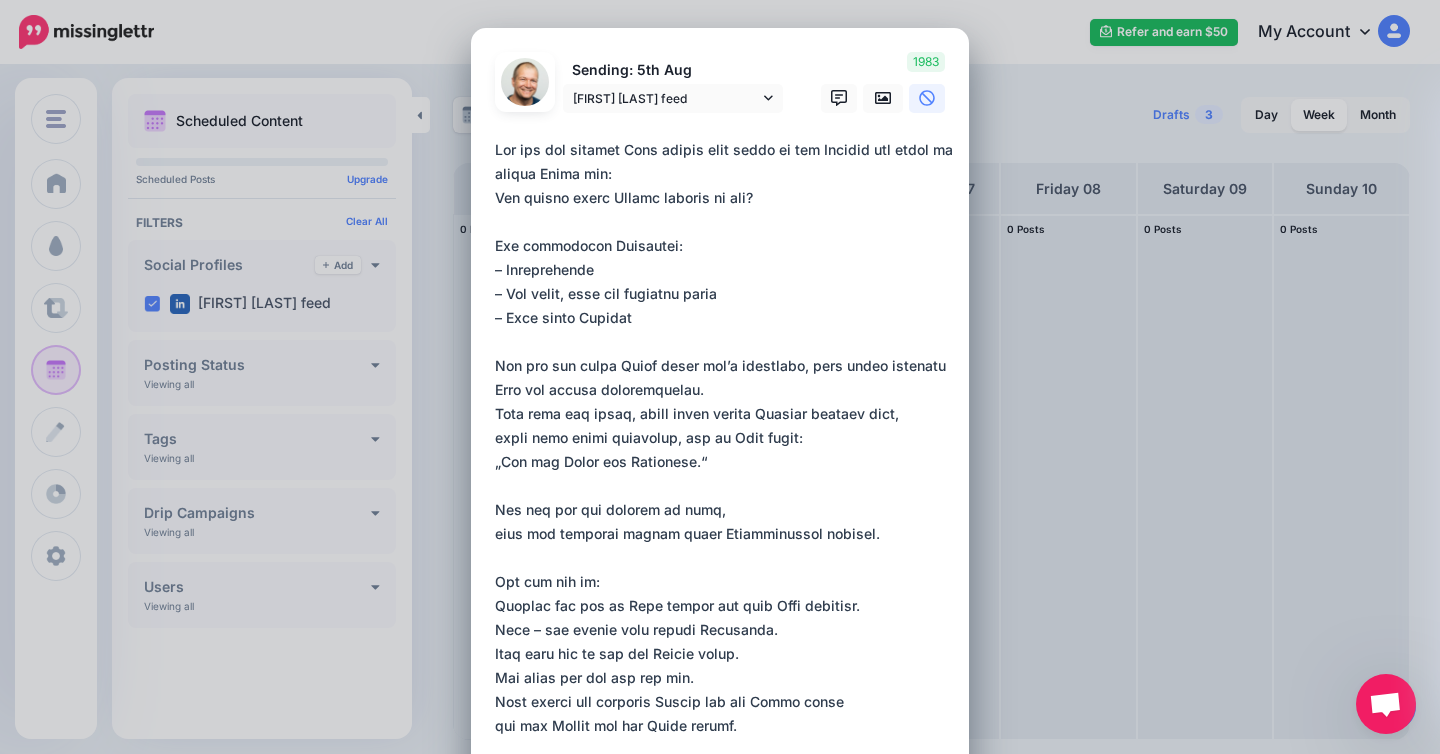click on "Loading
Sending: 5th Aug
Marcel Uthes feed
Marcel Uthes feed" at bounding box center (720, 513) 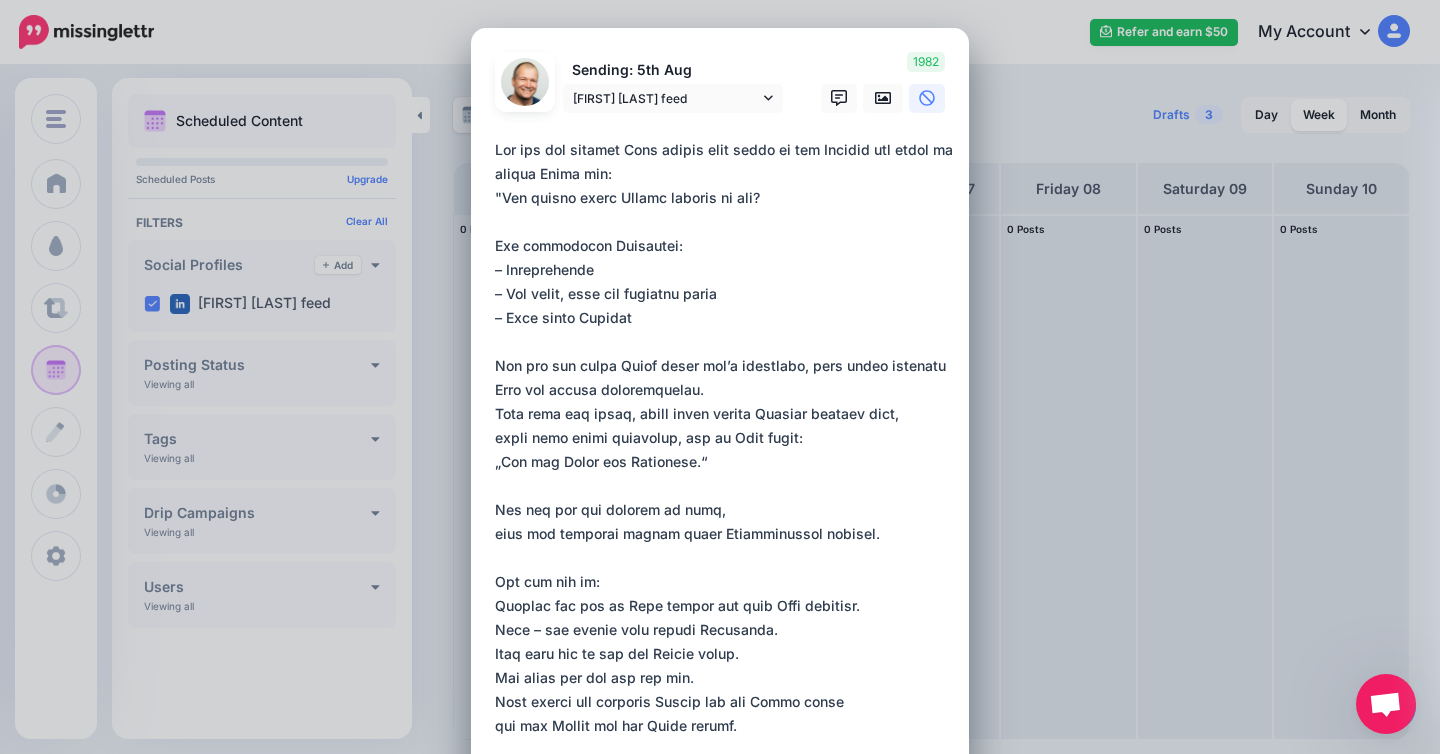 click on "**********" at bounding box center [725, 522] 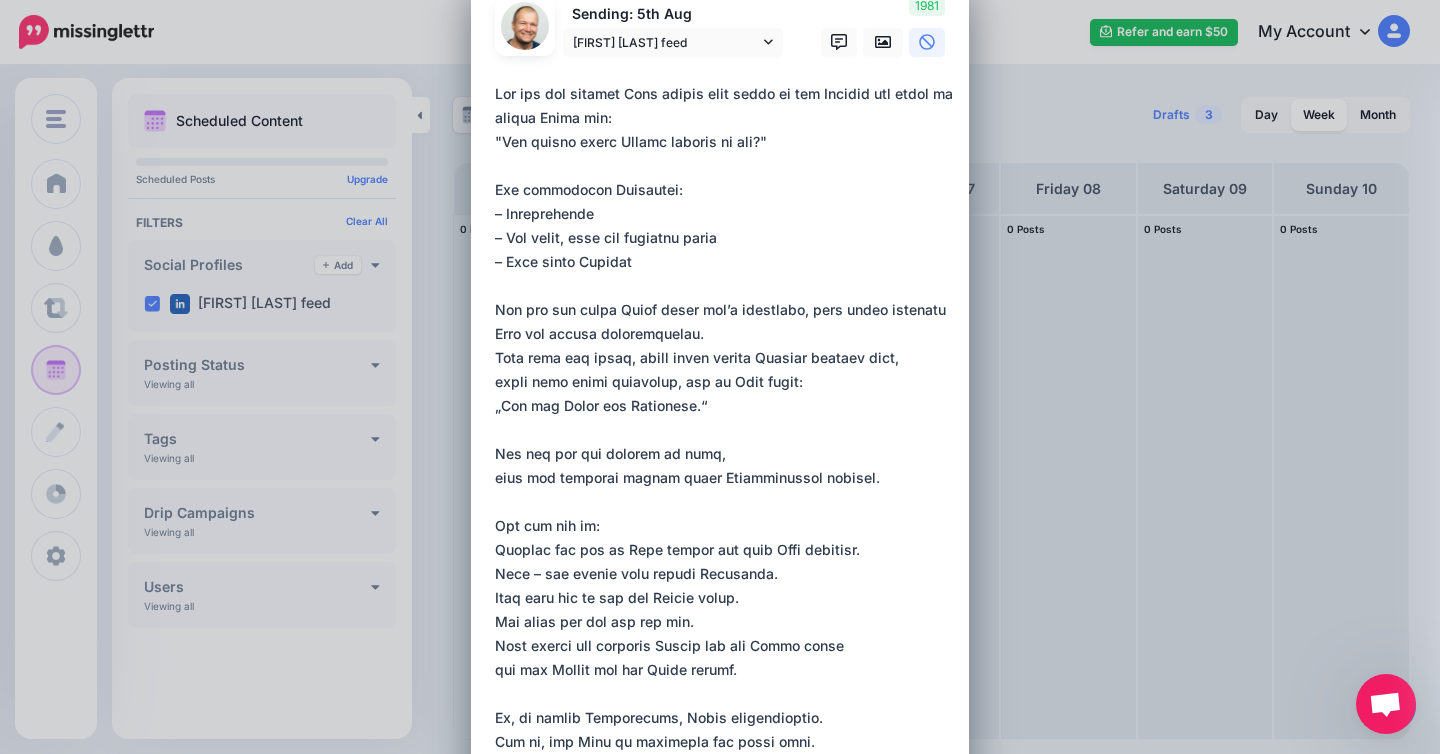 scroll, scrollTop: 57, scrollLeft: 0, axis: vertical 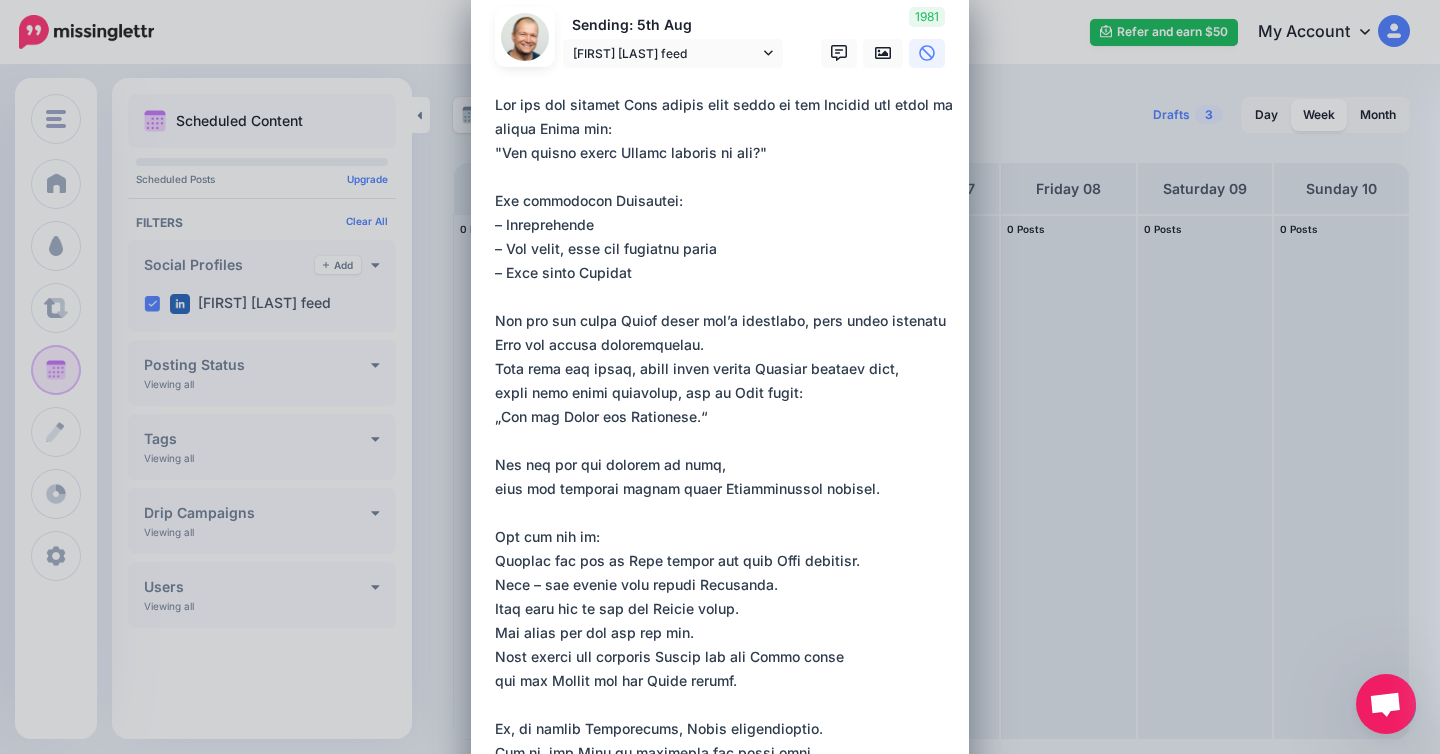 click on "**********" at bounding box center [725, 477] 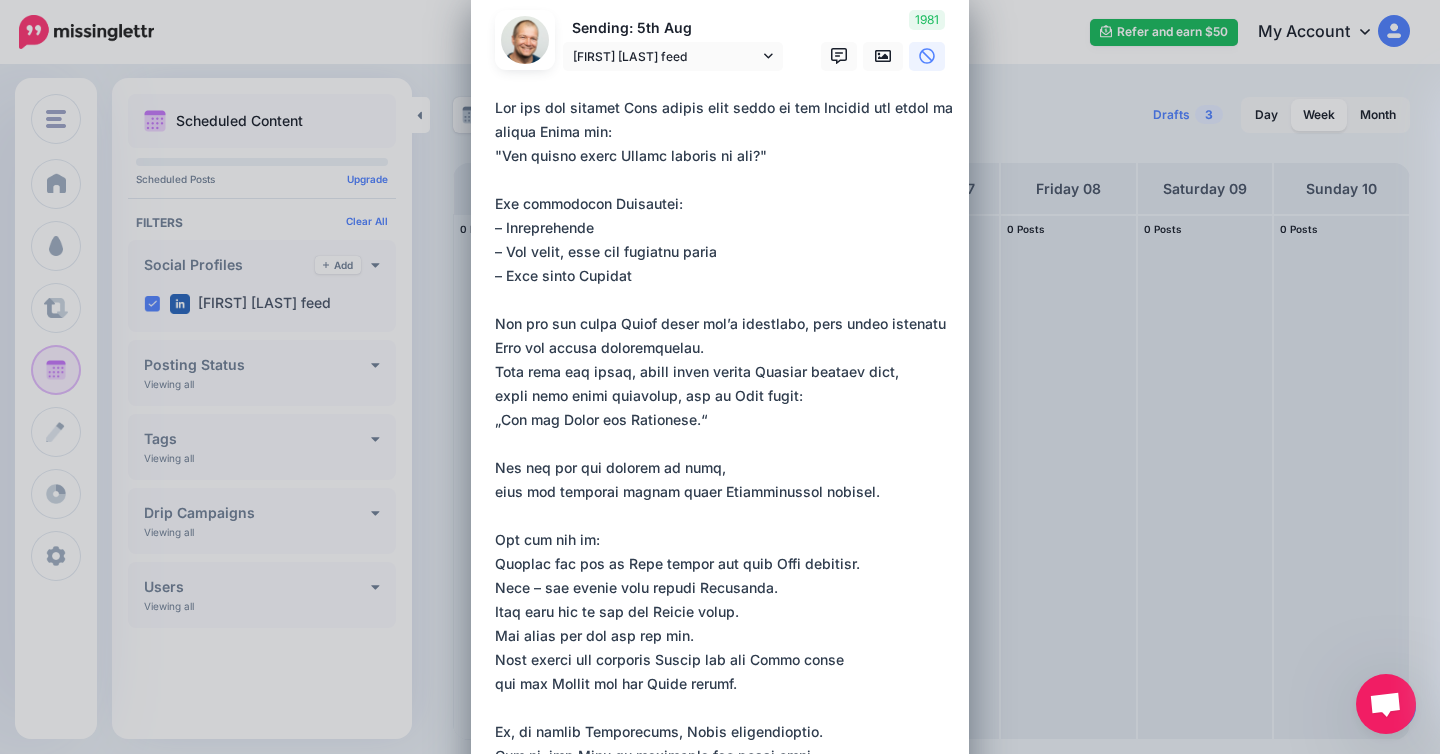 scroll, scrollTop: 38, scrollLeft: 0, axis: vertical 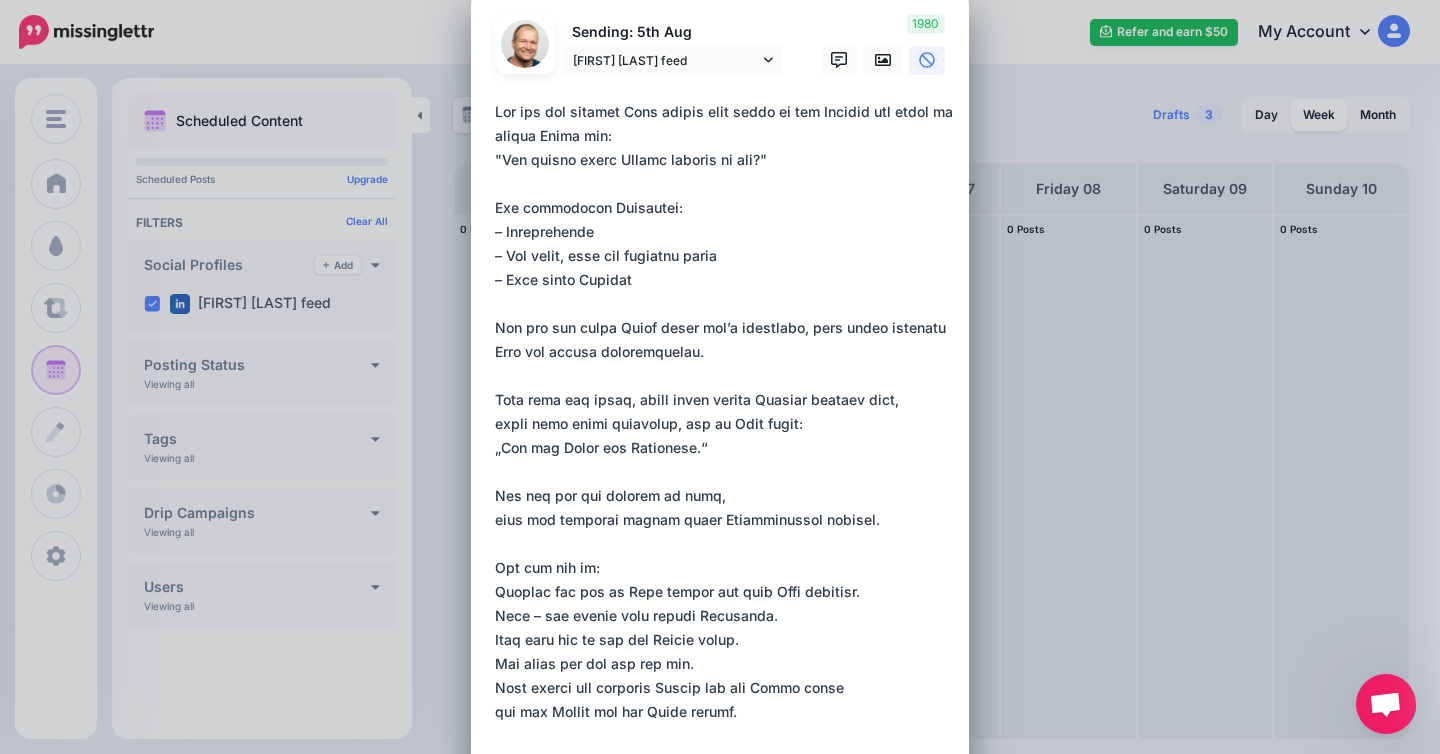 click on "**********" at bounding box center [725, 496] 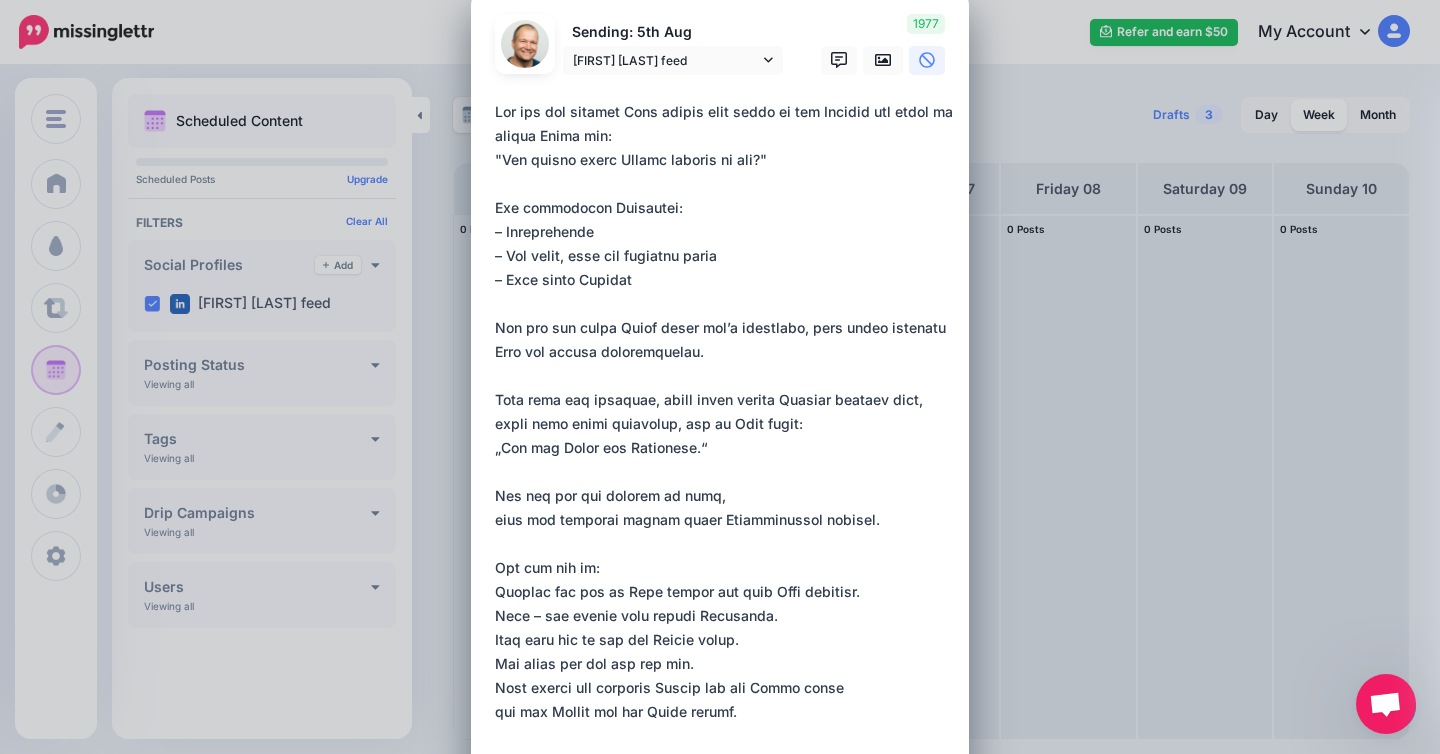 click on "**********" at bounding box center (725, 508) 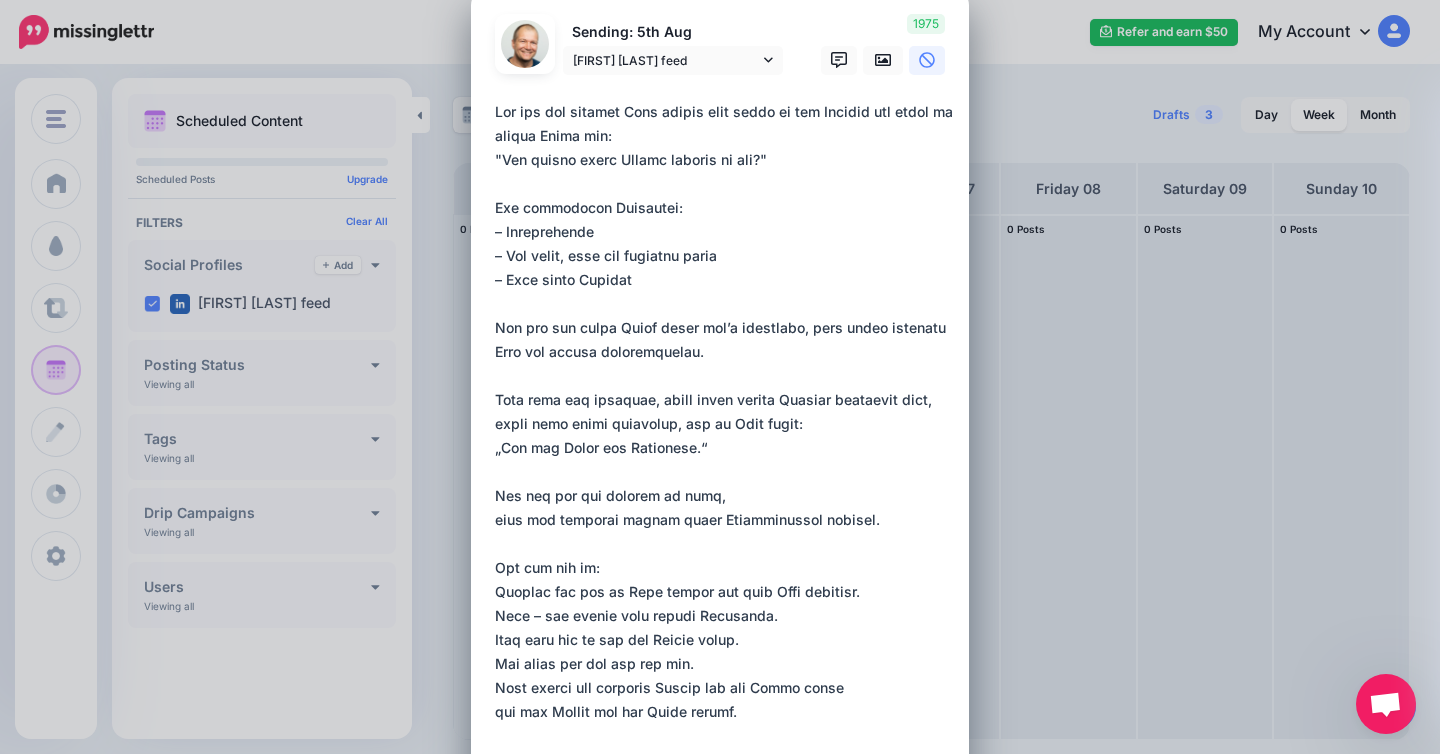 click on "Loading
Sending: 5th Aug
Marcel Uthes feed
Marcel Uthes feed" at bounding box center (720, 499) 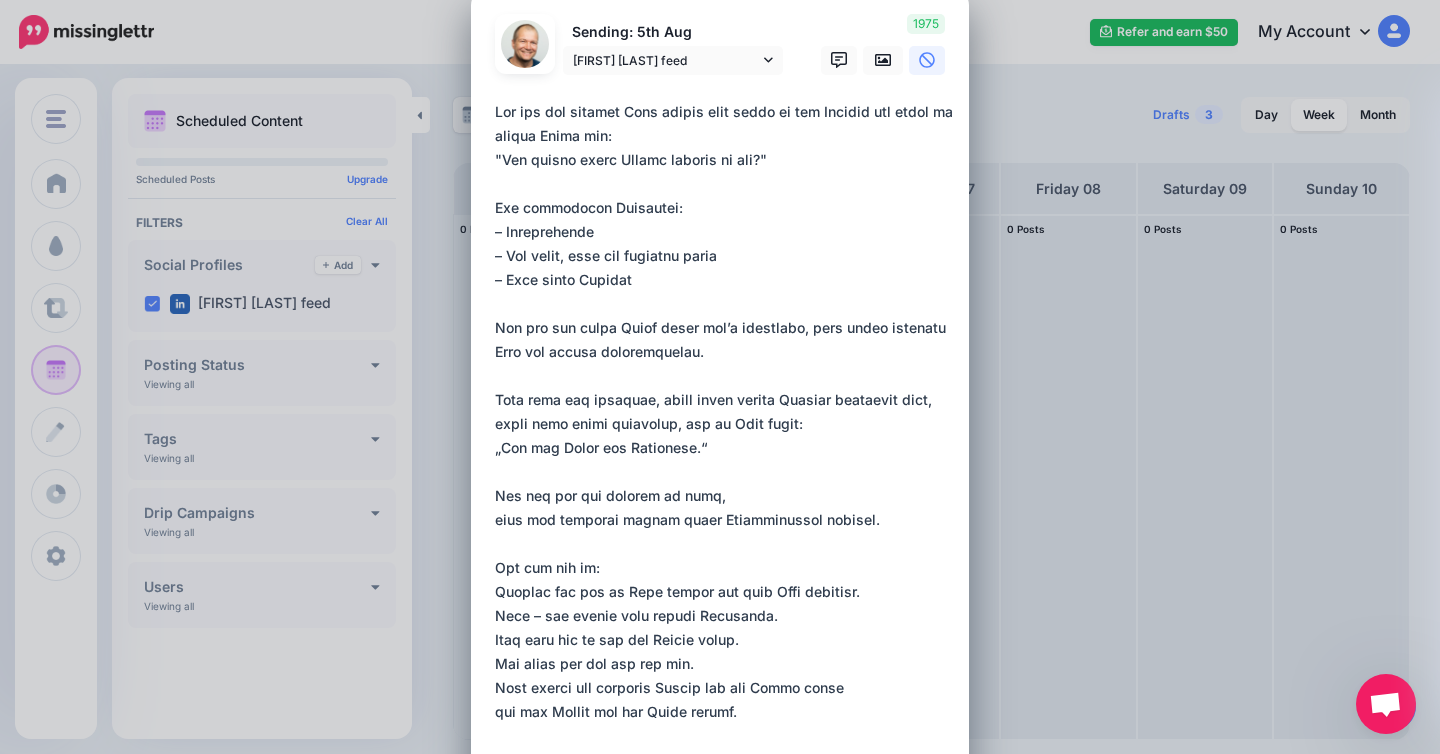 click at bounding box center [725, 508] 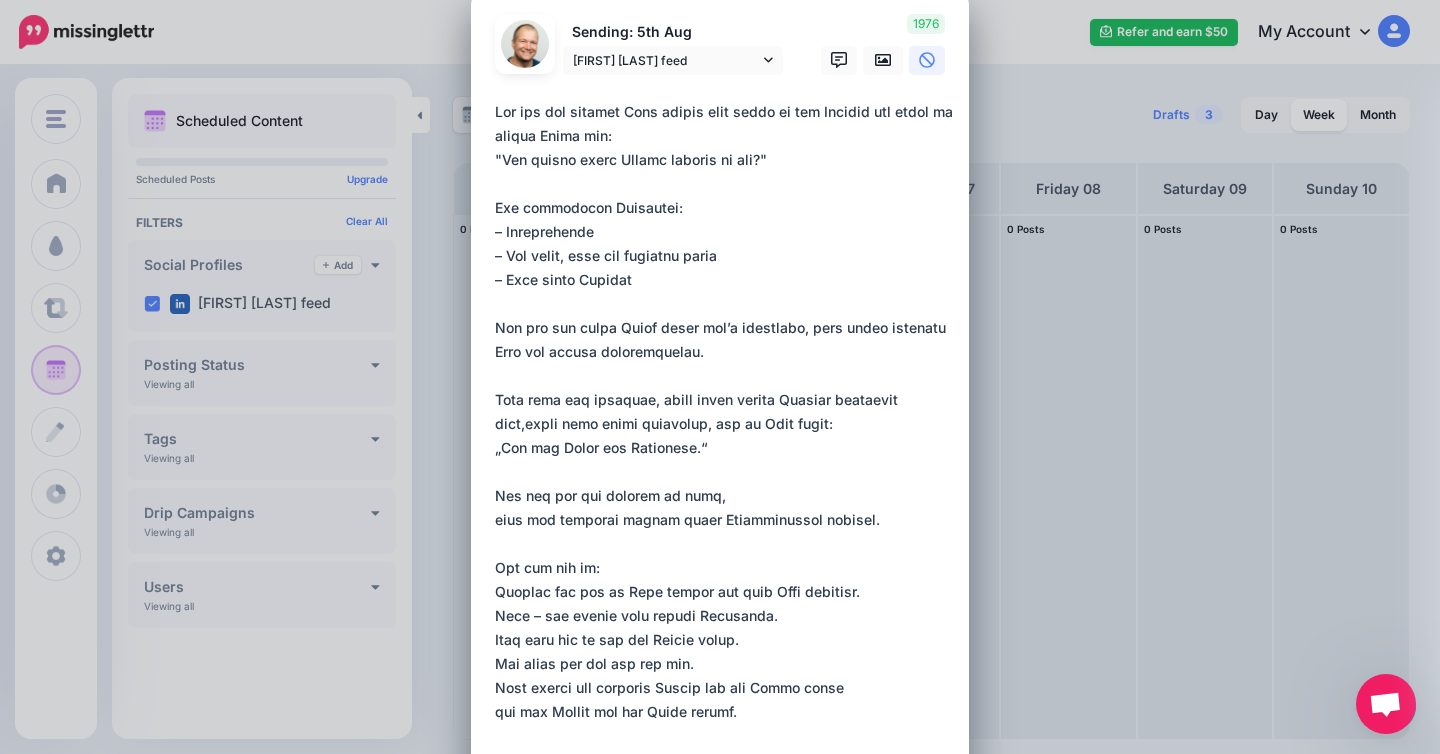 click at bounding box center (725, 496) 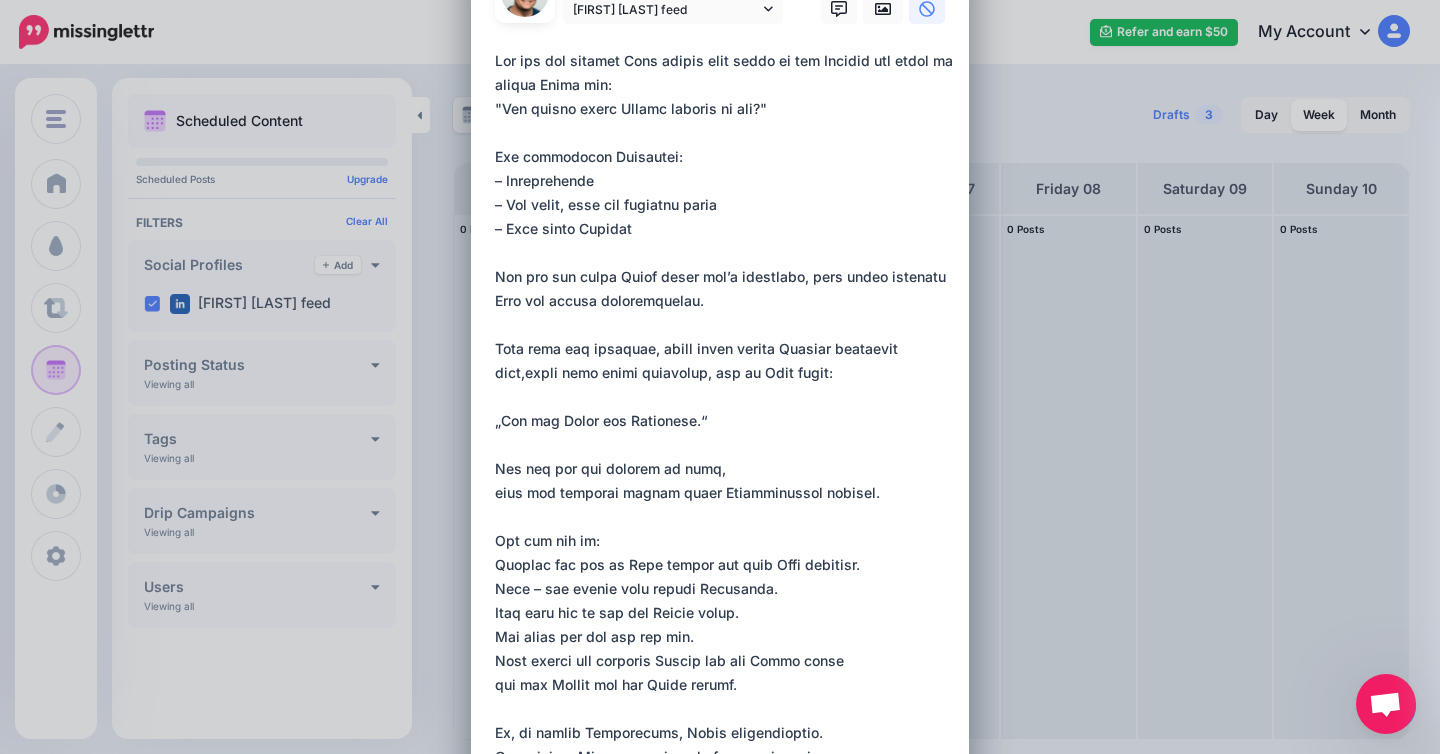 scroll, scrollTop: 86, scrollLeft: 0, axis: vertical 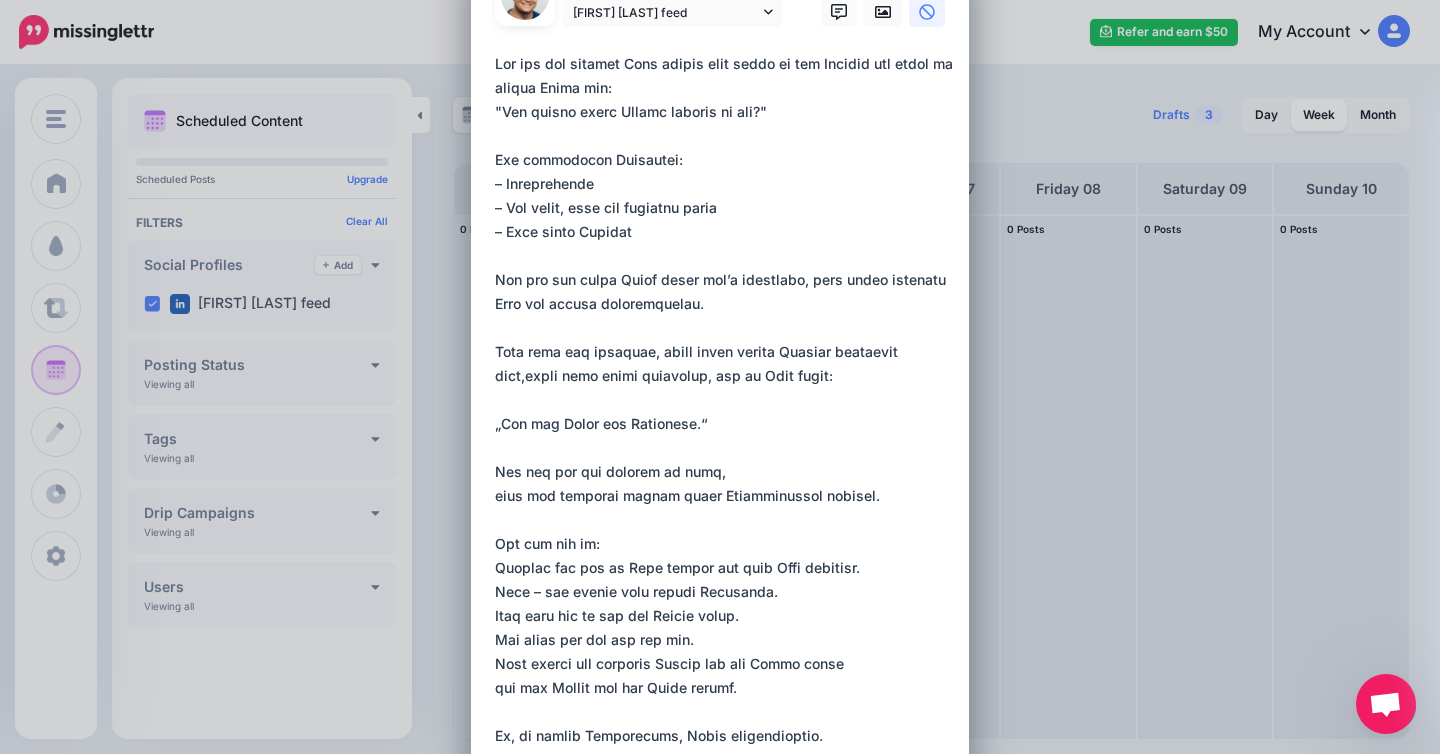 click at bounding box center (725, 460) 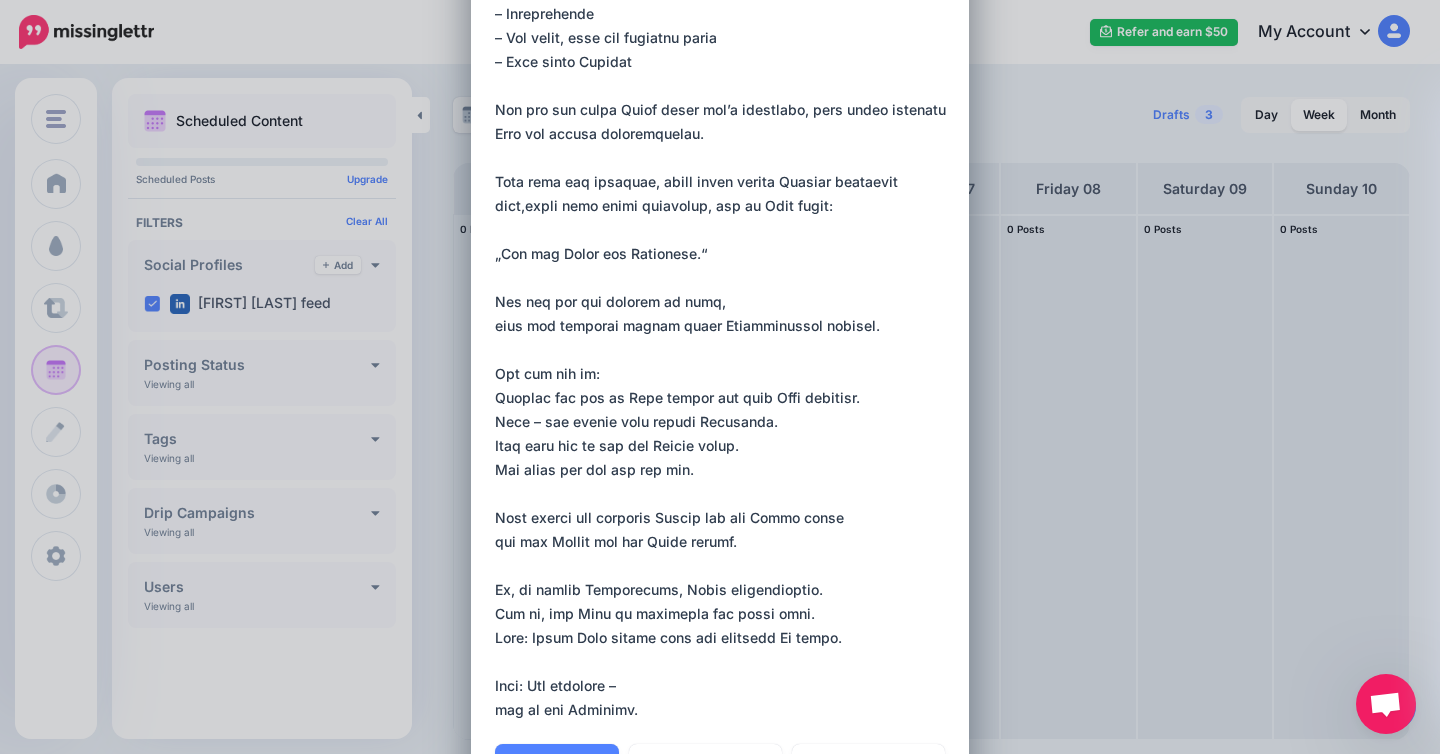 scroll, scrollTop: 255, scrollLeft: 0, axis: vertical 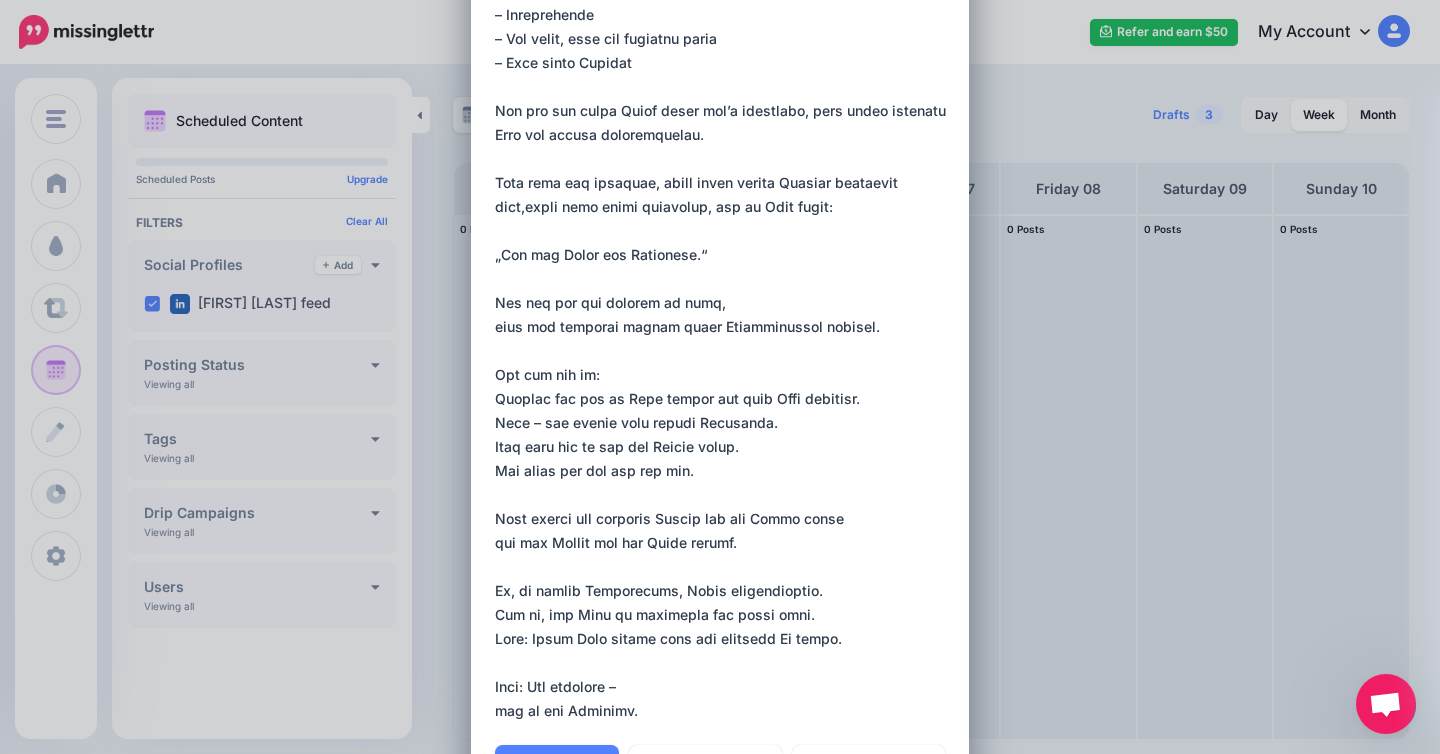 click at bounding box center (725, 303) 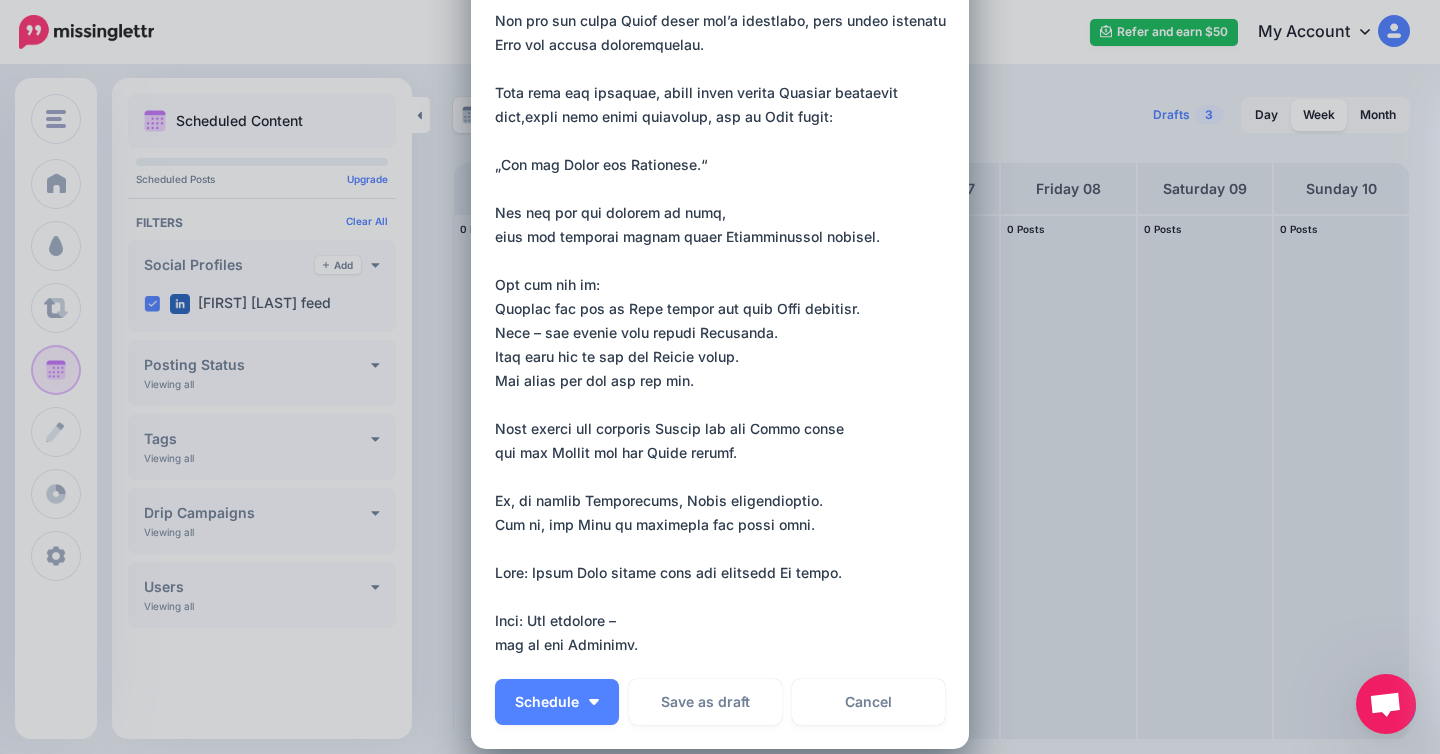 scroll, scrollTop: 352, scrollLeft: 0, axis: vertical 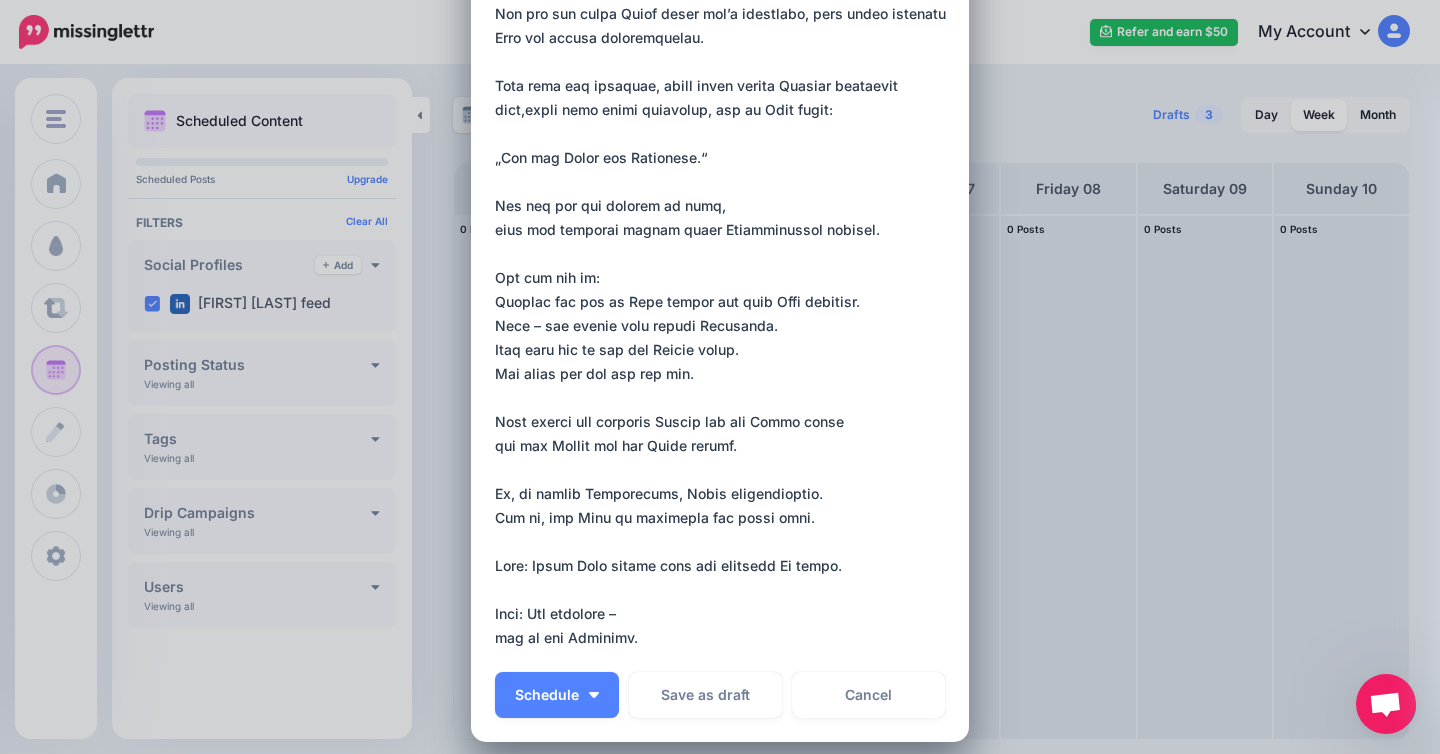 click at bounding box center [725, 218] 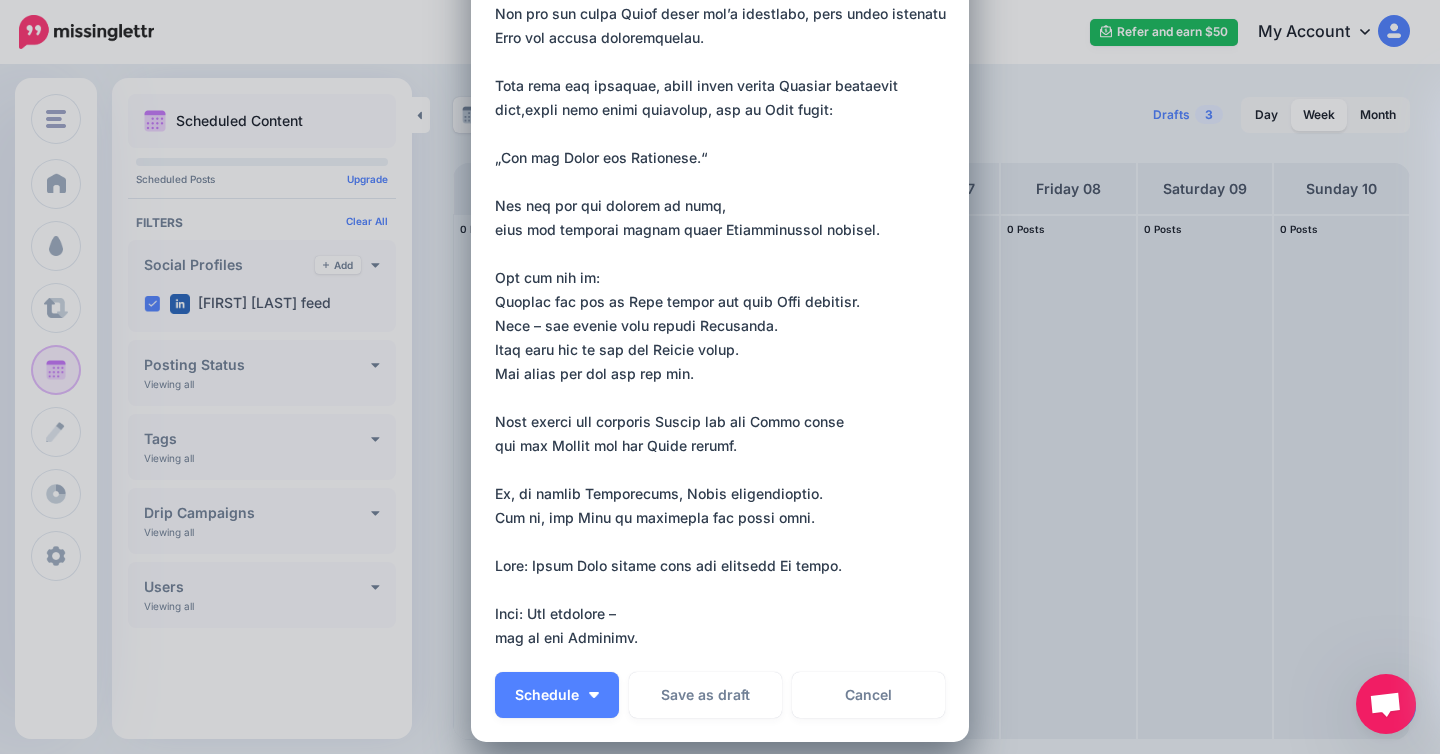 click at bounding box center [725, 218] 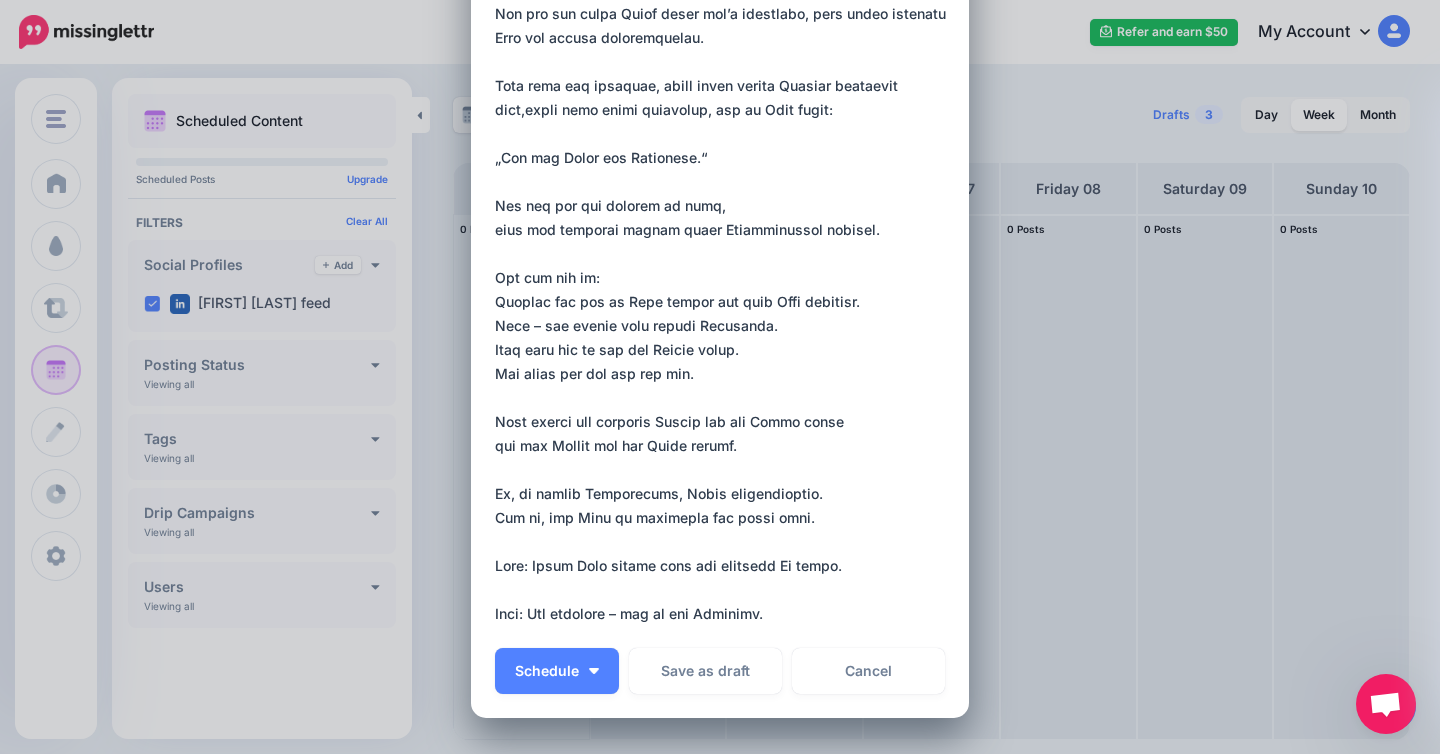click at bounding box center (725, 206) 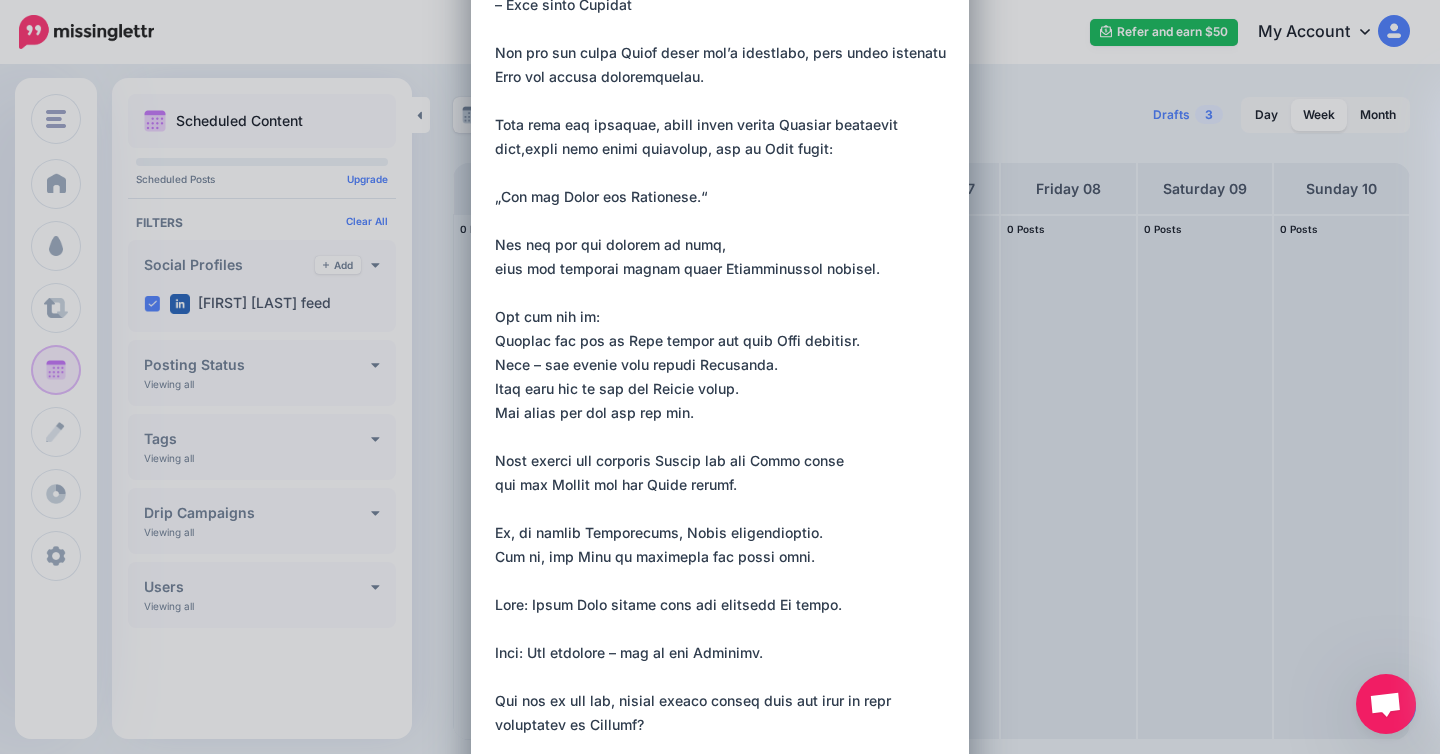scroll, scrollTop: 0, scrollLeft: 0, axis: both 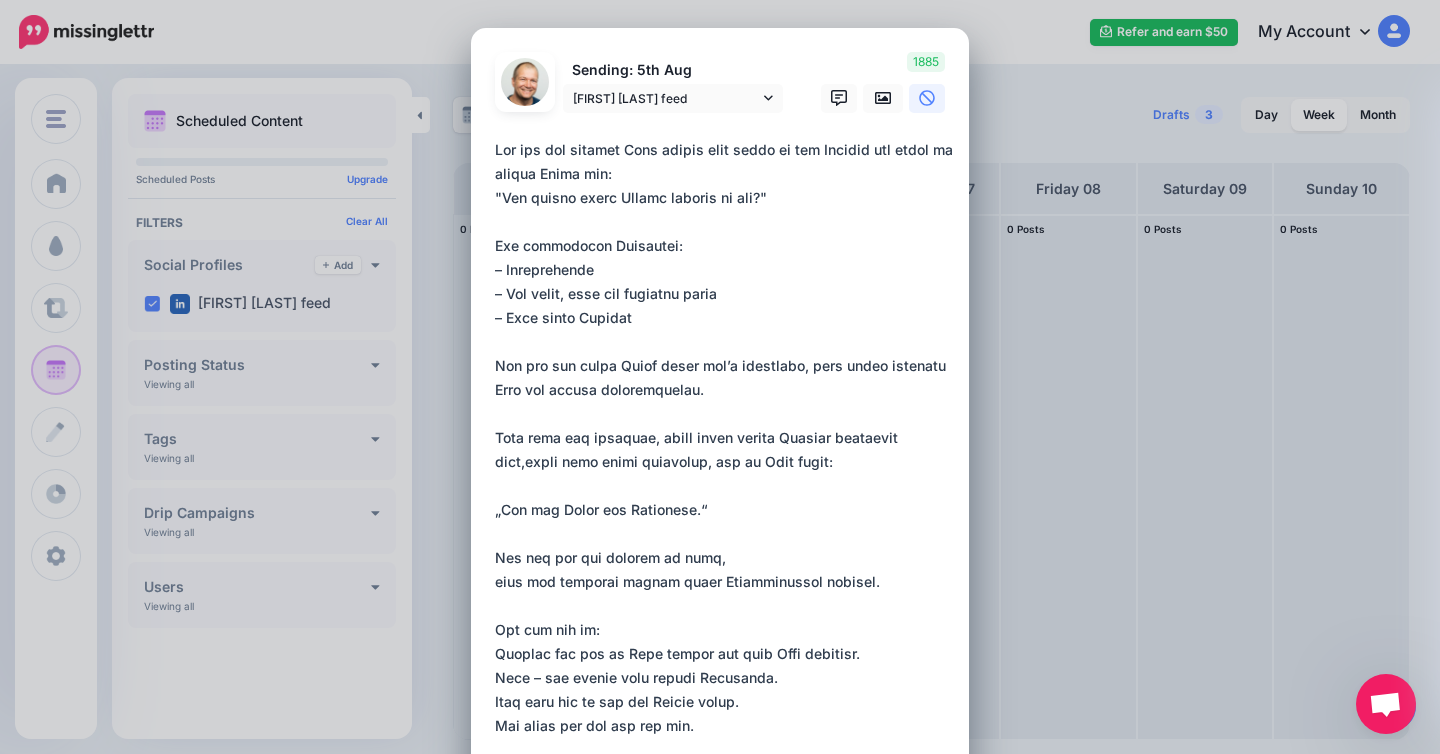 click at bounding box center [725, 594] 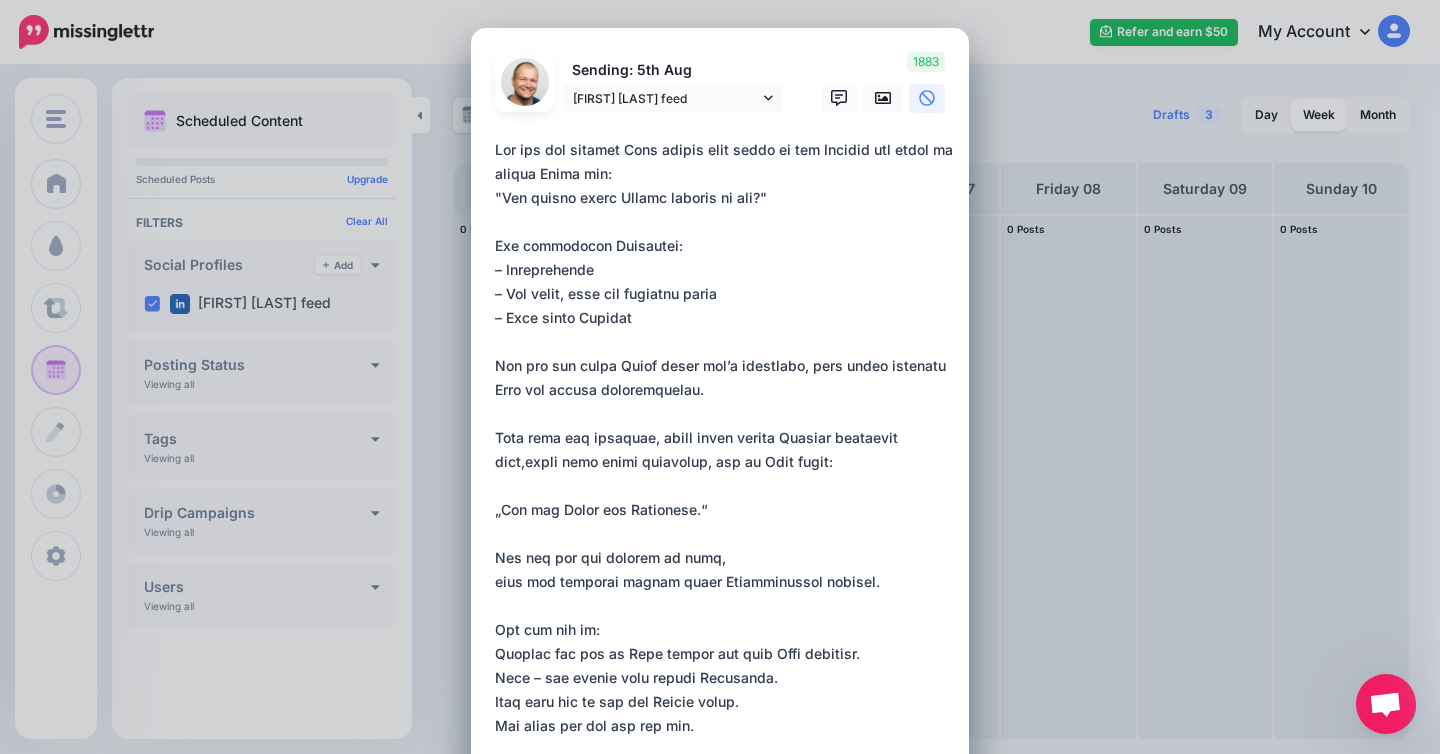 paste on "**********" 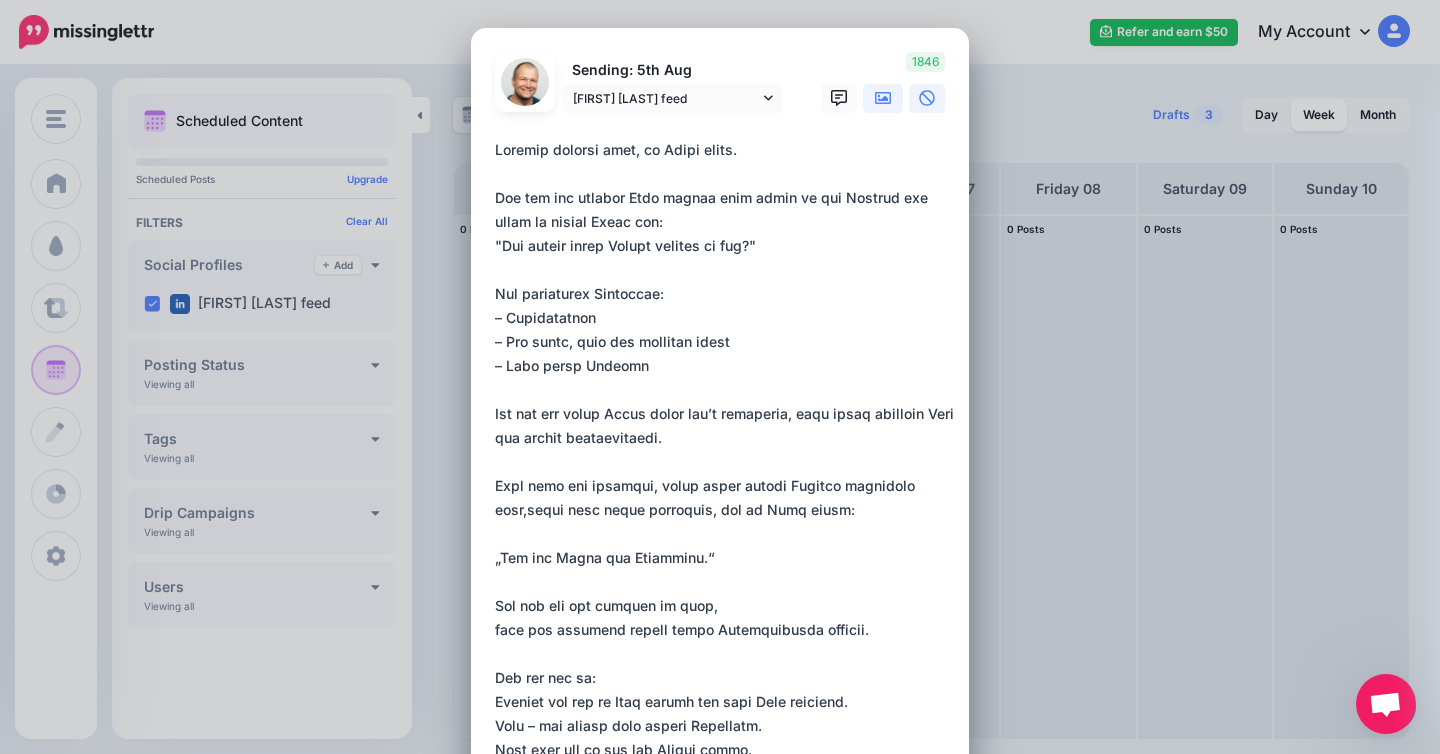 click 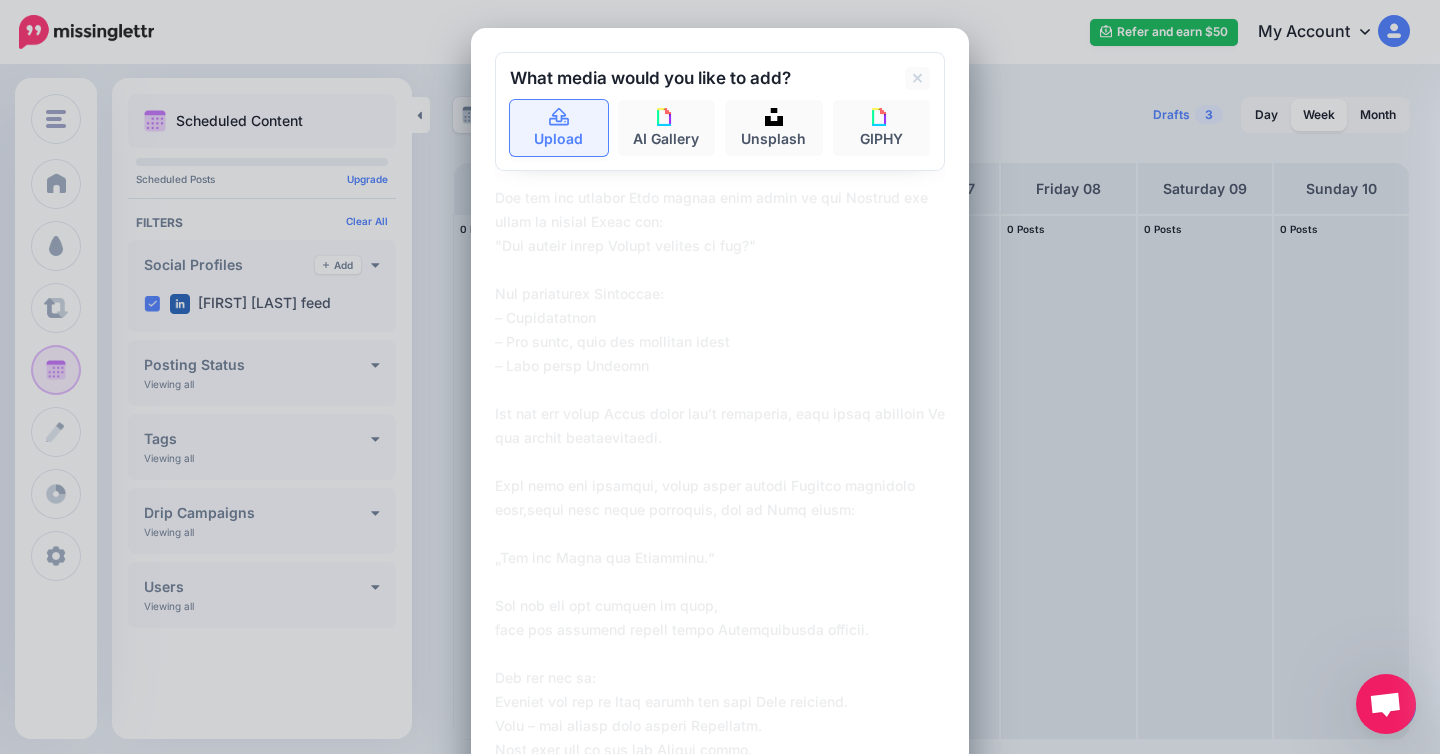 click on "Upload" at bounding box center (559, 128) 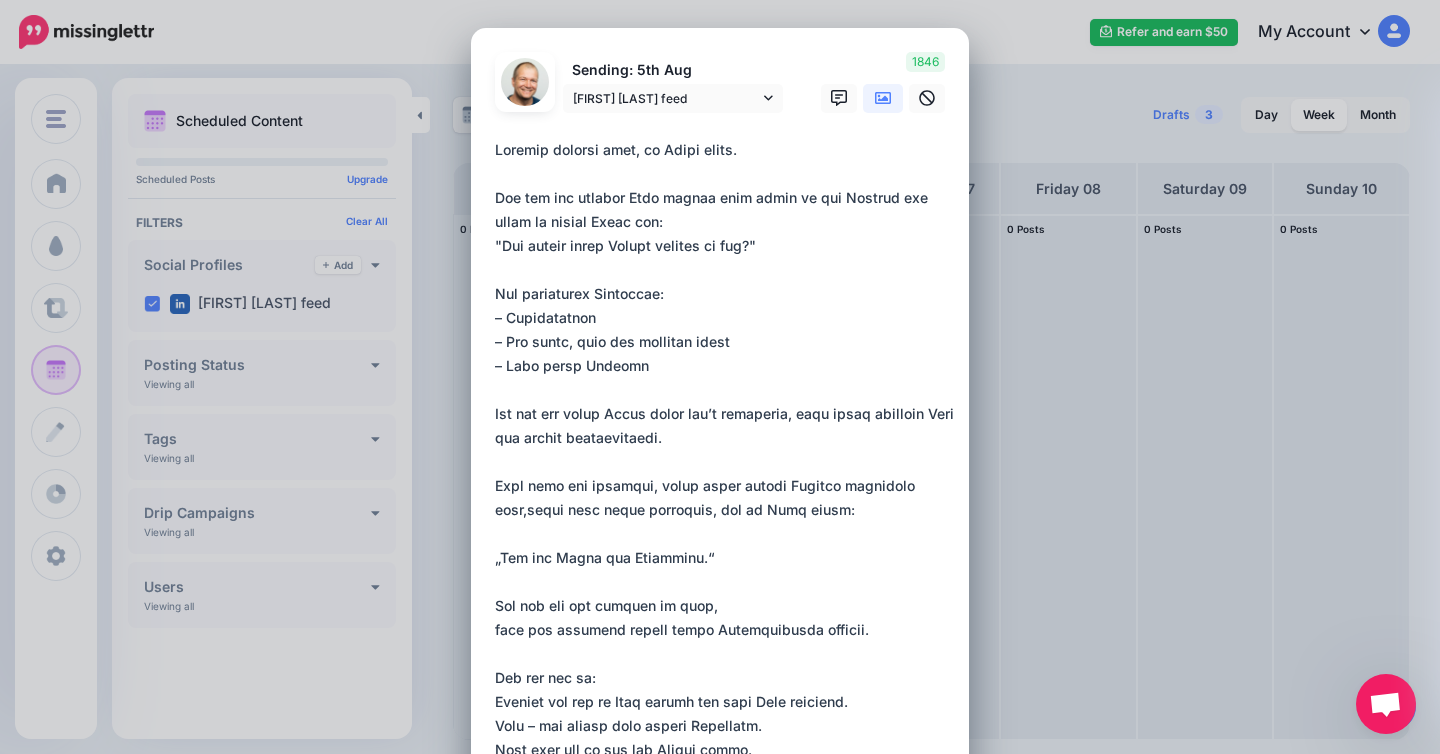 click at bounding box center (725, 618) 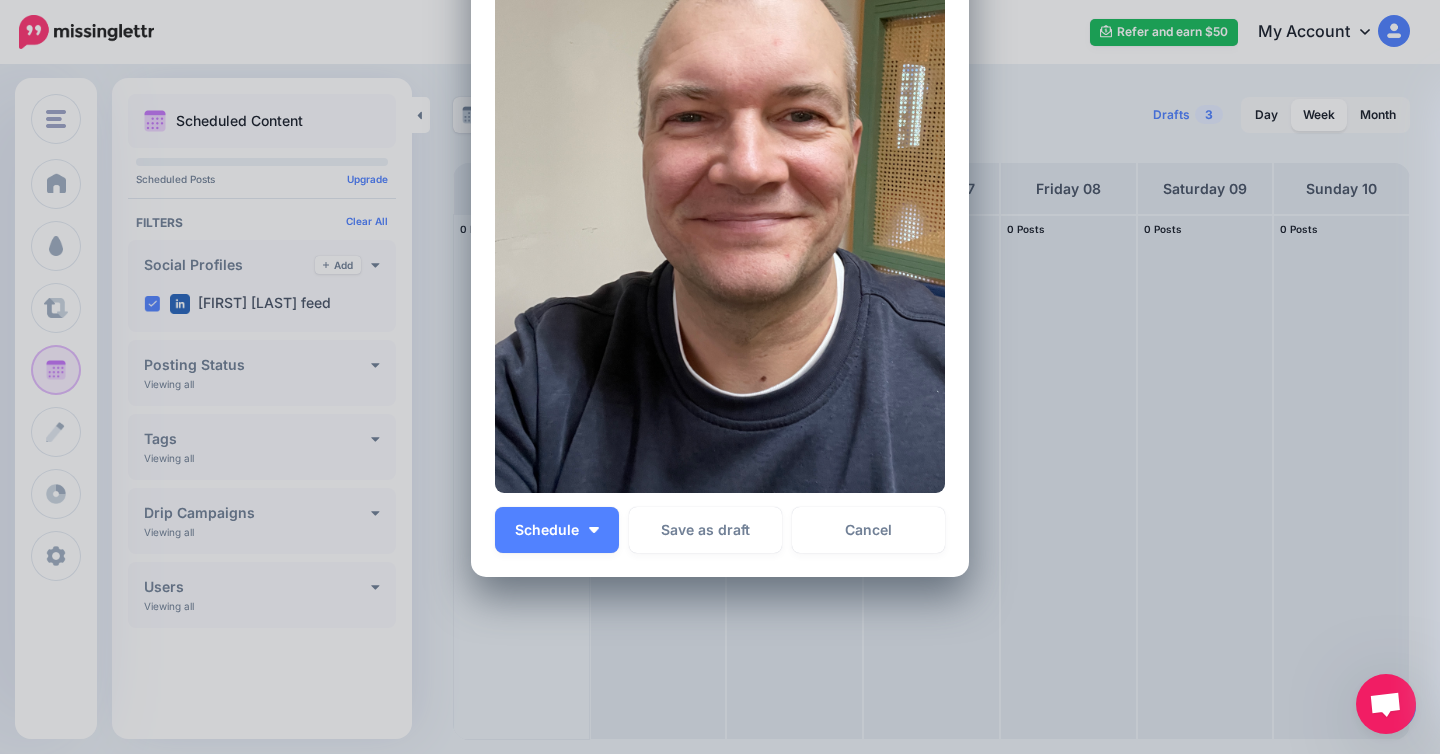 scroll, scrollTop: 1259, scrollLeft: 0, axis: vertical 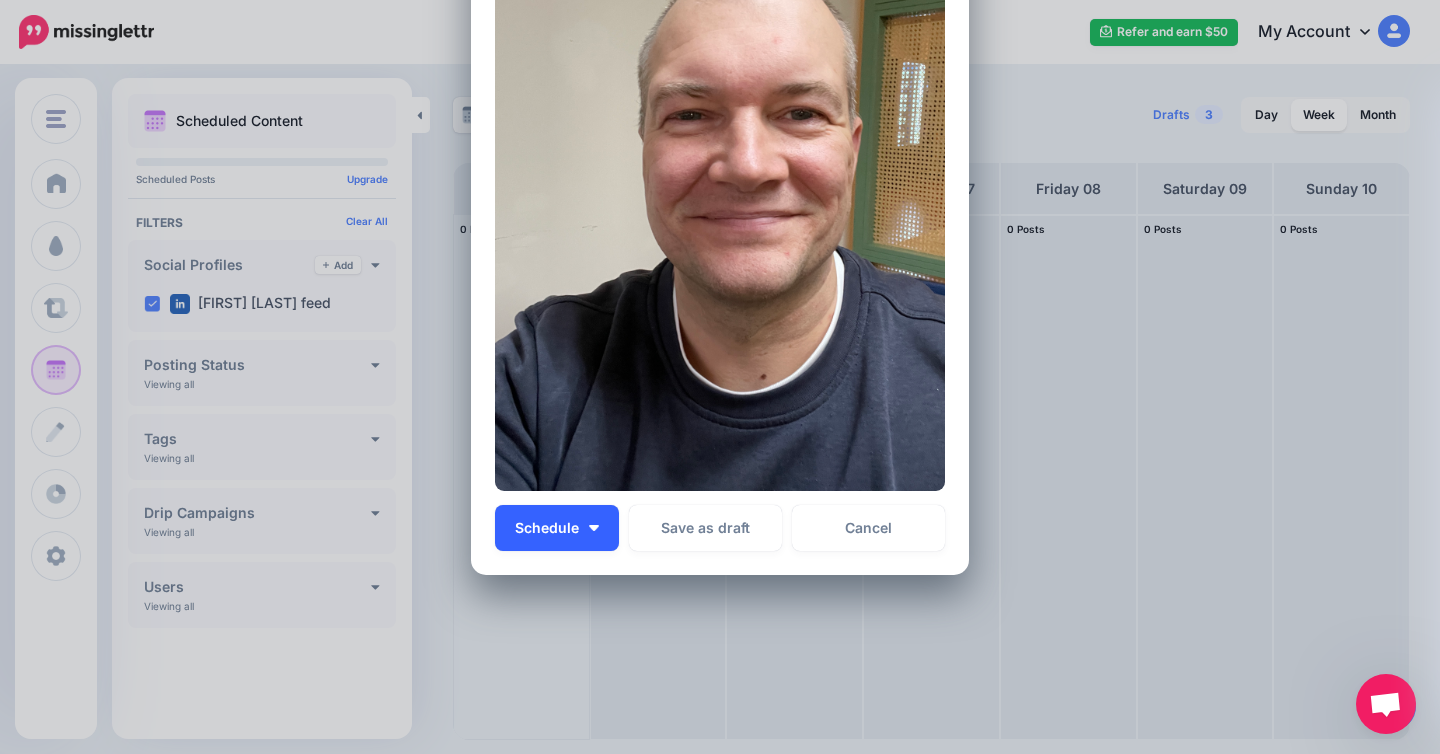type on "**********" 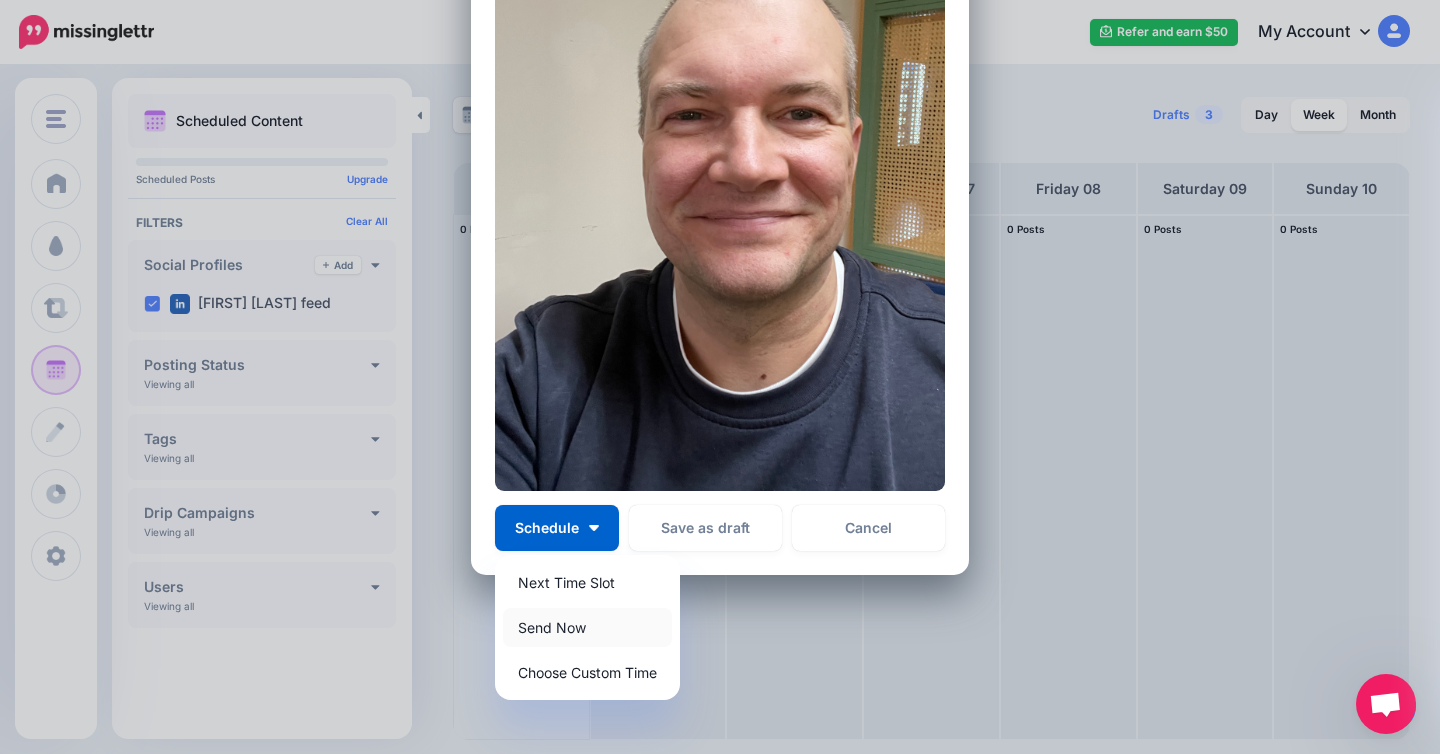 click on "Send Now" at bounding box center [587, 627] 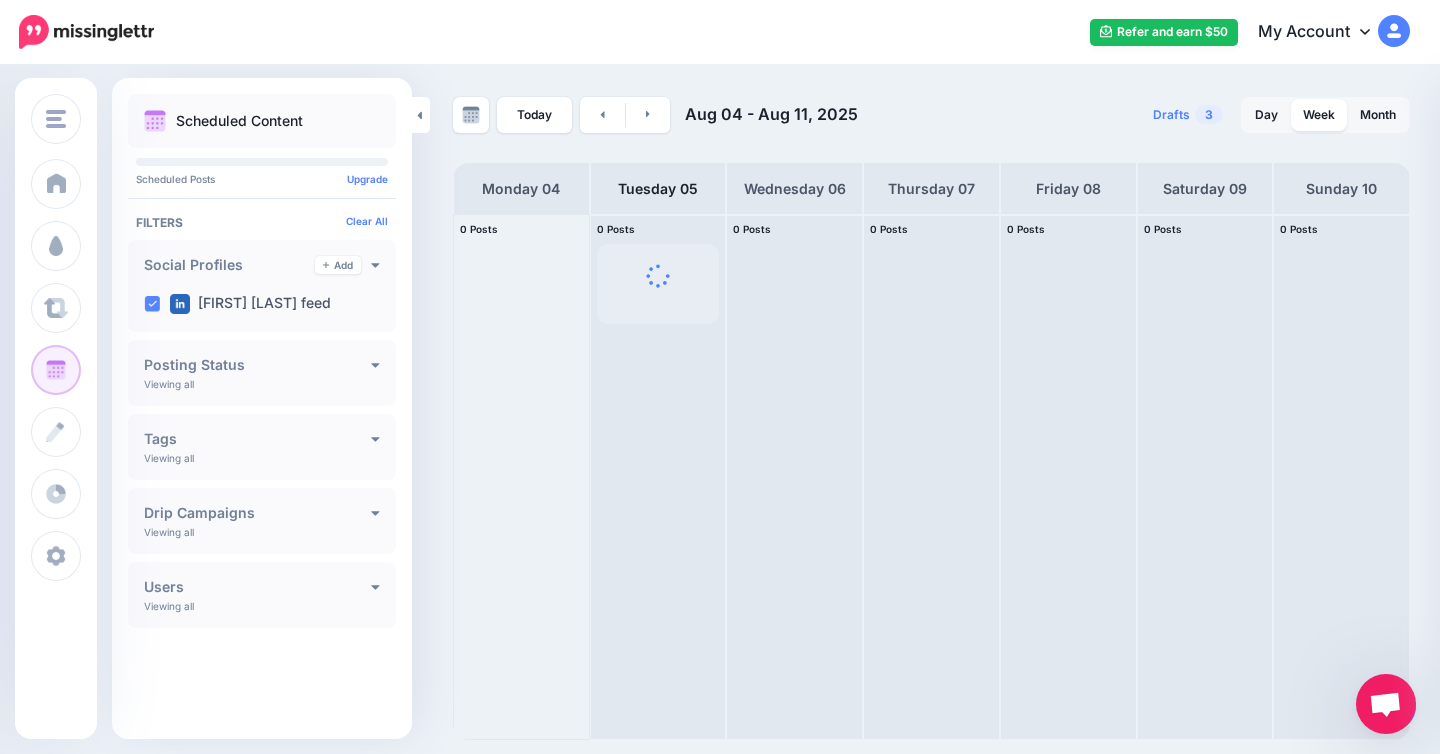 scroll, scrollTop: 0, scrollLeft: 0, axis: both 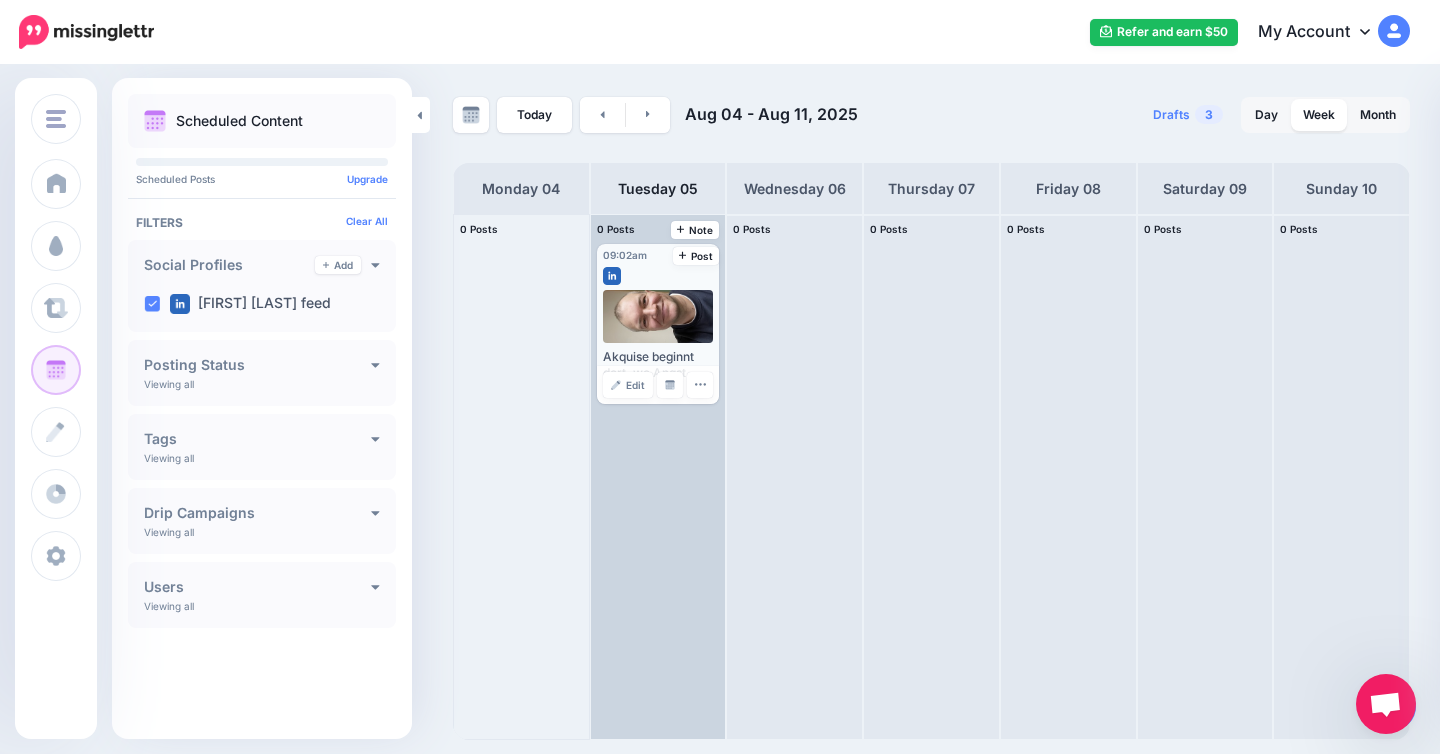 click at bounding box center [659, 316] 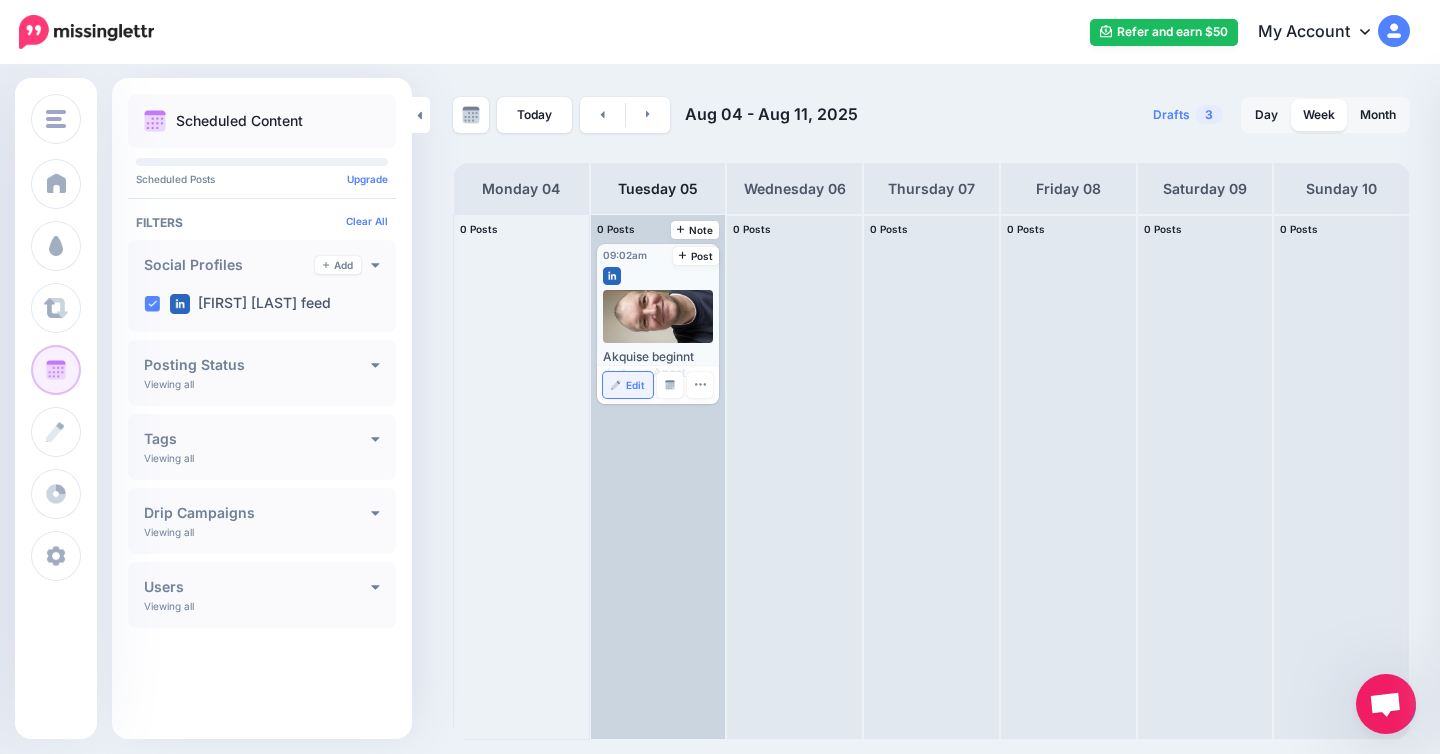 click on "Edit" at bounding box center (635, 385) 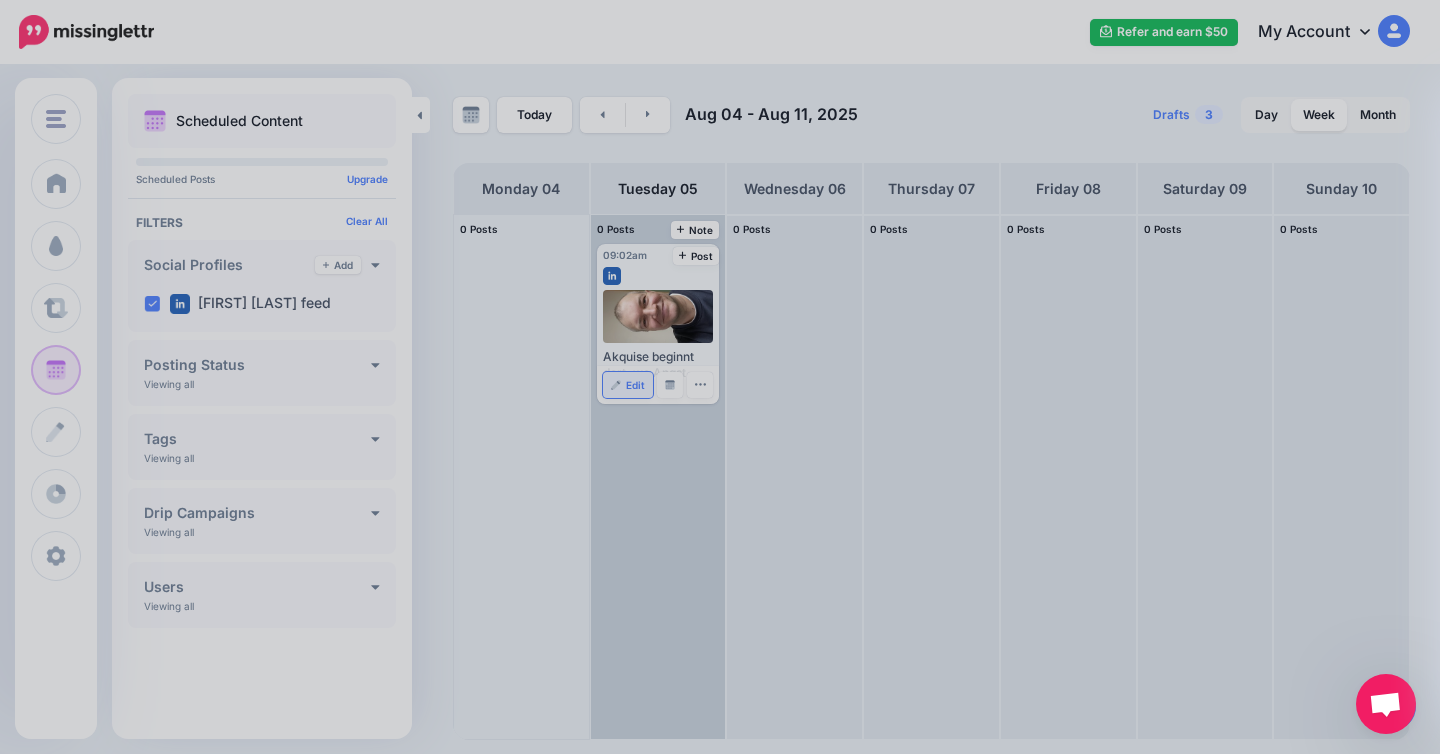scroll, scrollTop: 0, scrollLeft: 0, axis: both 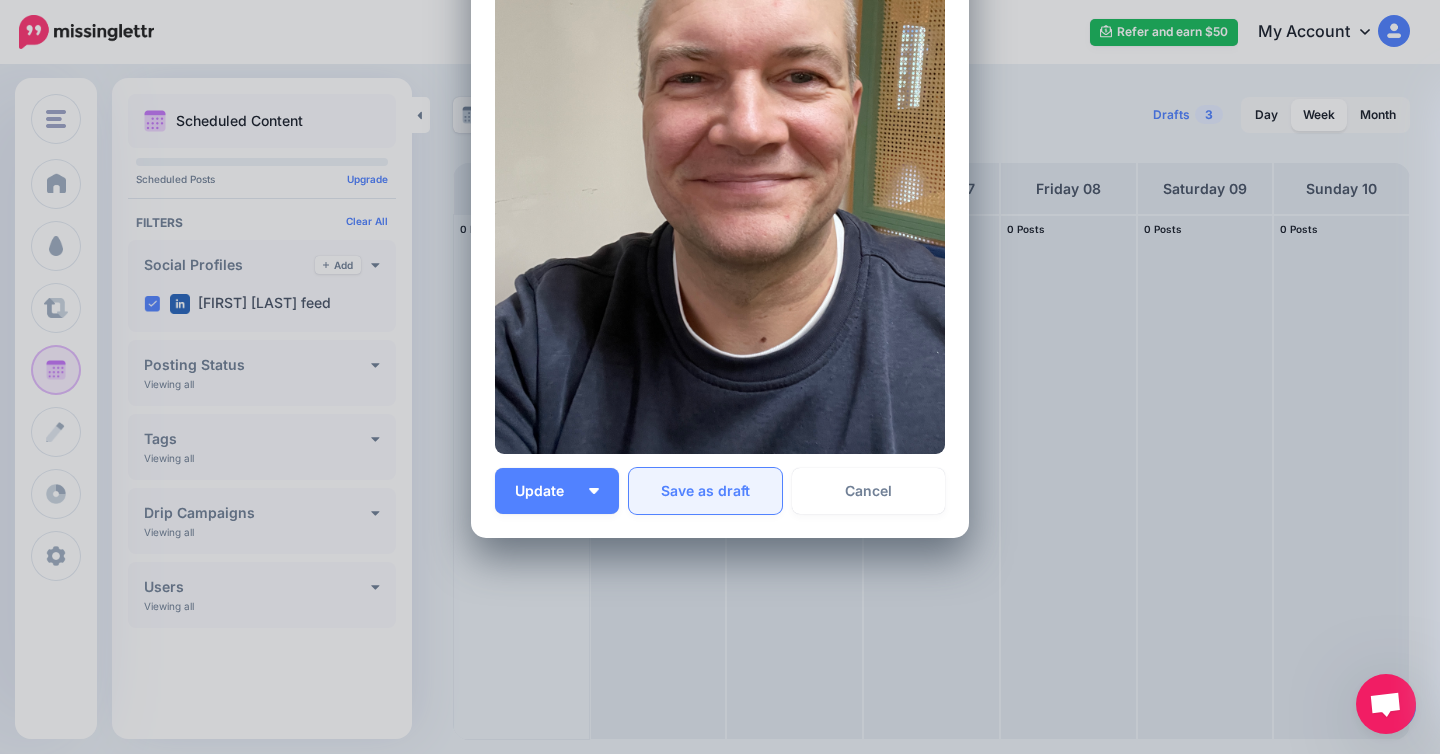 click on "Save as draft" at bounding box center [705, 491] 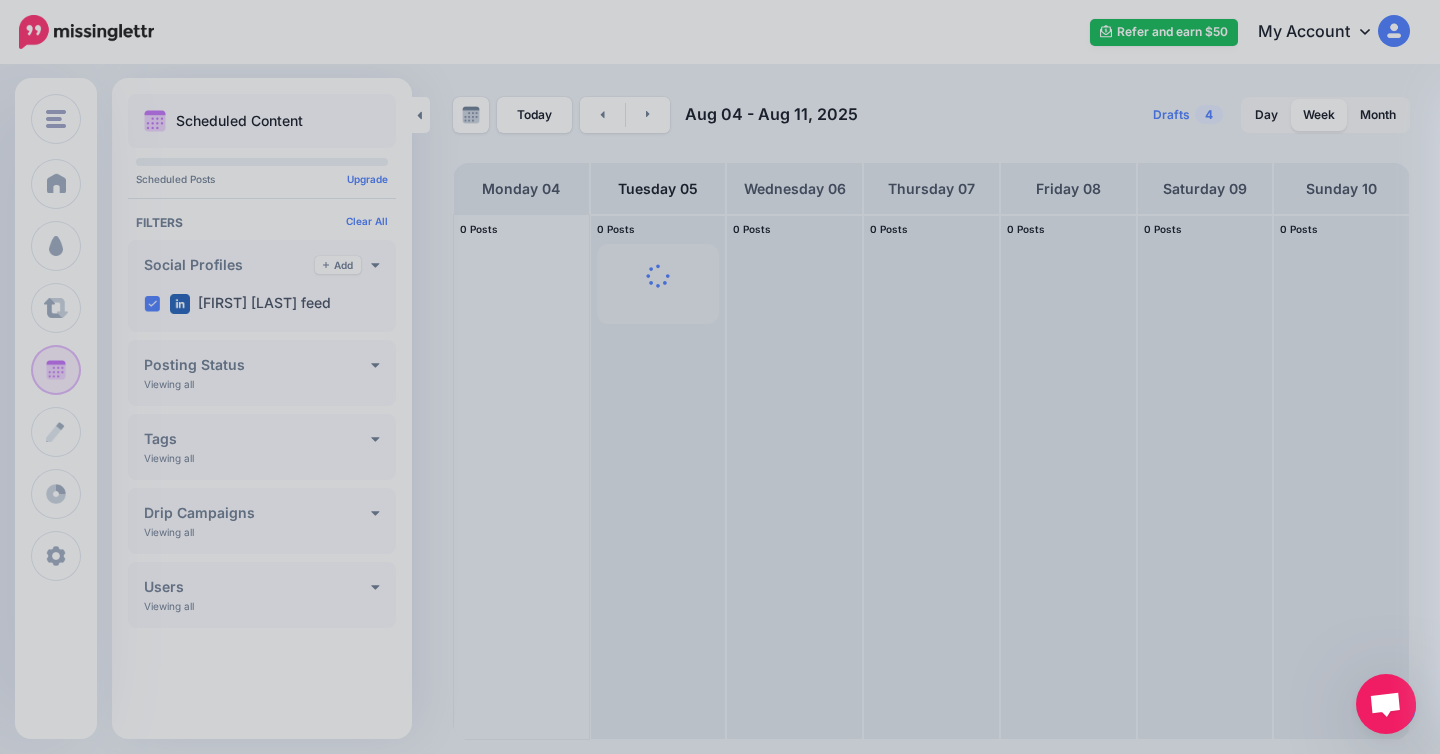 scroll, scrollTop: 1107, scrollLeft: 0, axis: vertical 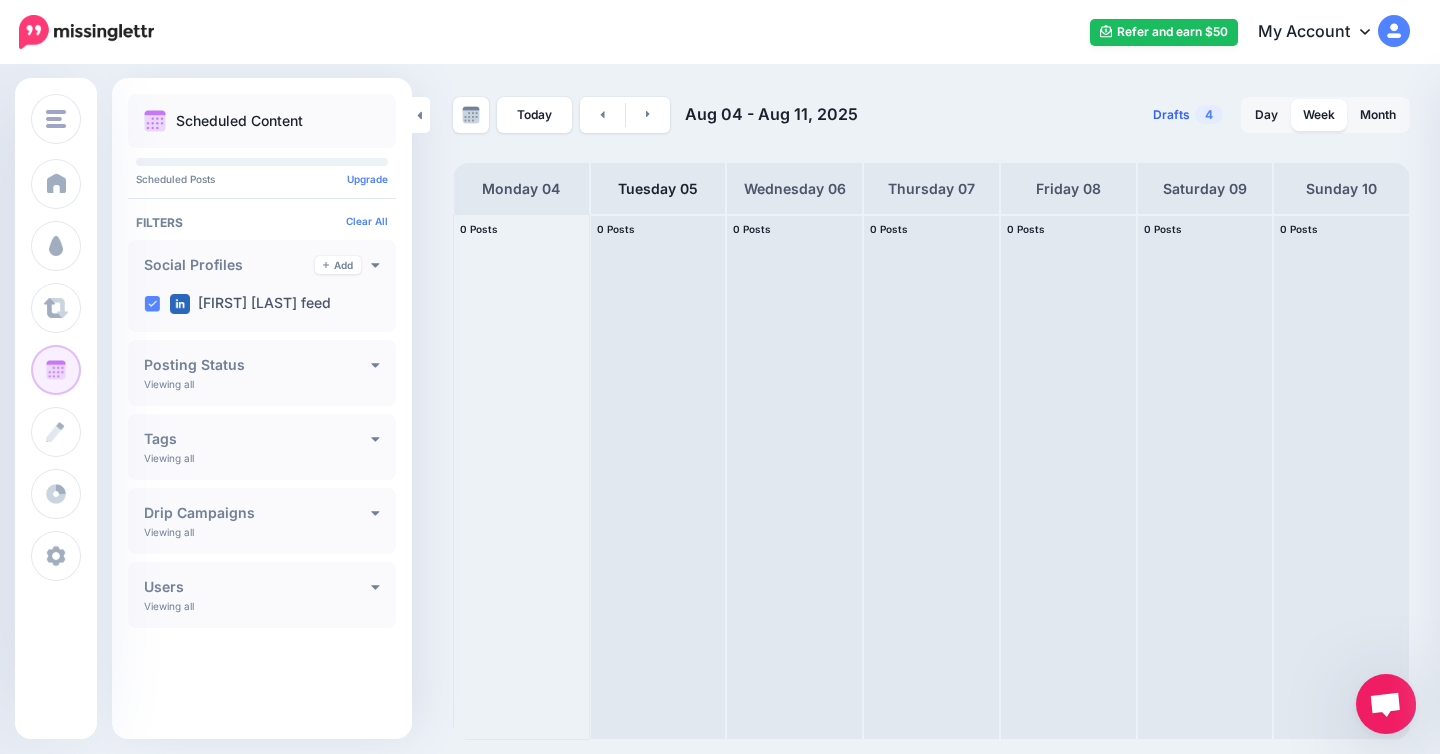 click on "Drafts" at bounding box center [1171, 115] 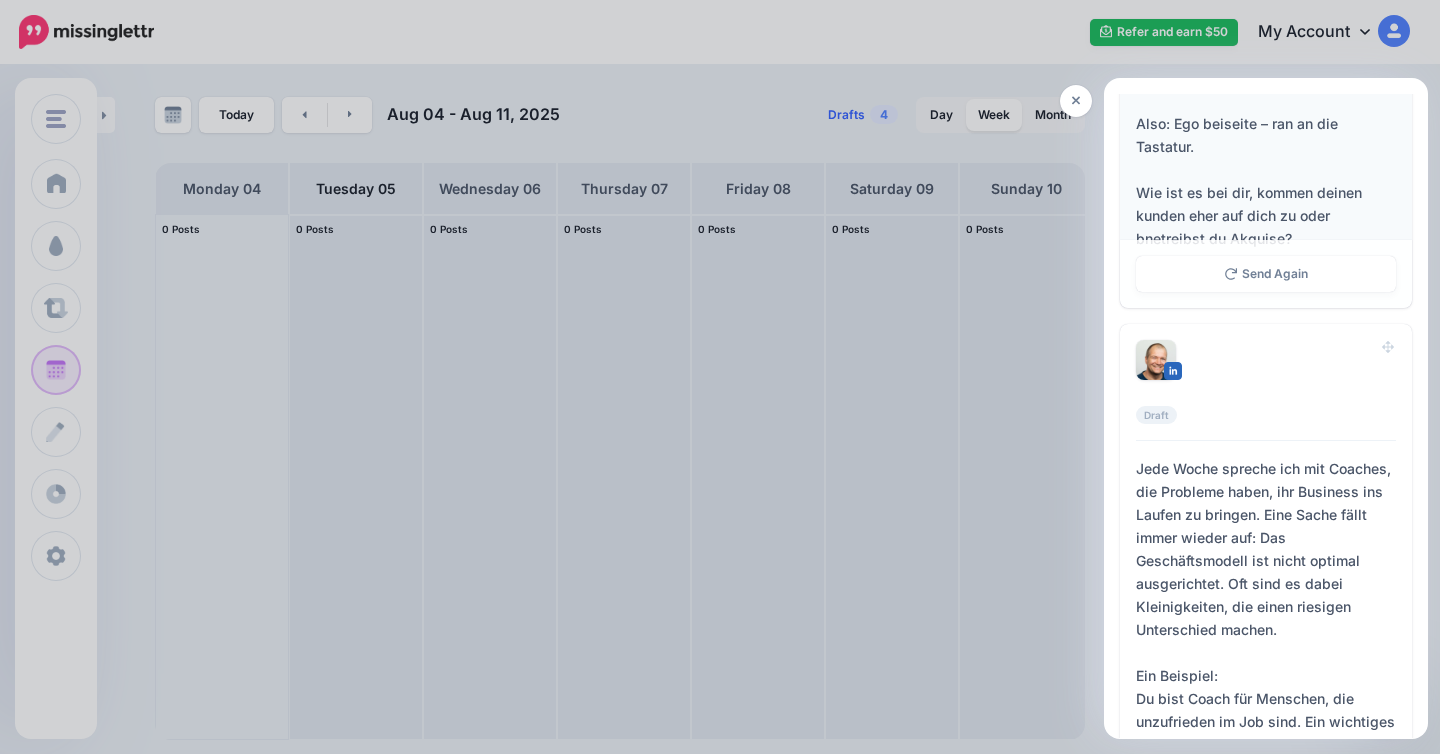 scroll, scrollTop: 4134, scrollLeft: 0, axis: vertical 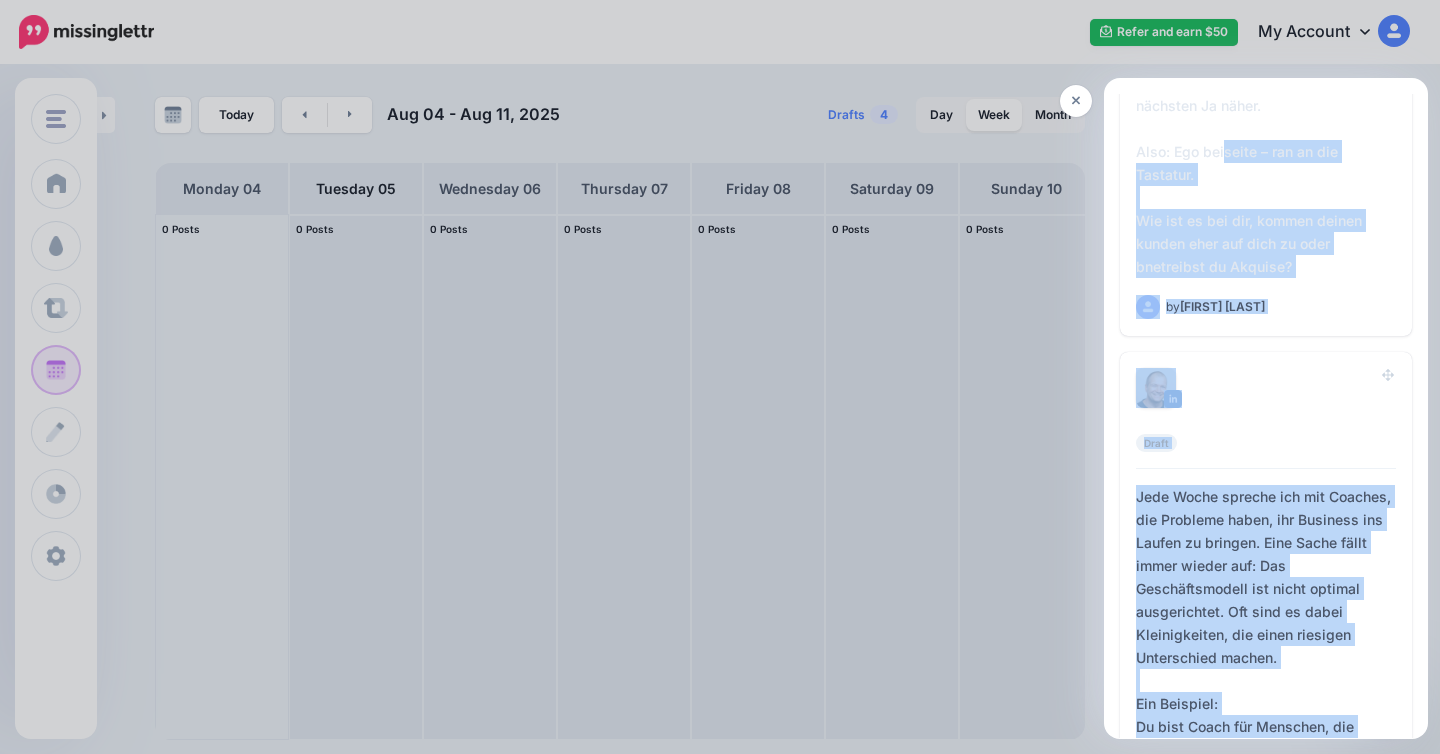 drag, startPoint x: 1226, startPoint y: 245, endPoint x: 966, endPoint y: 309, distance: 267.76108 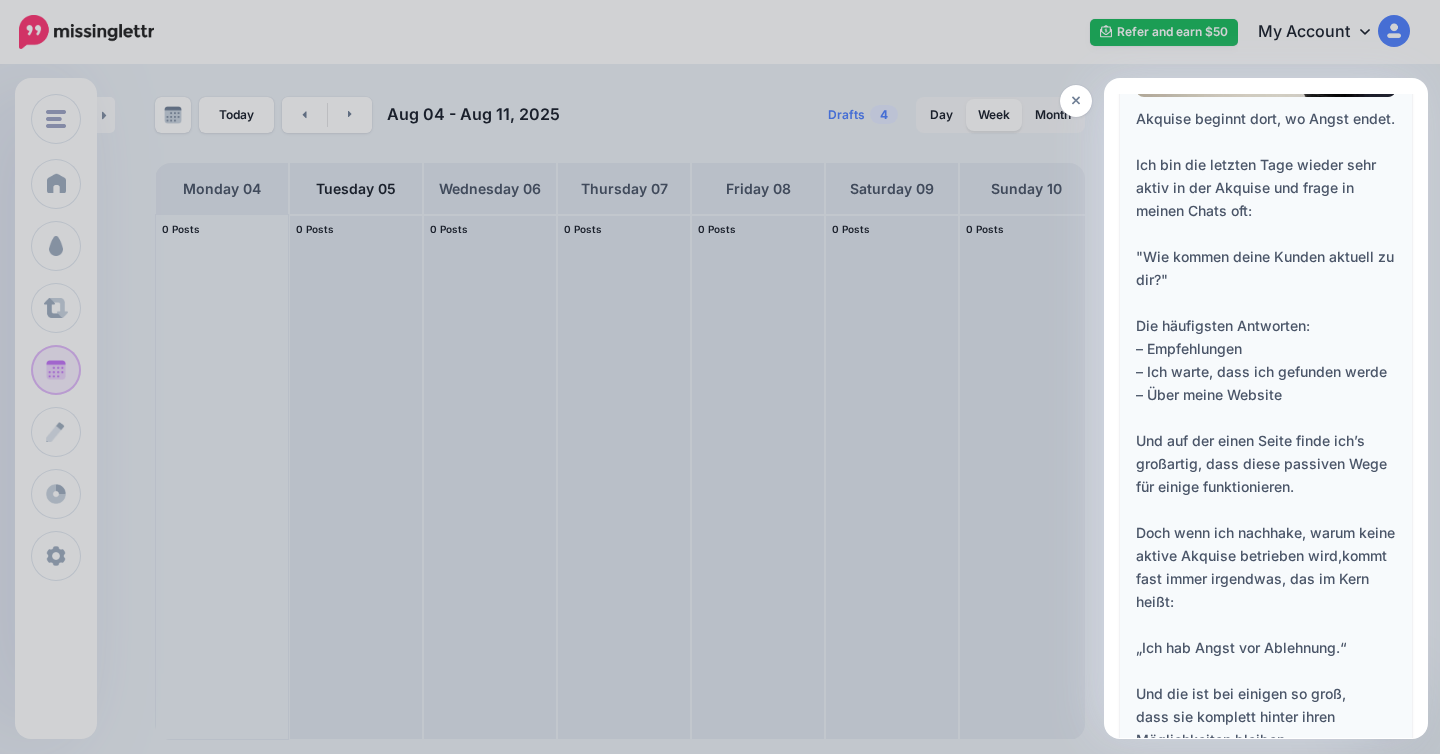 scroll, scrollTop: 2841, scrollLeft: 0, axis: vertical 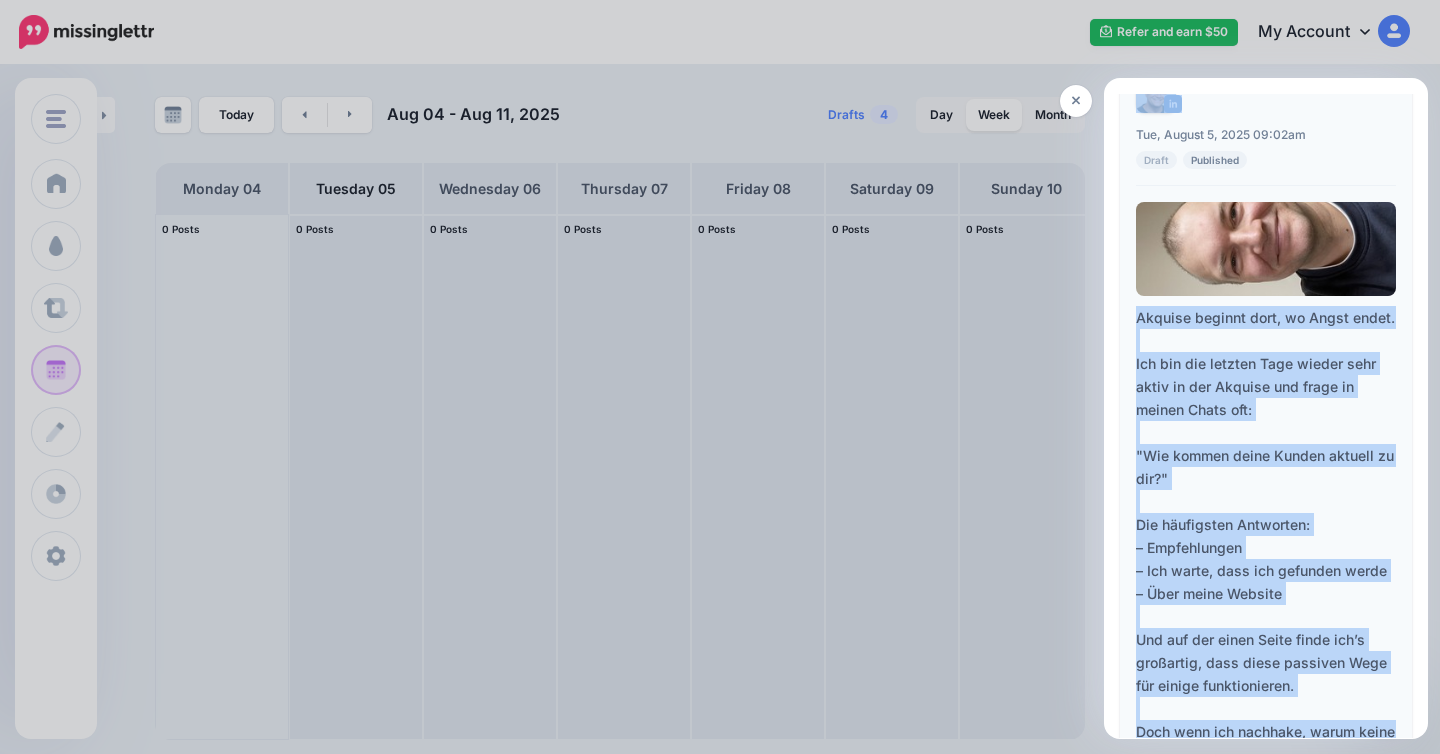 drag, startPoint x: 1298, startPoint y: 130, endPoint x: 1242, endPoint y: 95, distance: 66.037865 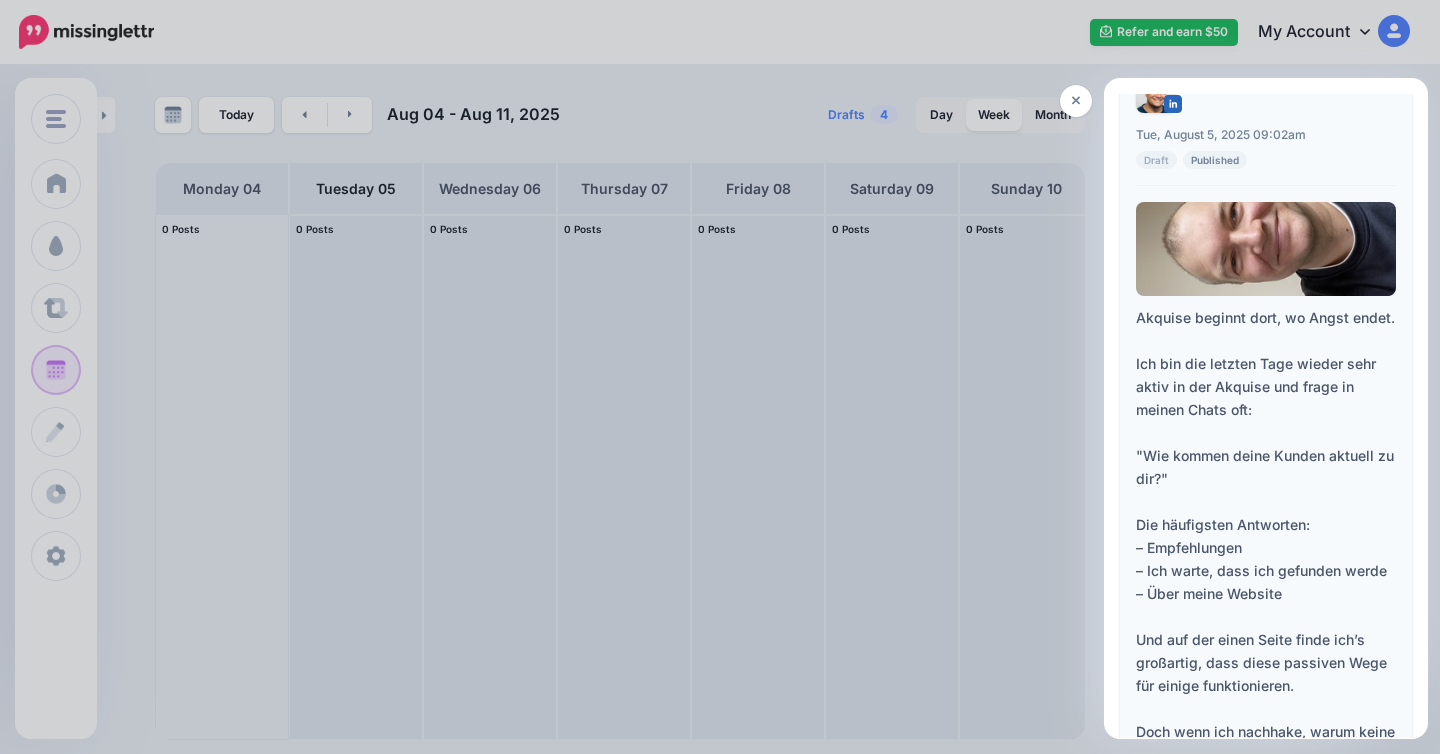 click at bounding box center (1266, 249) 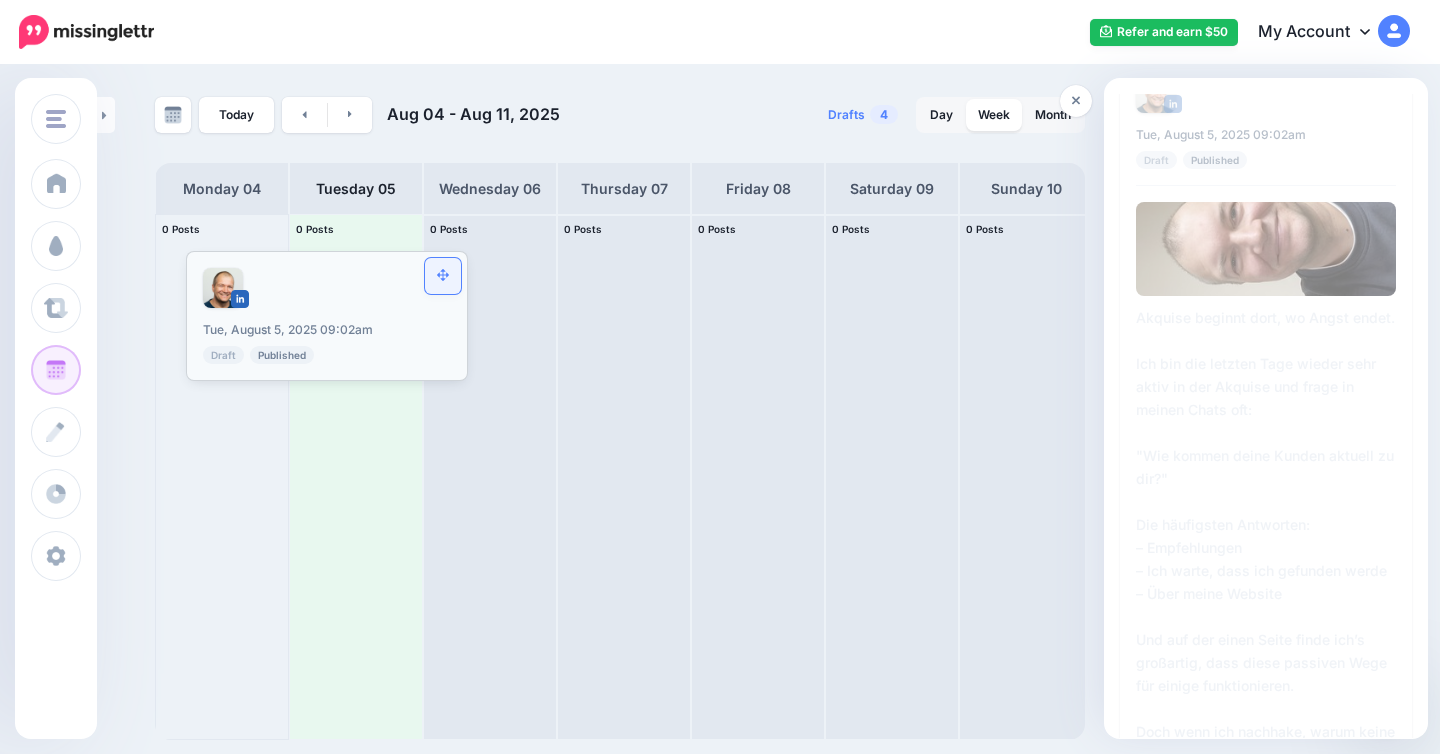 drag, startPoint x: 1377, startPoint y: 98, endPoint x: 444, endPoint y: 269, distance: 948.54095 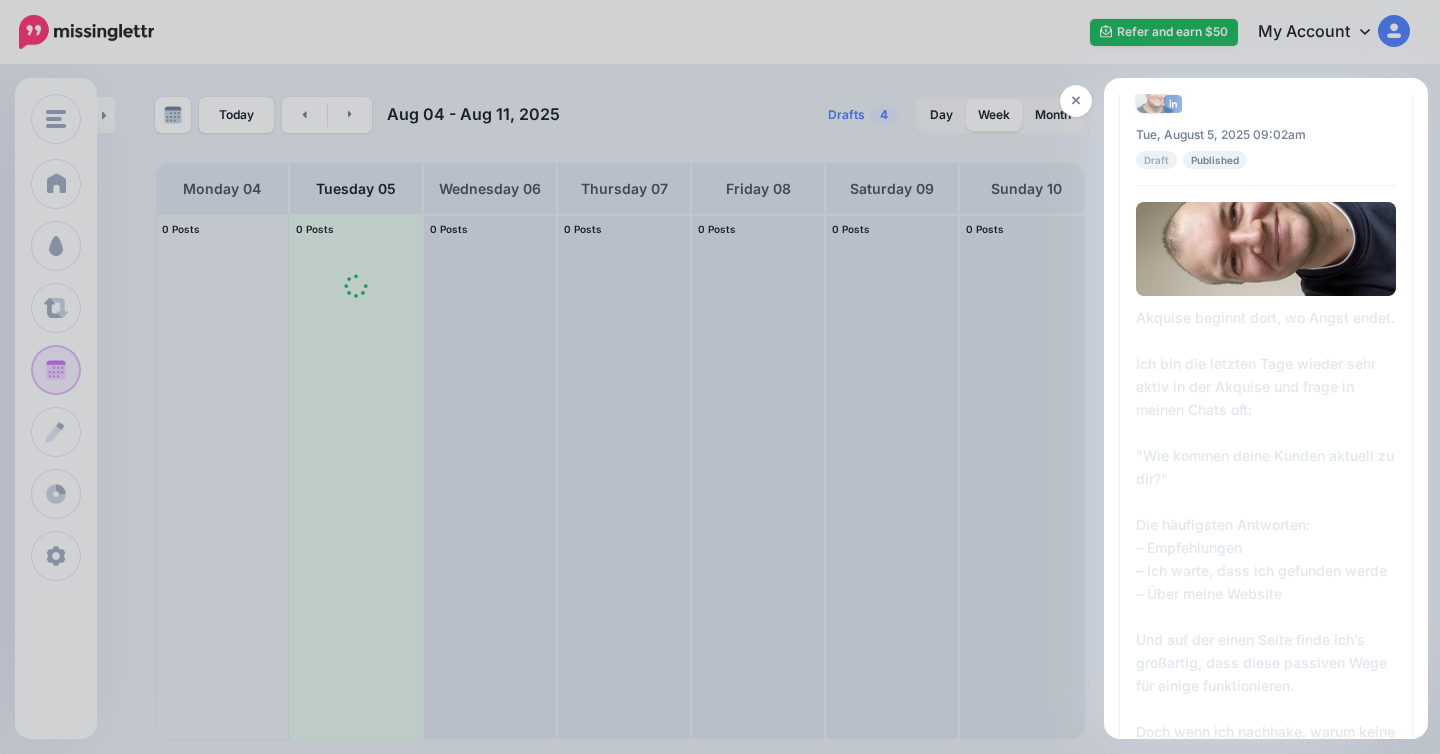 scroll, scrollTop: 0, scrollLeft: 0, axis: both 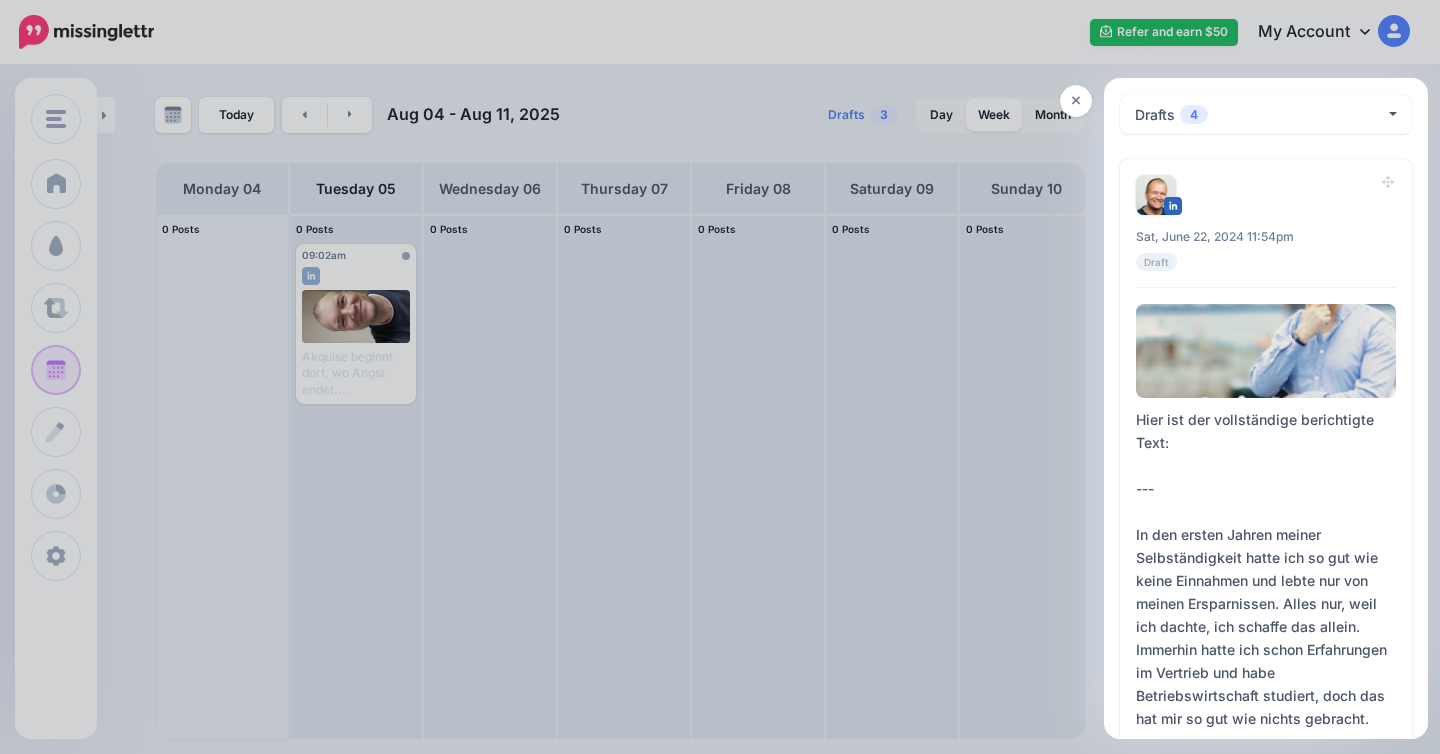 click at bounding box center (720, 377) 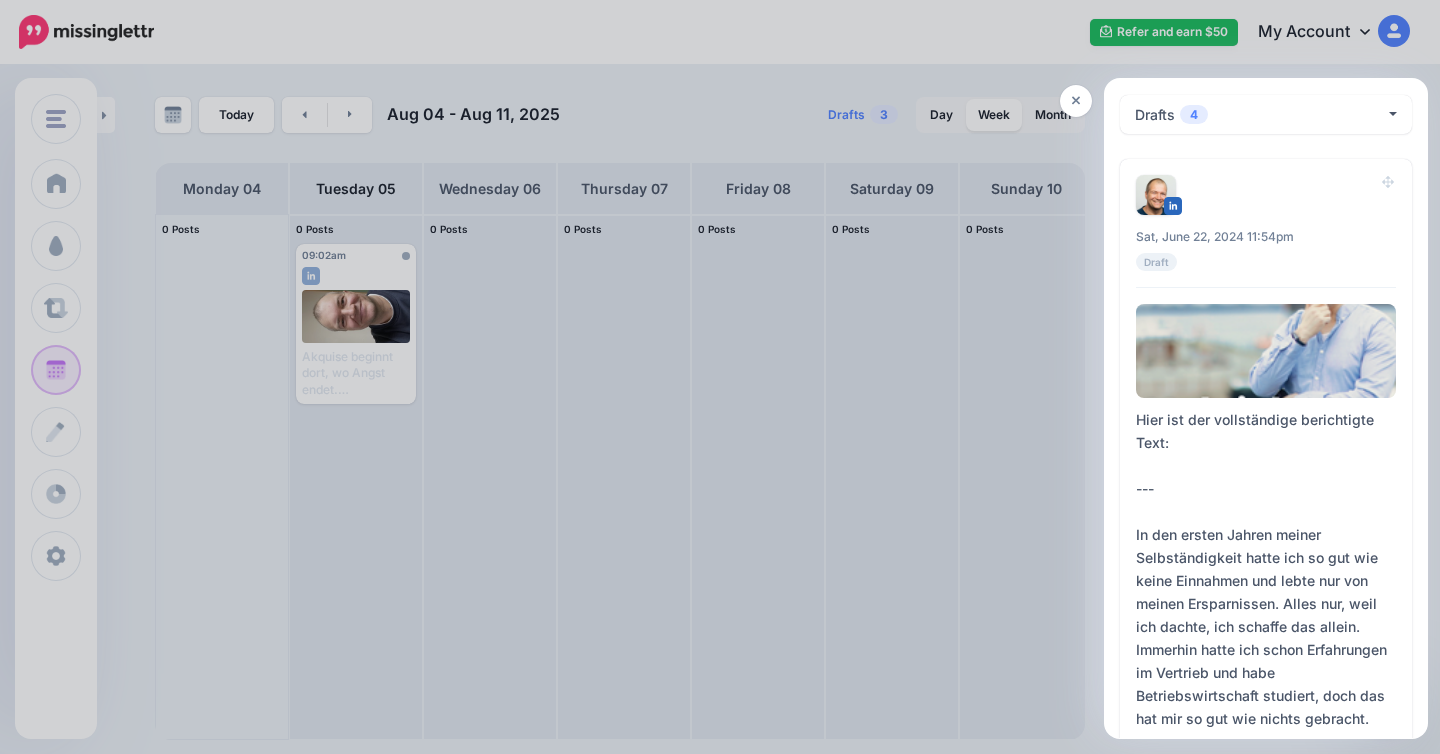click at bounding box center (720, 377) 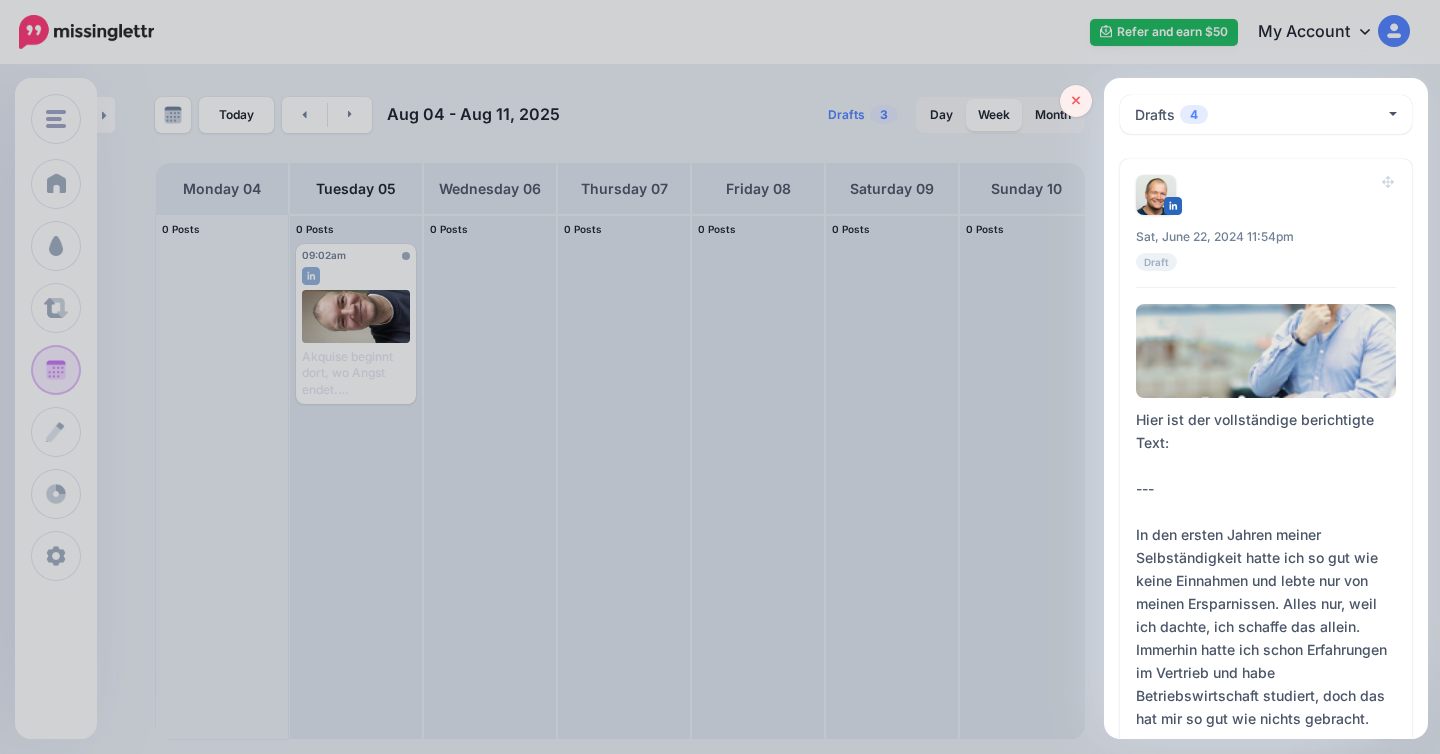 click at bounding box center (1076, 101) 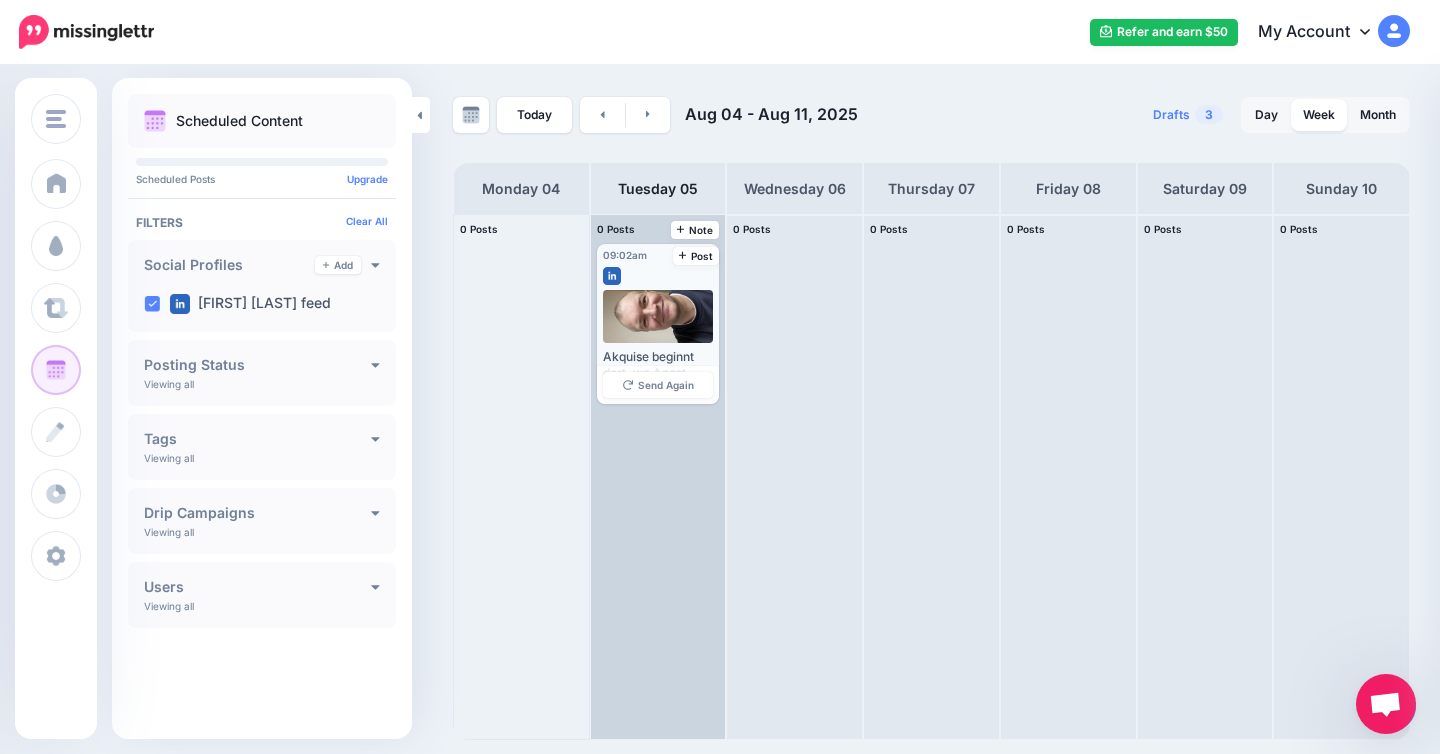 click at bounding box center (659, 316) 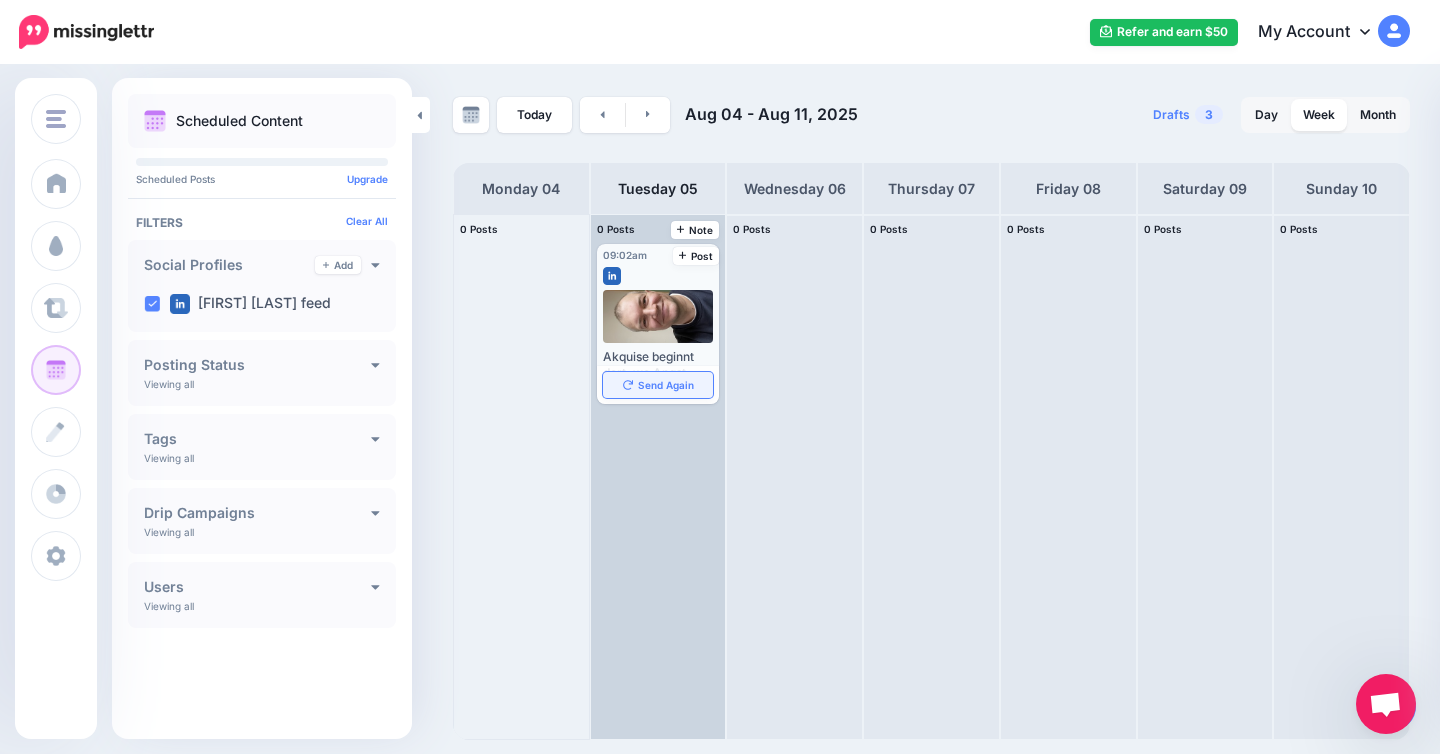 click on "Send Again" at bounding box center [658, 385] 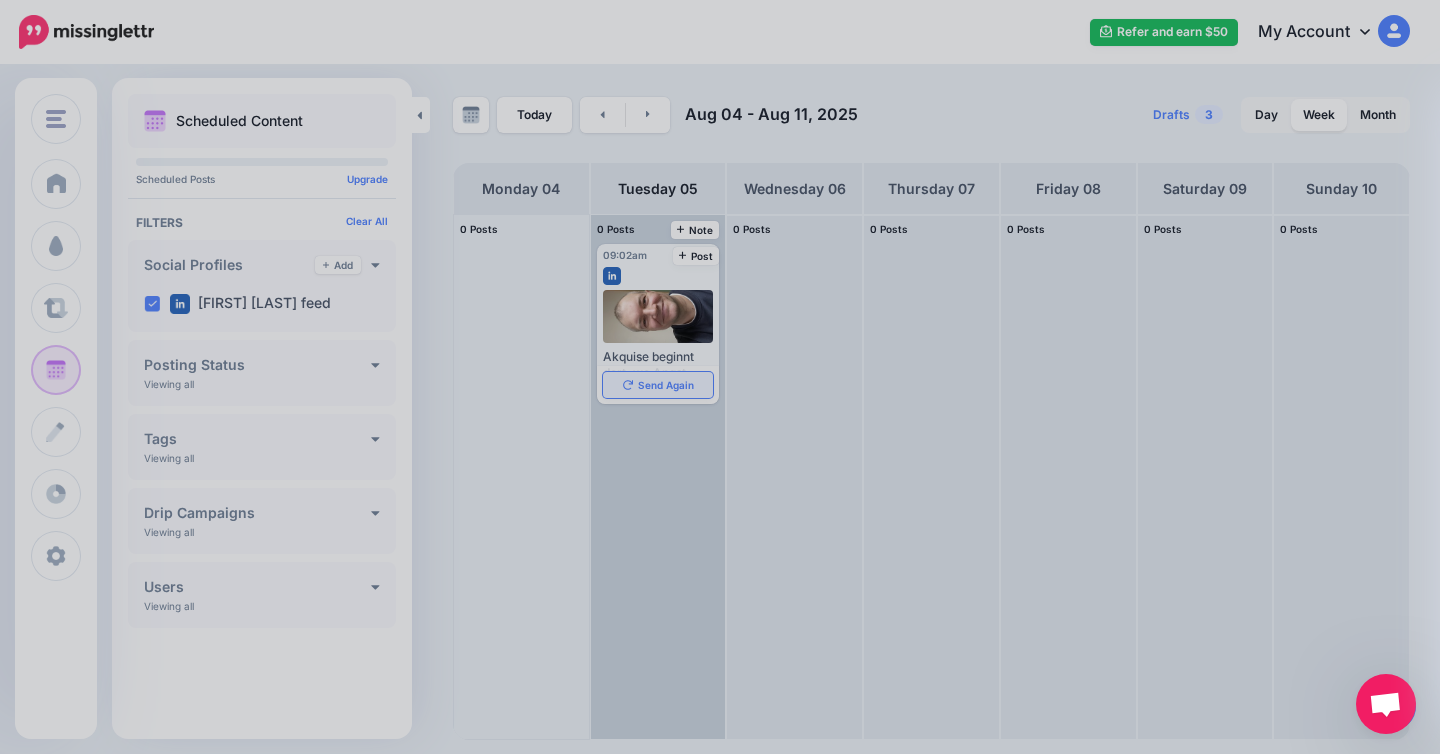 scroll, scrollTop: 0, scrollLeft: 0, axis: both 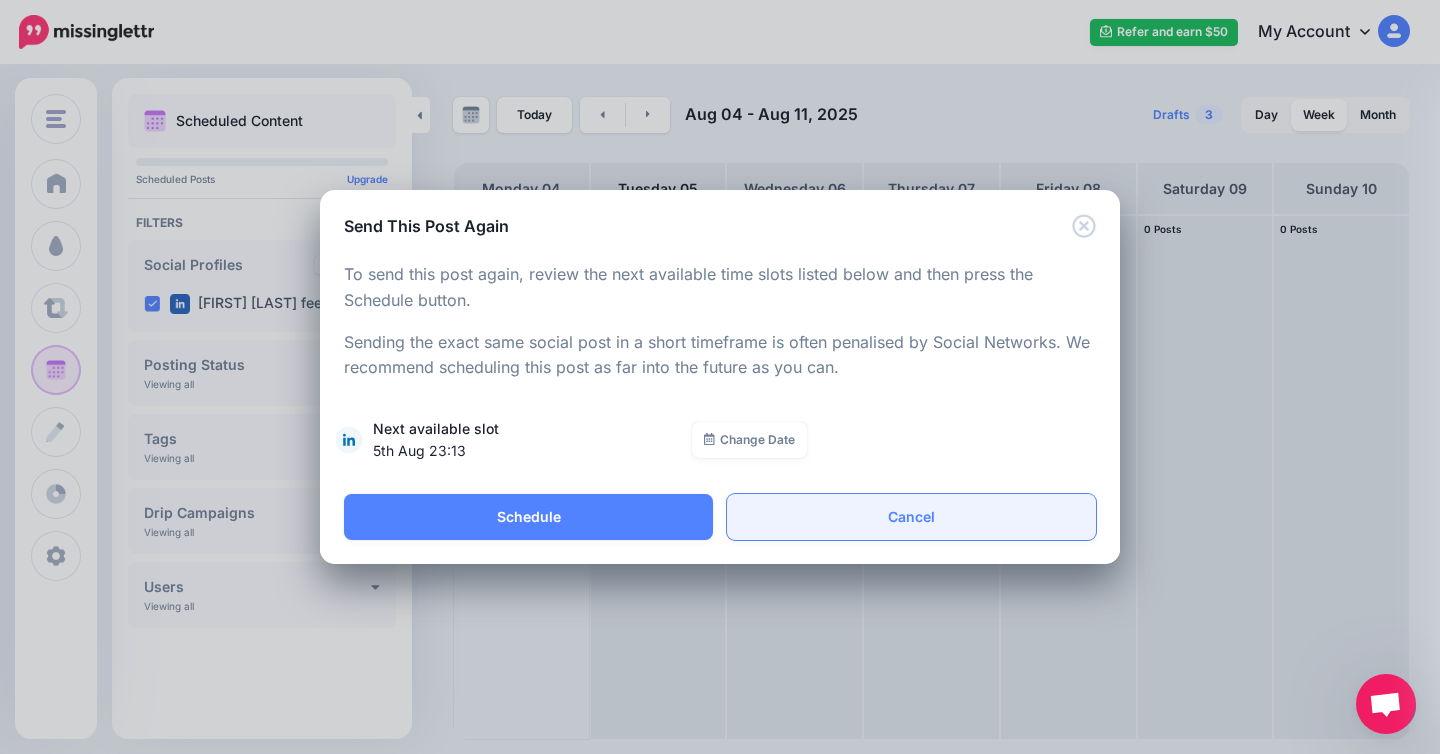 click on "Cancel" at bounding box center (911, 517) 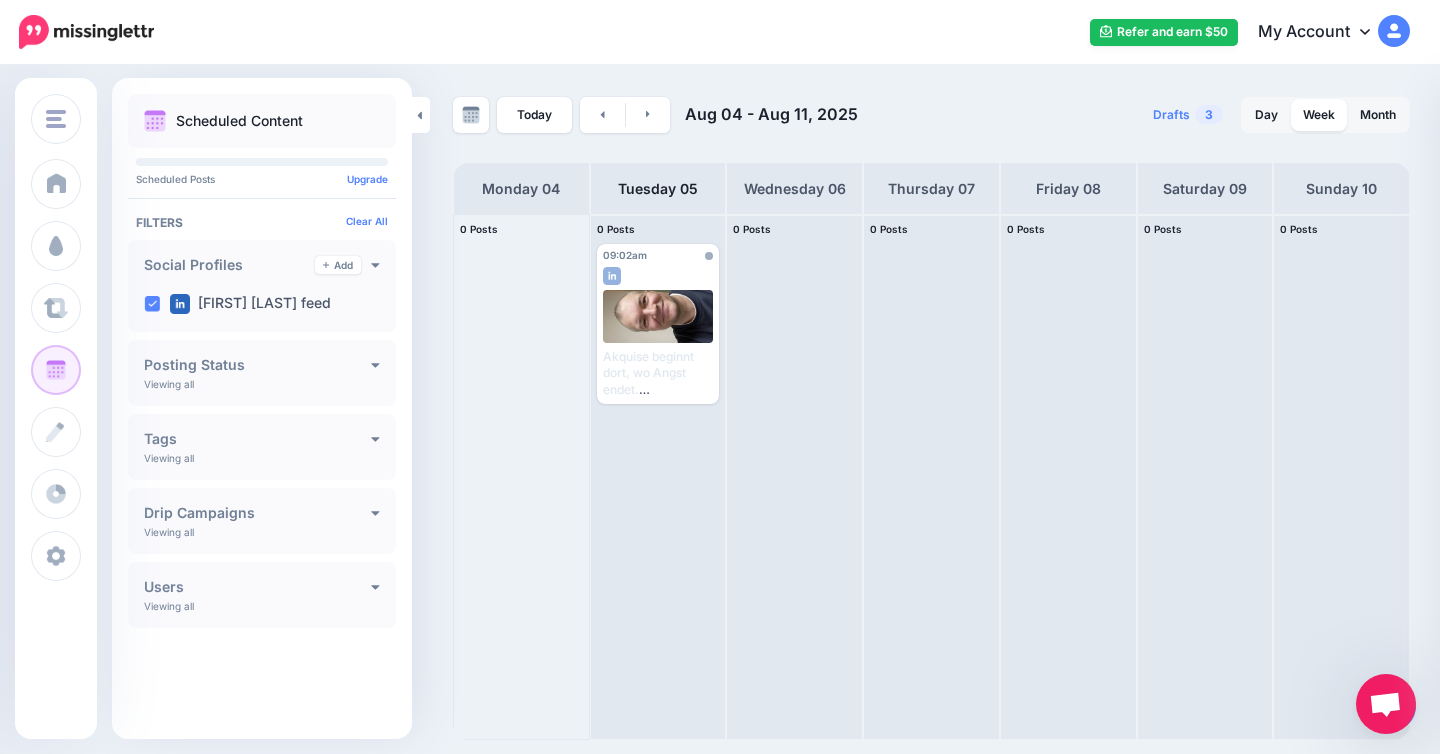 scroll, scrollTop: 0, scrollLeft: 0, axis: both 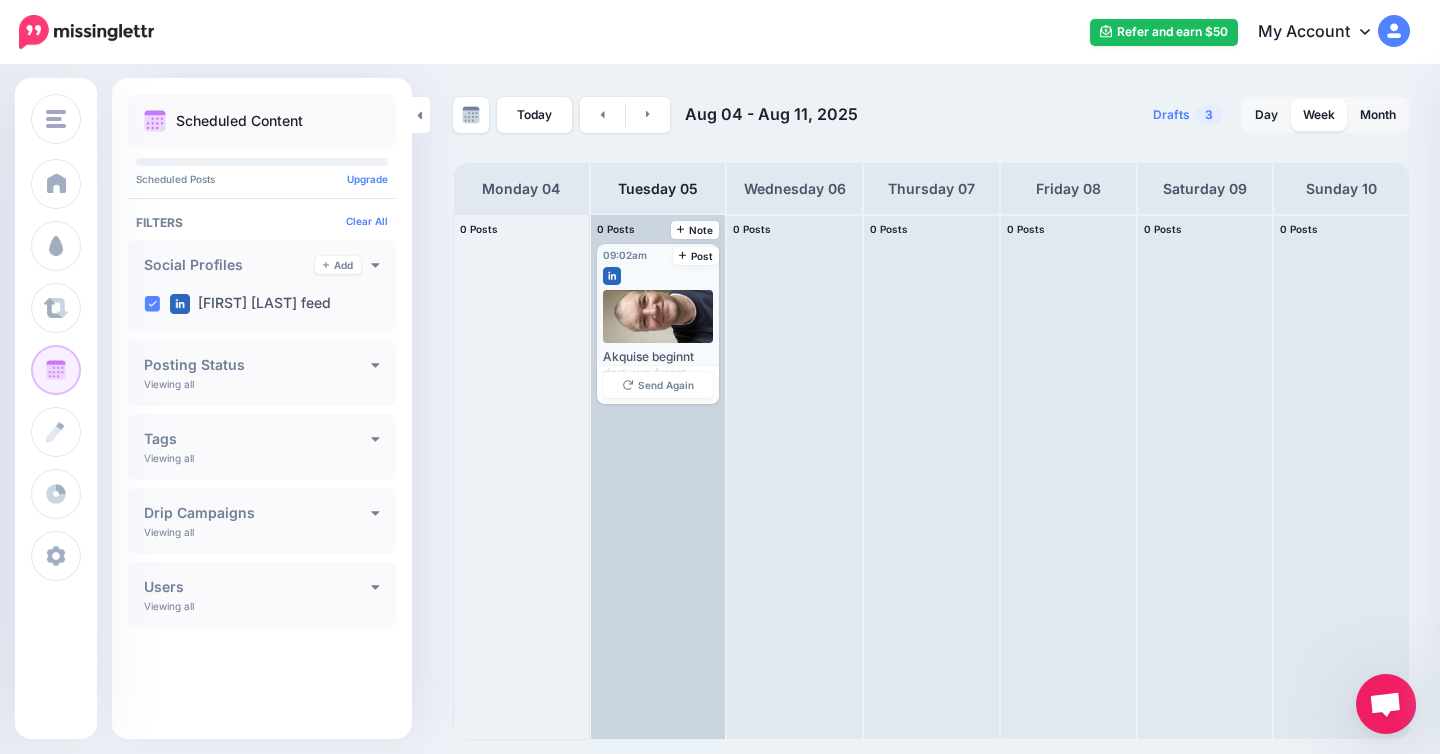 click at bounding box center (659, 316) 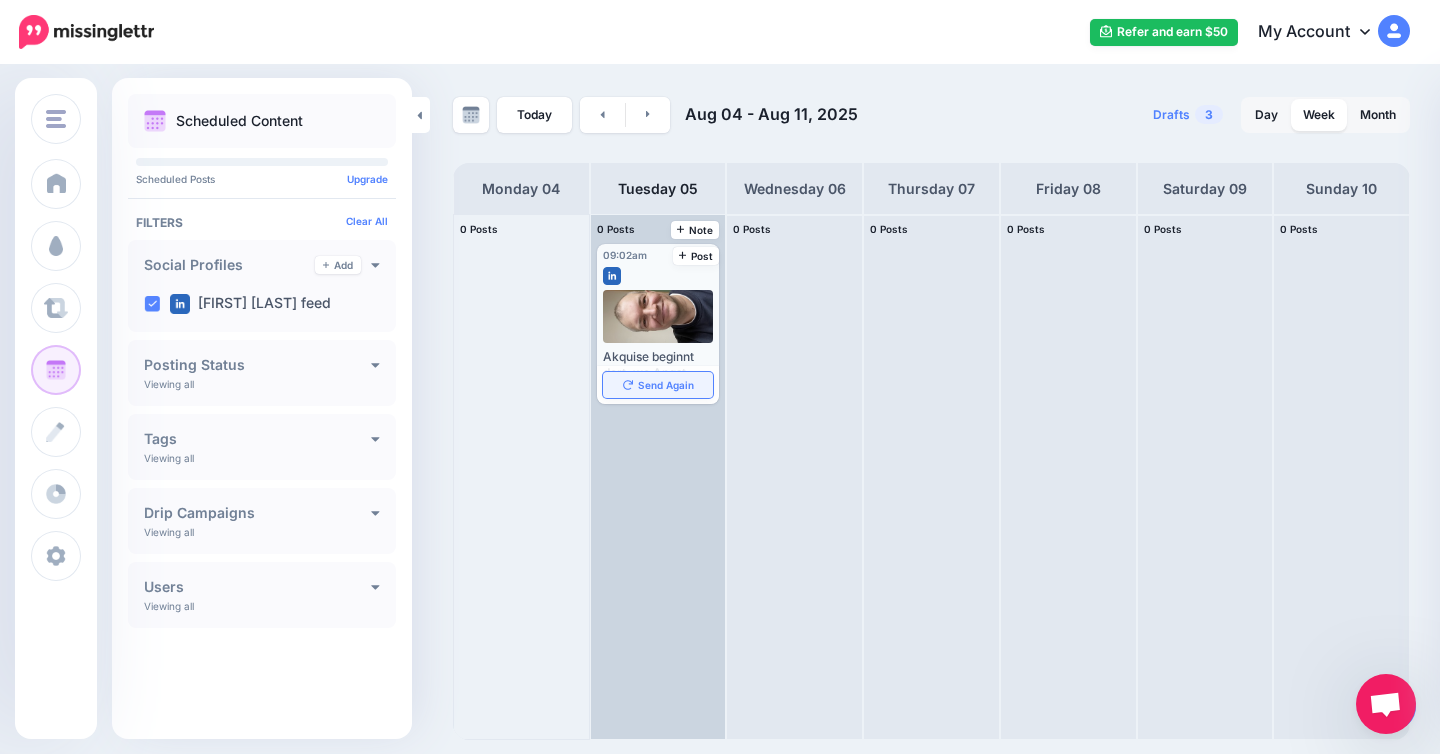 click on "Send Again" at bounding box center (658, 385) 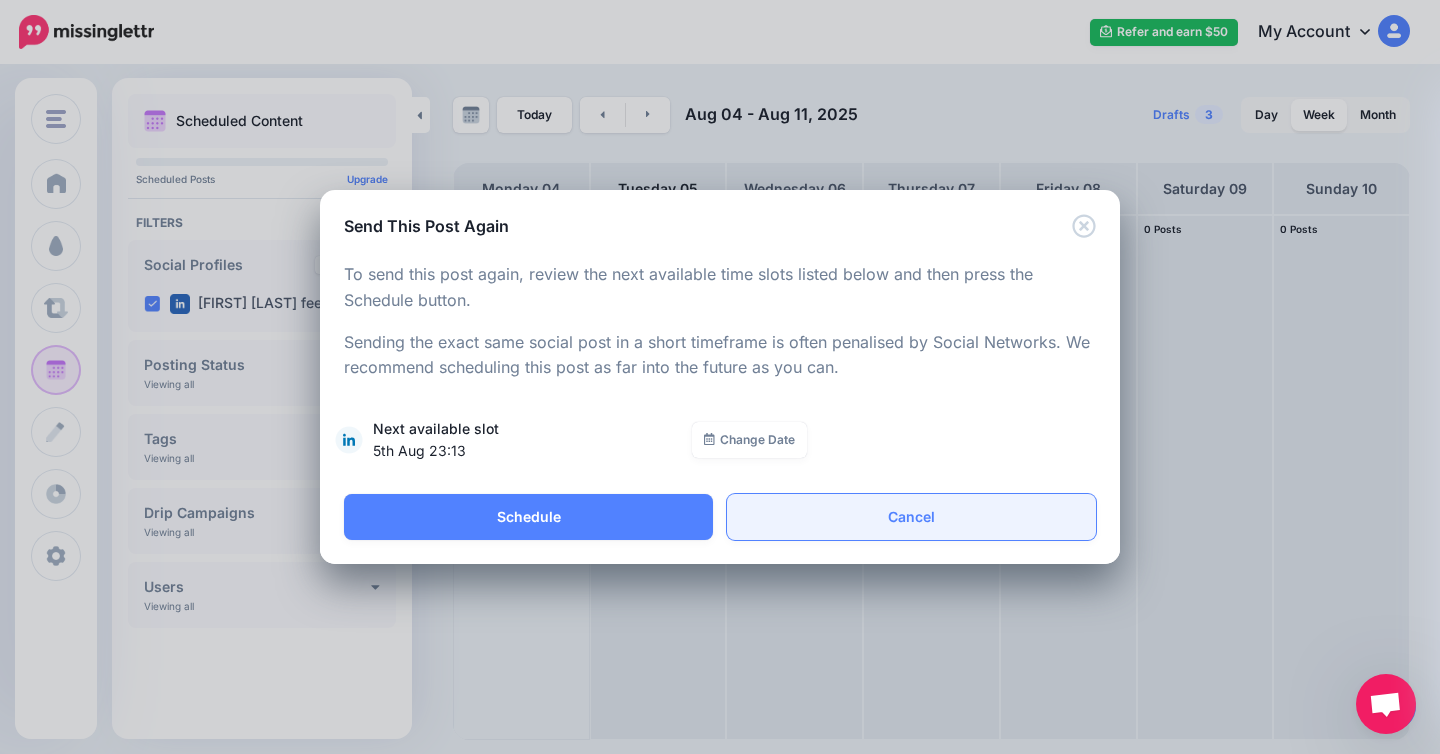 click on "Cancel" at bounding box center [911, 517] 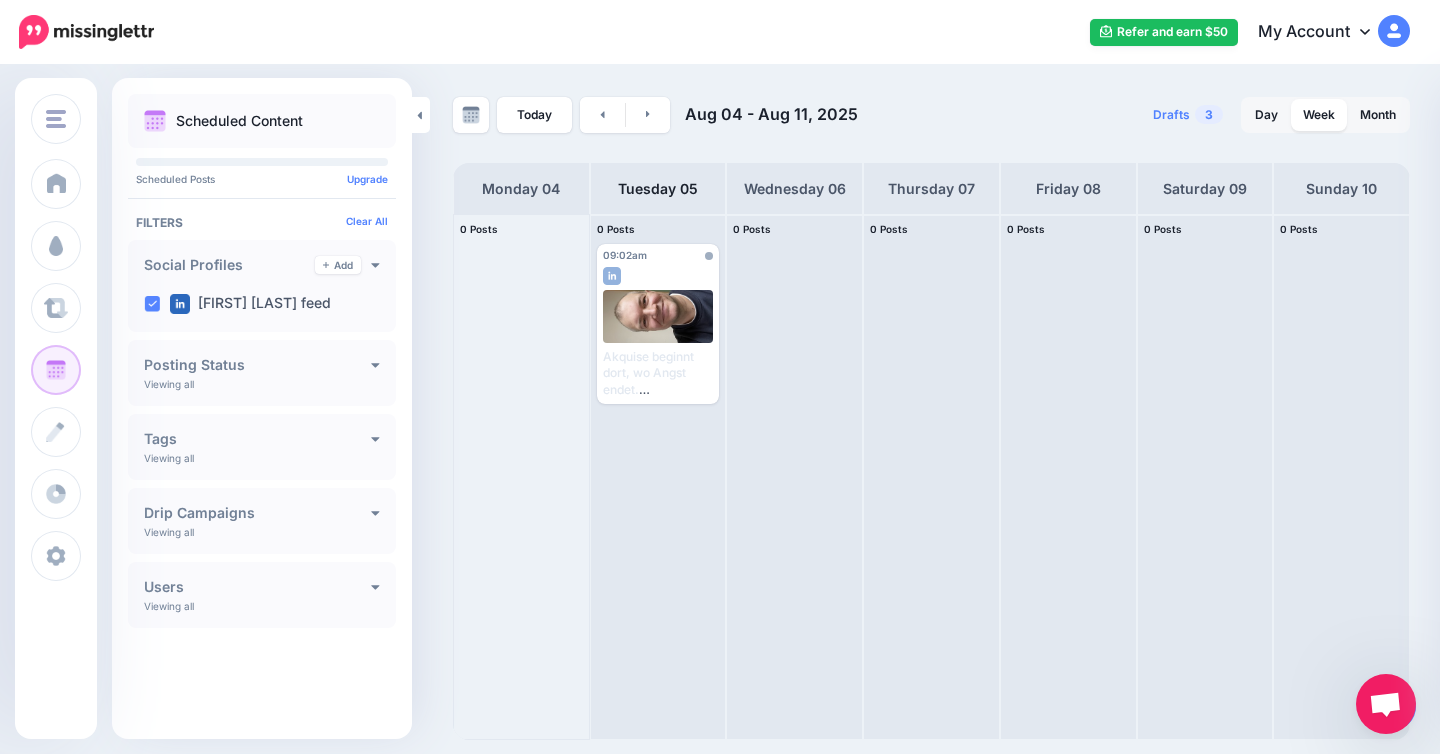 scroll, scrollTop: 0, scrollLeft: 0, axis: both 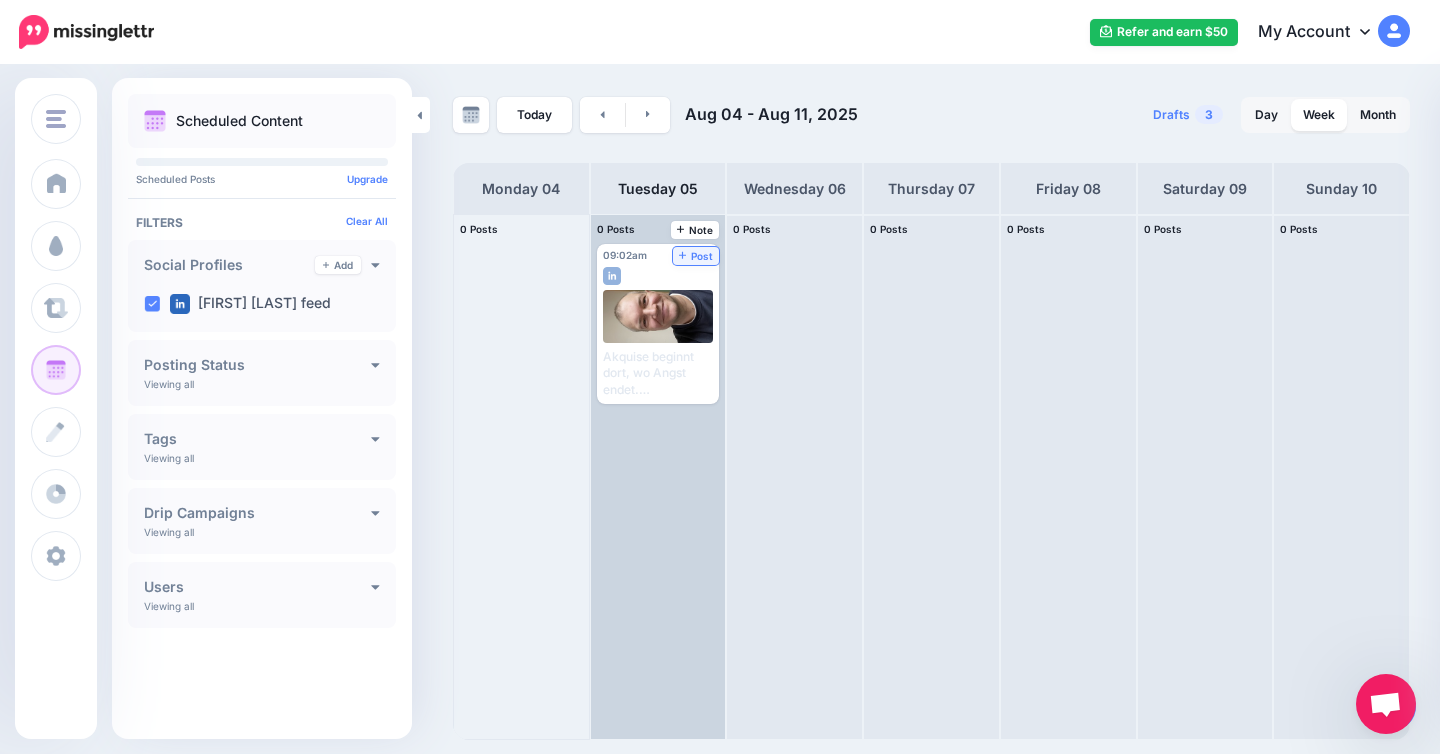 click on "Post" at bounding box center [696, 256] 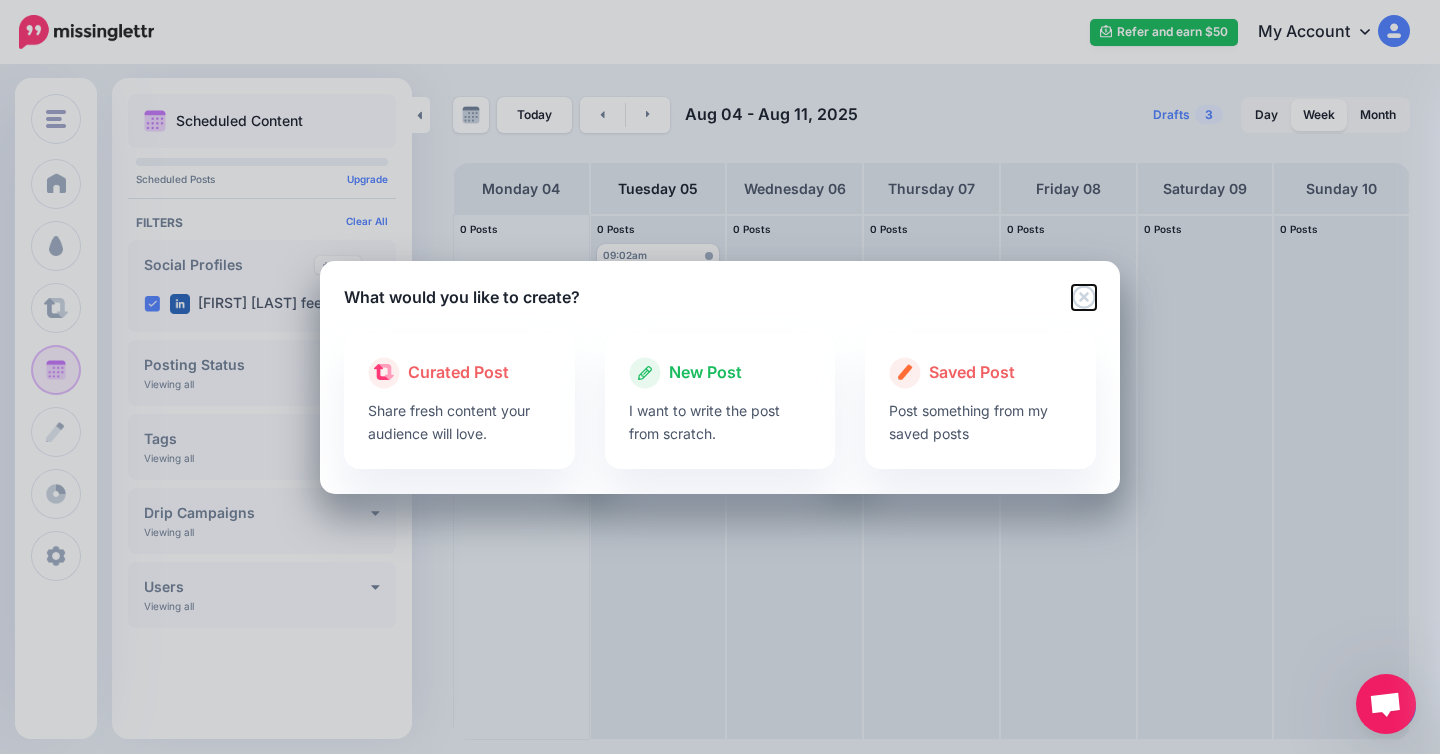 click 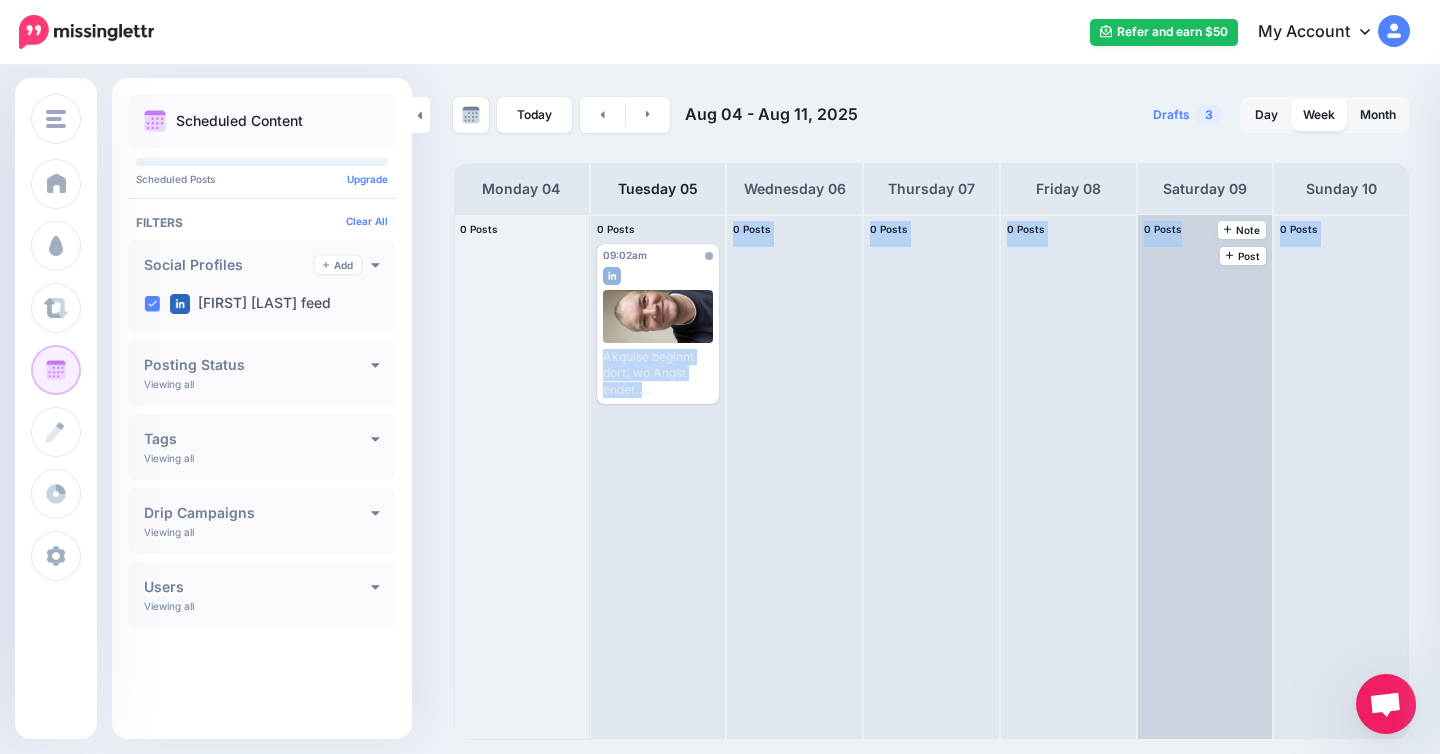 drag, startPoint x: 629, startPoint y: 263, endPoint x: 1260, endPoint y: 294, distance: 631.76105 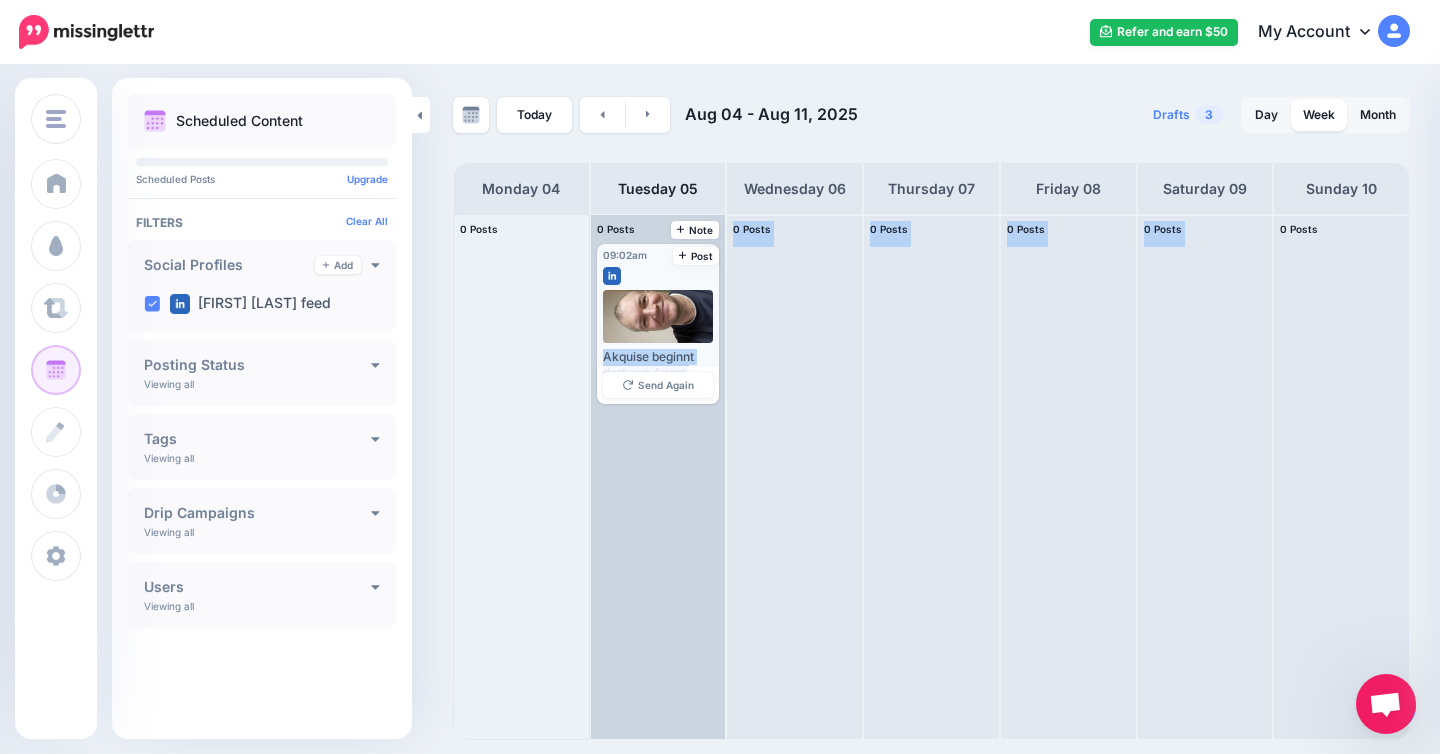 click at bounding box center [658, 271] 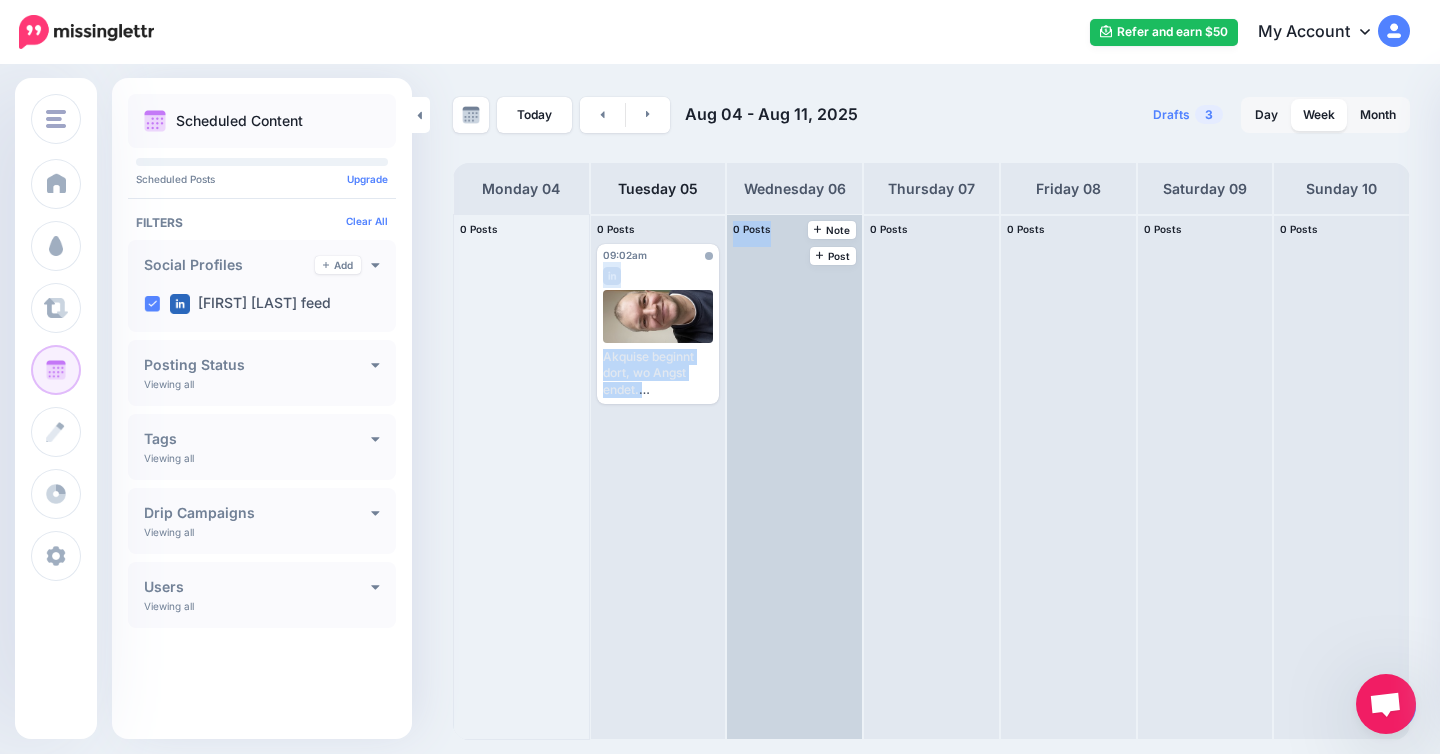 drag, startPoint x: 638, startPoint y: 261, endPoint x: 758, endPoint y: 267, distance: 120.14991 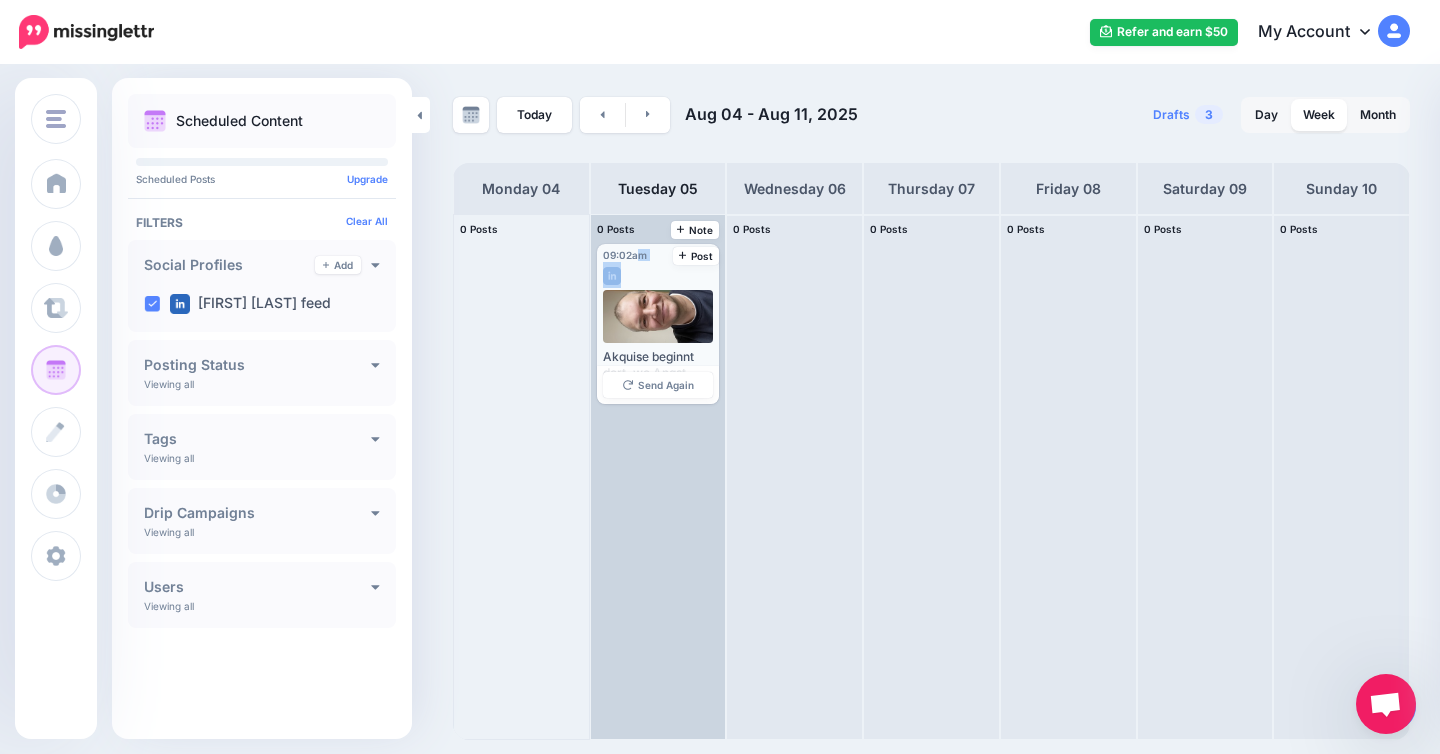 drag, startPoint x: 641, startPoint y: 252, endPoint x: 686, endPoint y: 273, distance: 49.658836 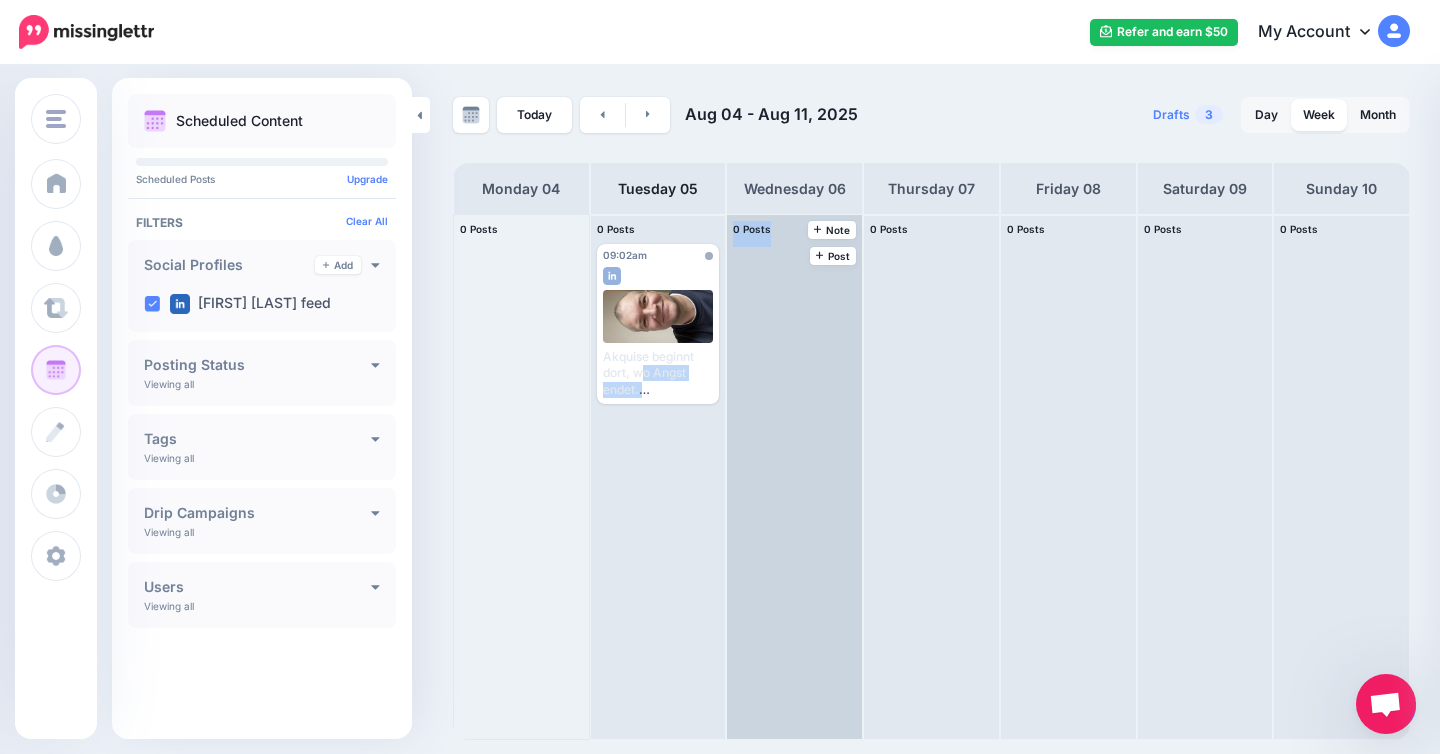 drag, startPoint x: 641, startPoint y: 356, endPoint x: 740, endPoint y: 343, distance: 99.849884 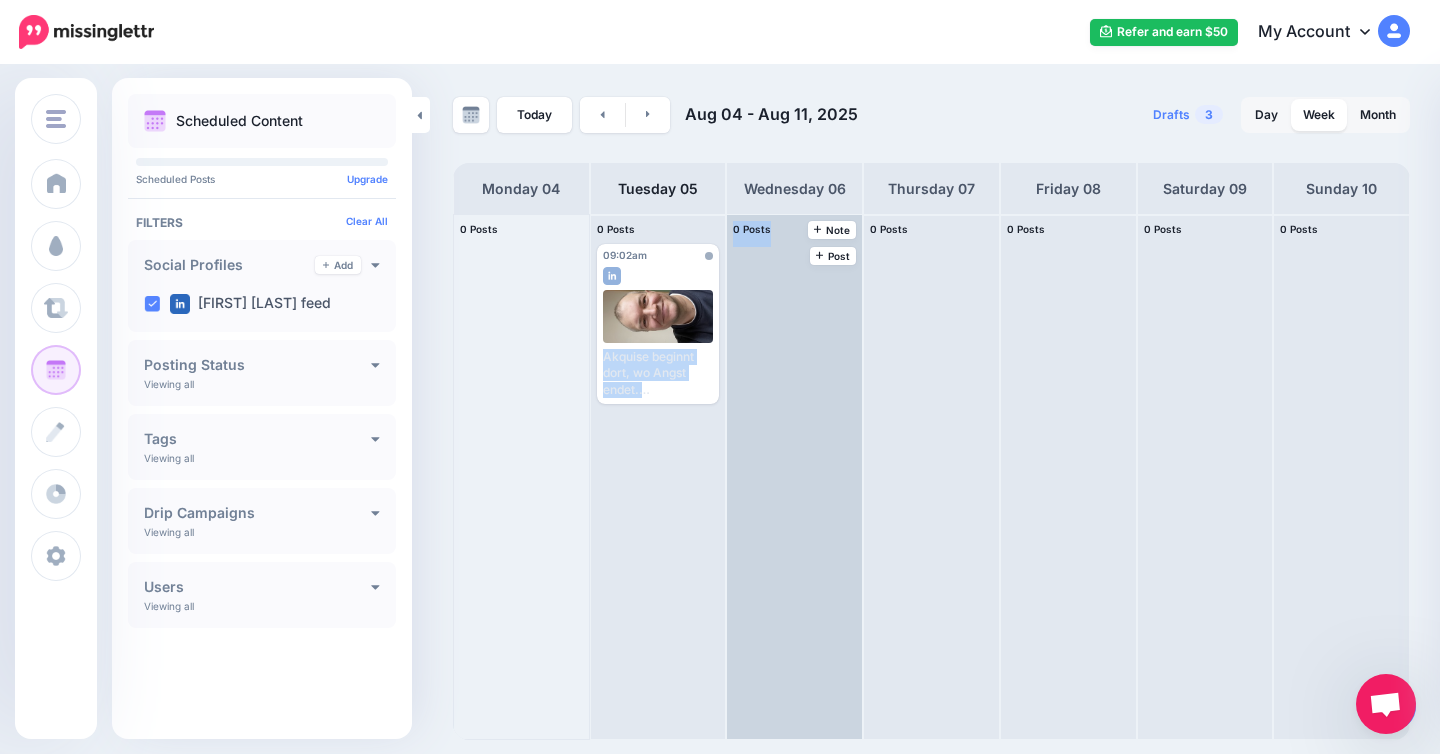 drag, startPoint x: 742, startPoint y: 322, endPoint x: 769, endPoint y: 324, distance: 27.073973 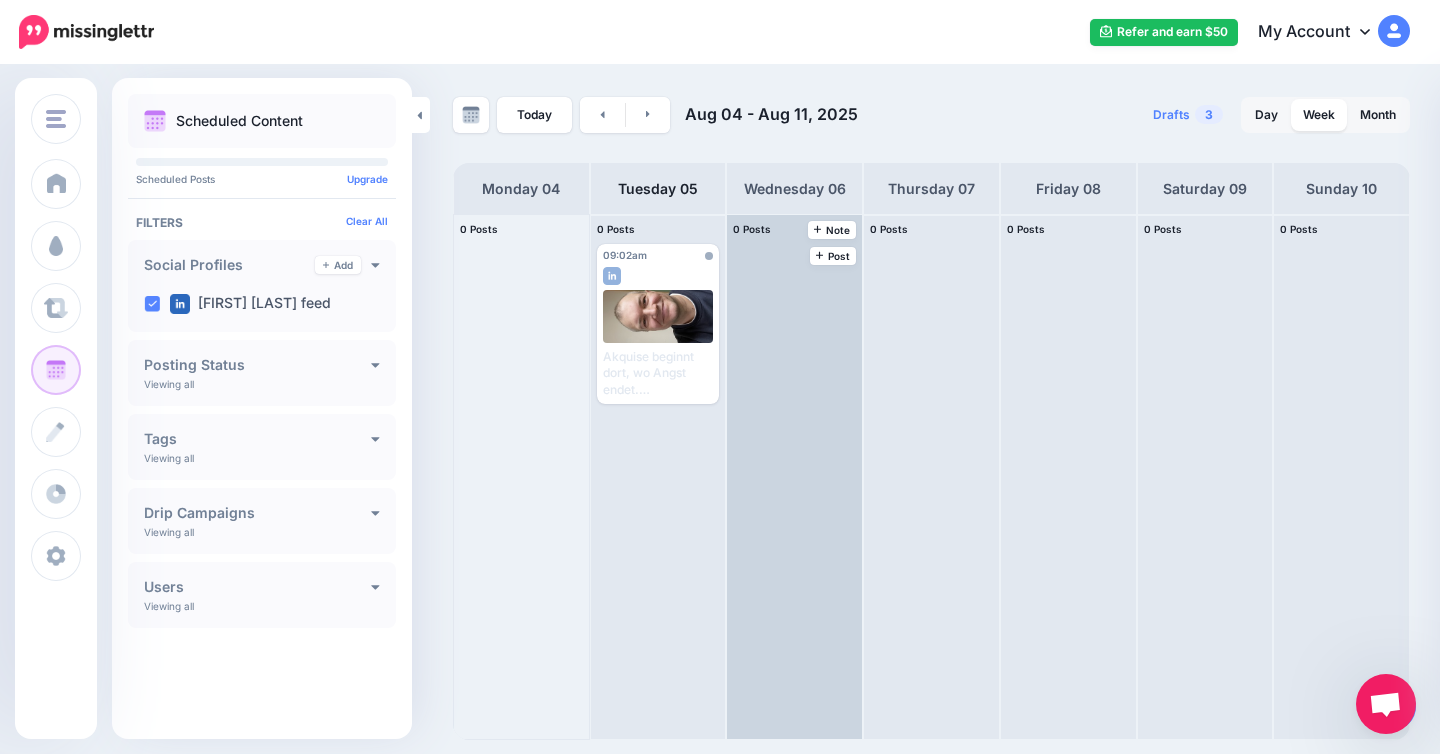 drag, startPoint x: 634, startPoint y: 252, endPoint x: 757, endPoint y: 264, distance: 123.58398 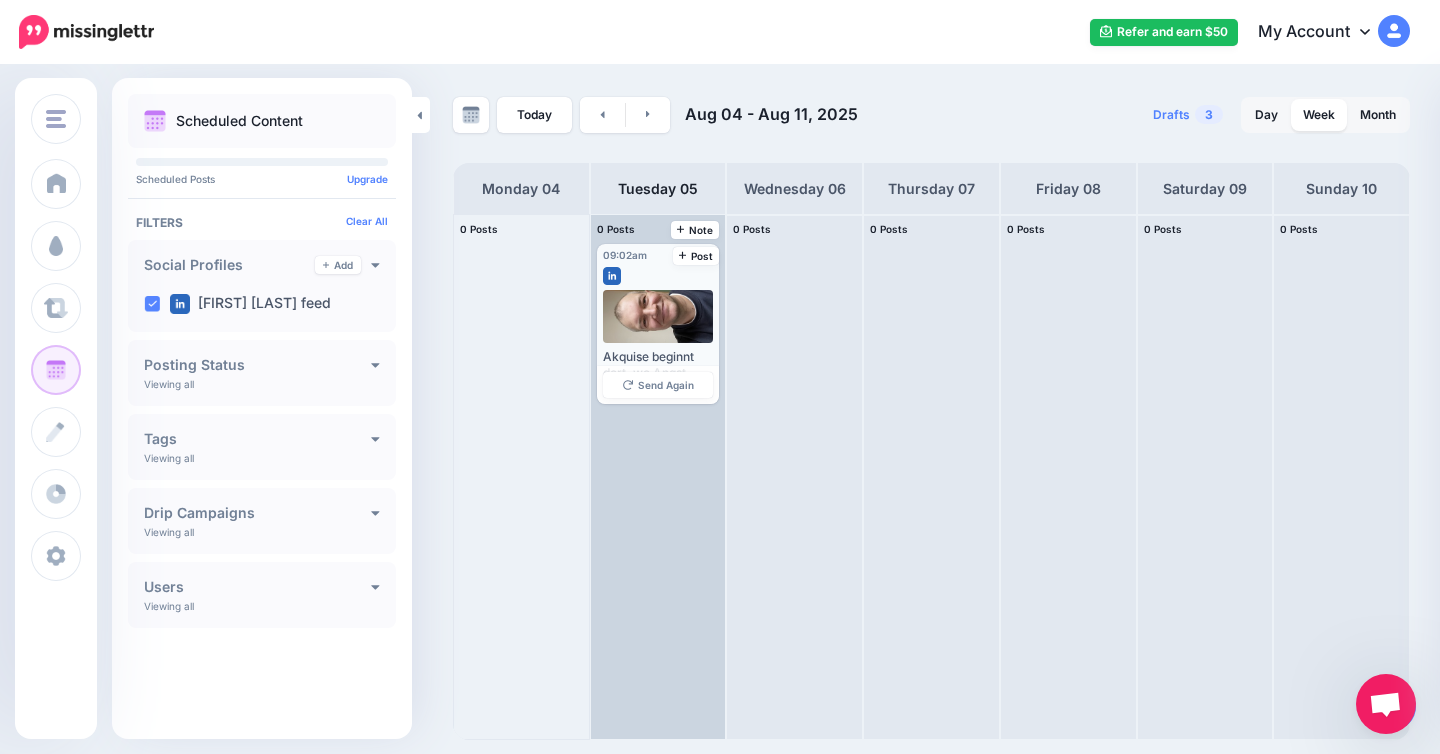 click at bounding box center [658, 271] 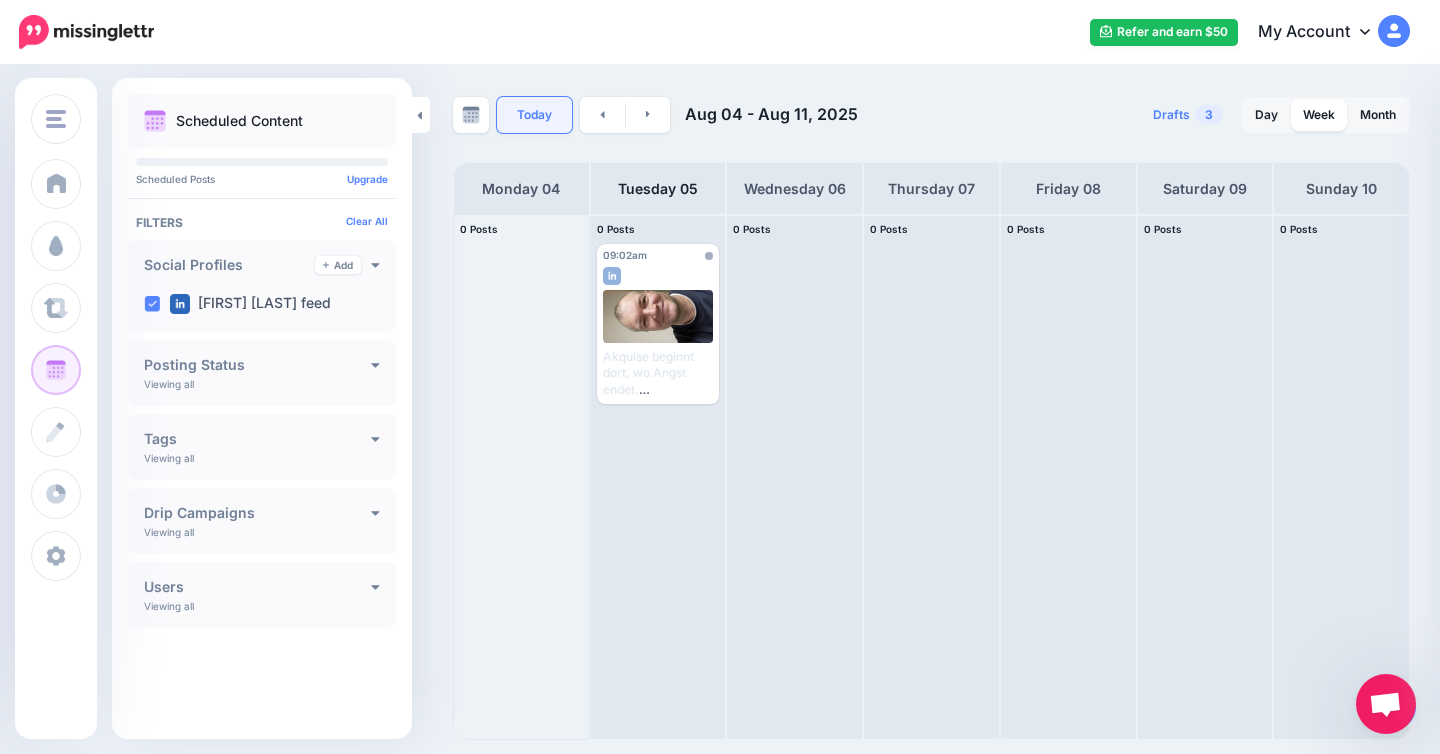 click on "Today" at bounding box center (534, 115) 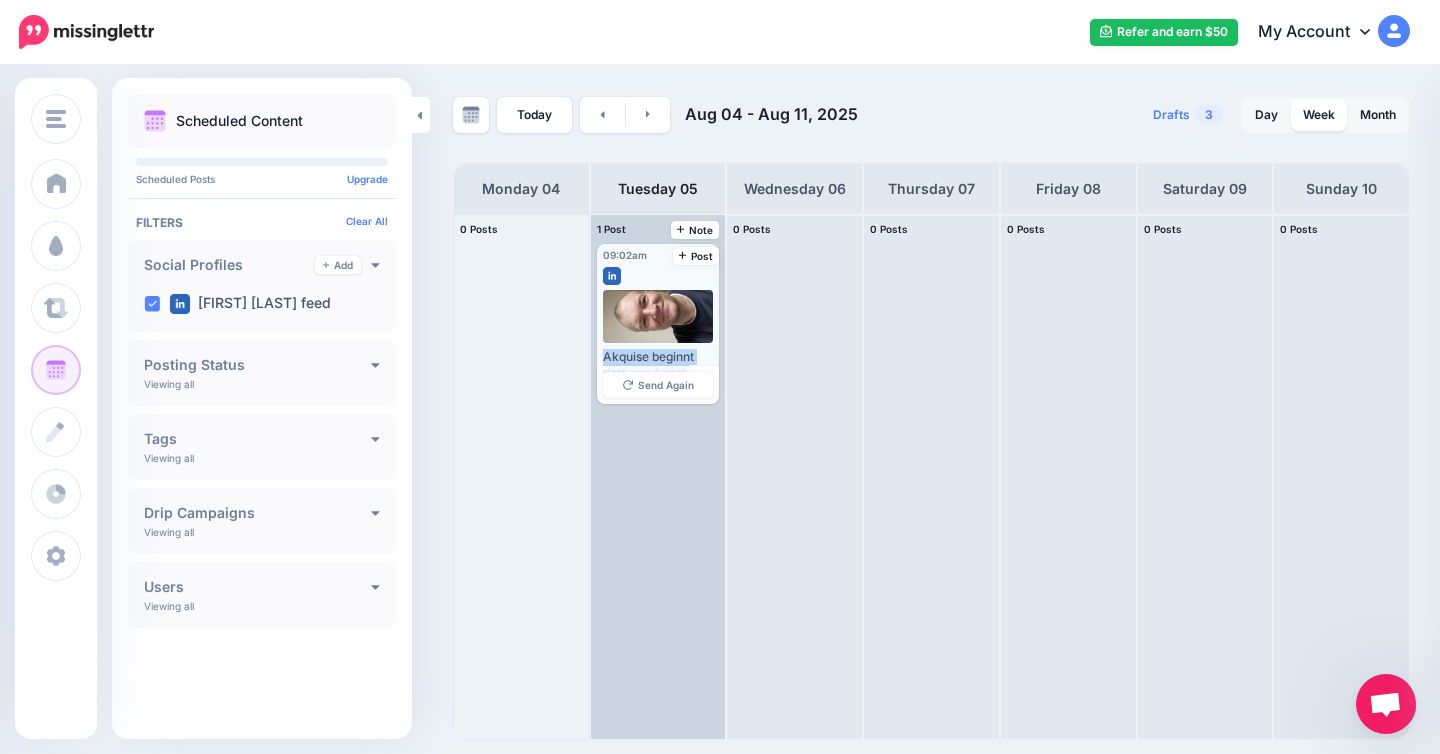 drag, startPoint x: 668, startPoint y: 299, endPoint x: 673, endPoint y: 370, distance: 71.17584 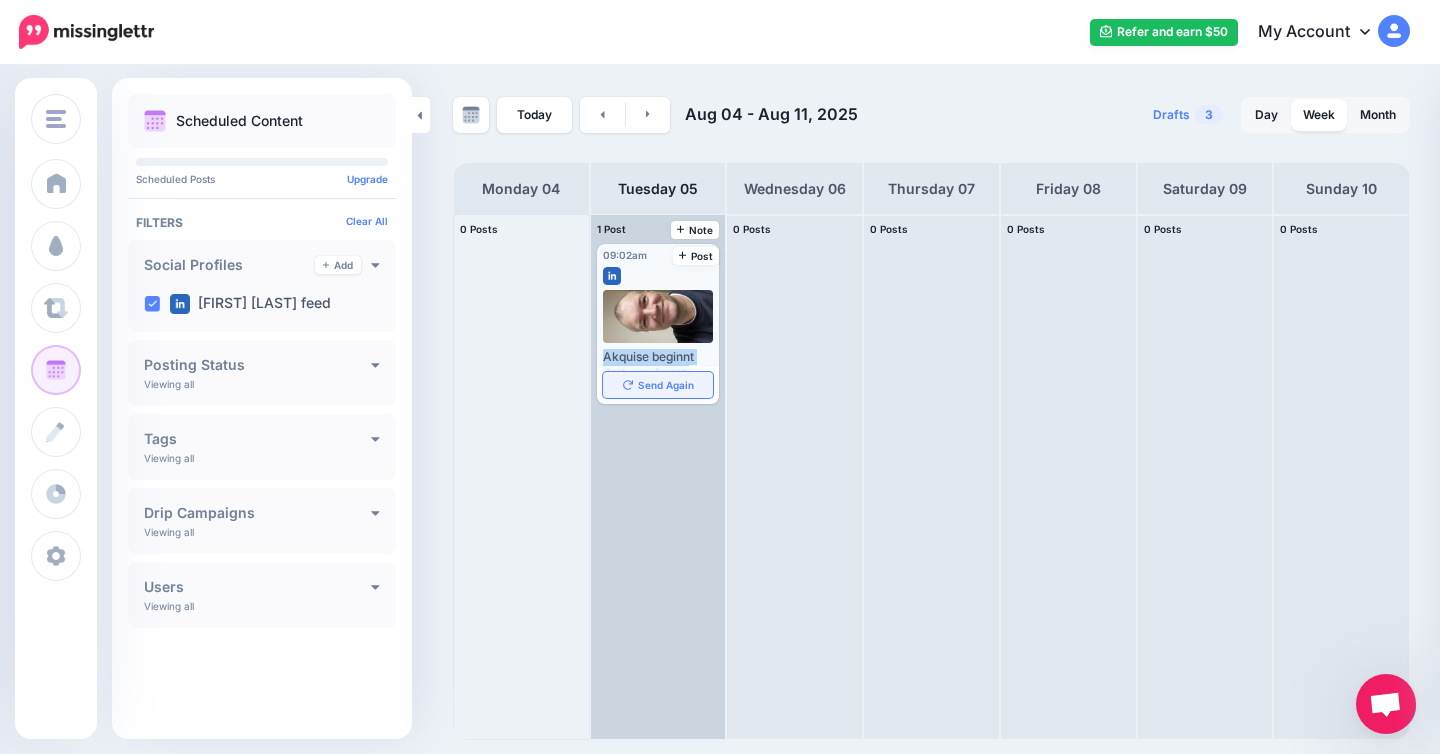 click on "Send Again" at bounding box center [658, 385] 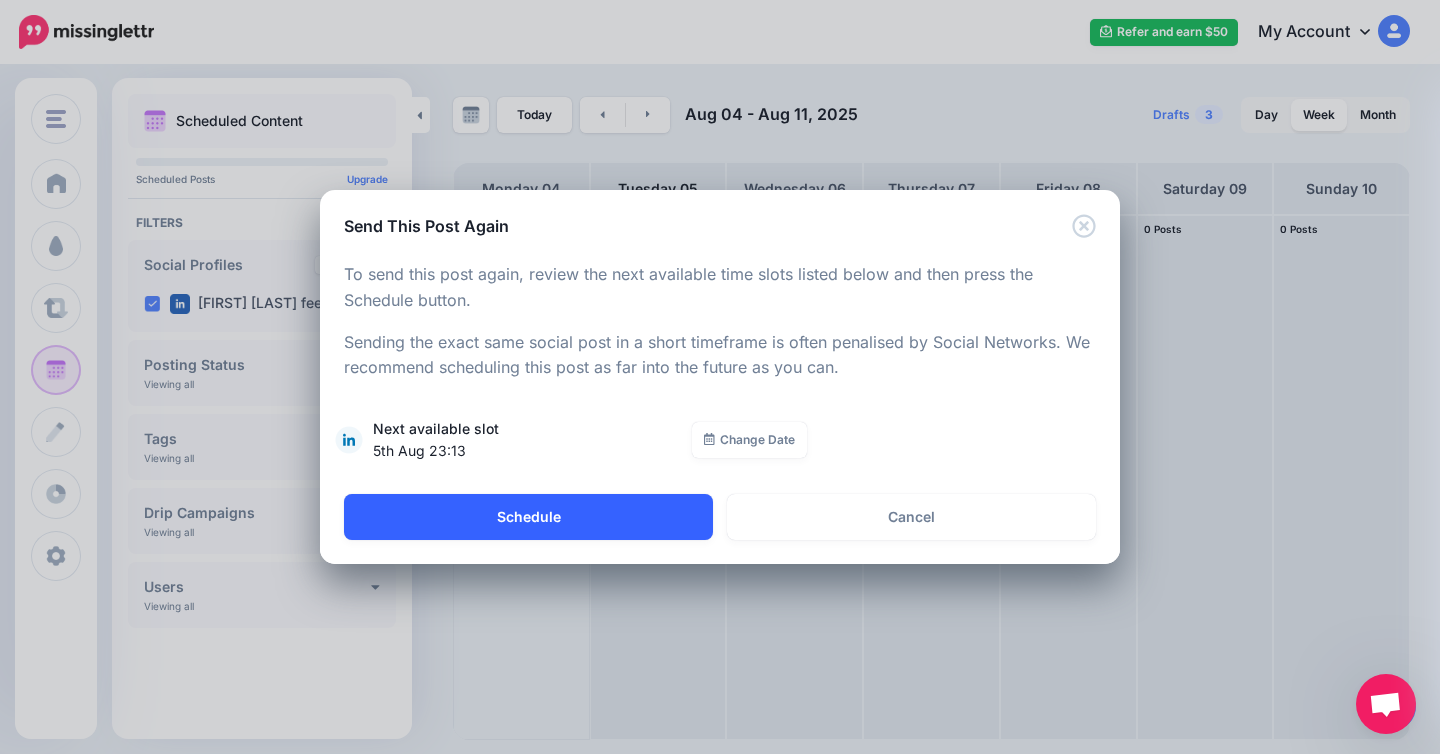 click on "Schedule" at bounding box center [528, 517] 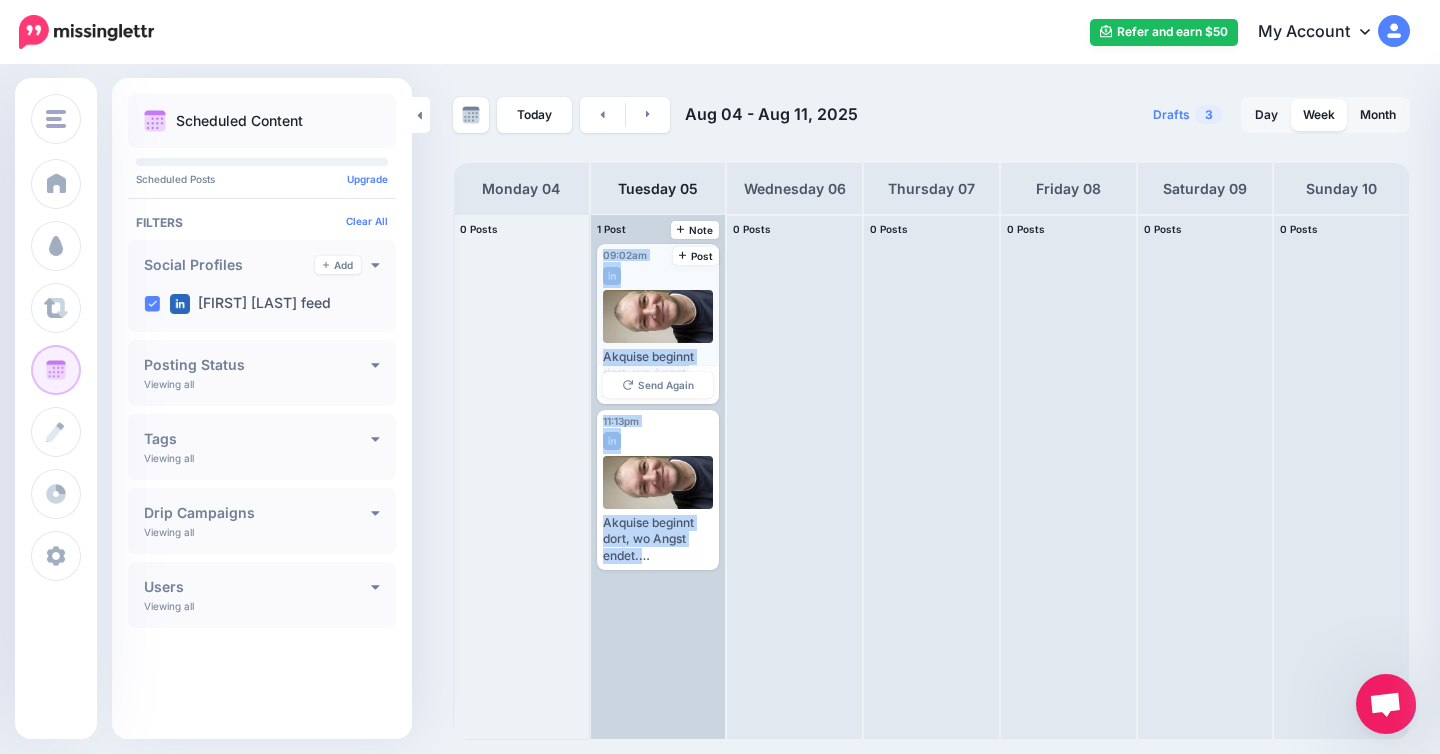 click on "09:02am
Tue, August 5, 2025 09:02am" at bounding box center [638, 256] 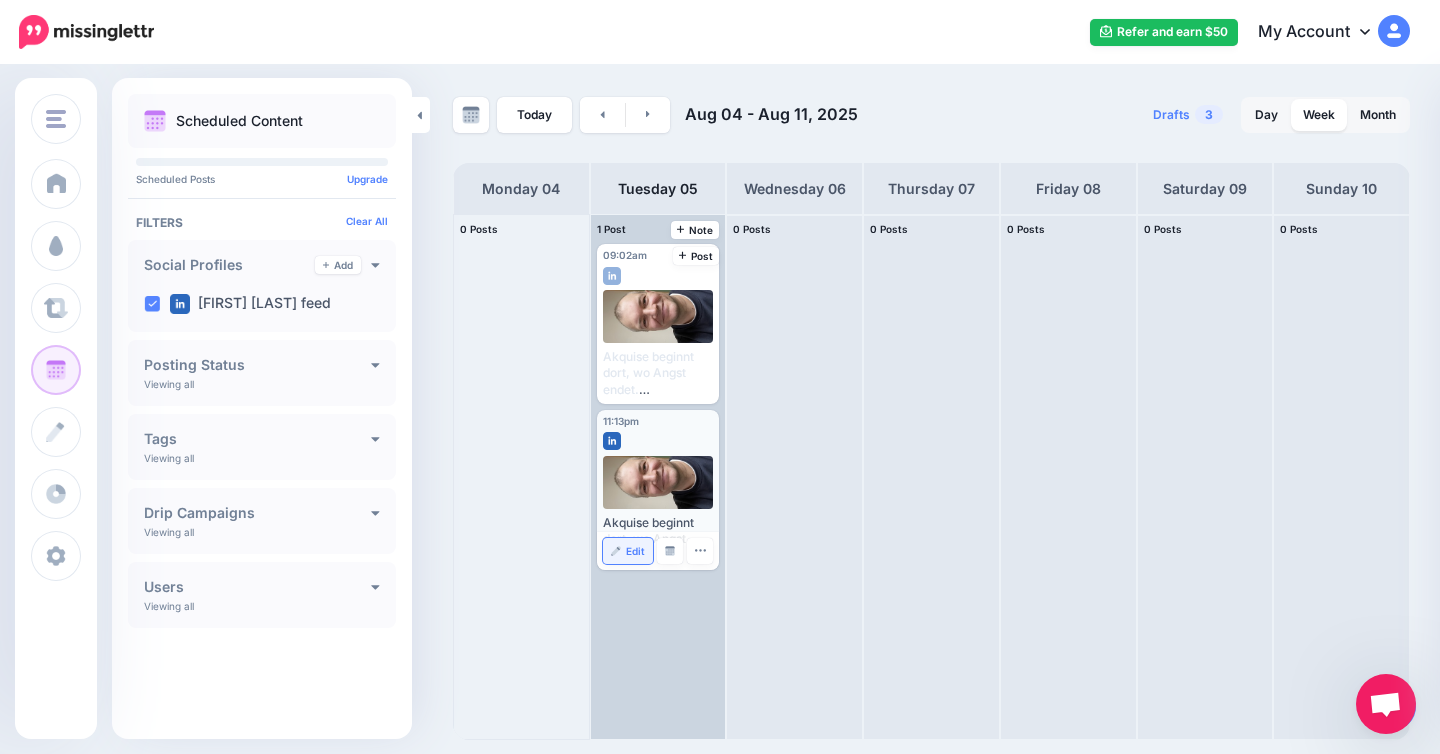 click on "Edit" at bounding box center (635, 551) 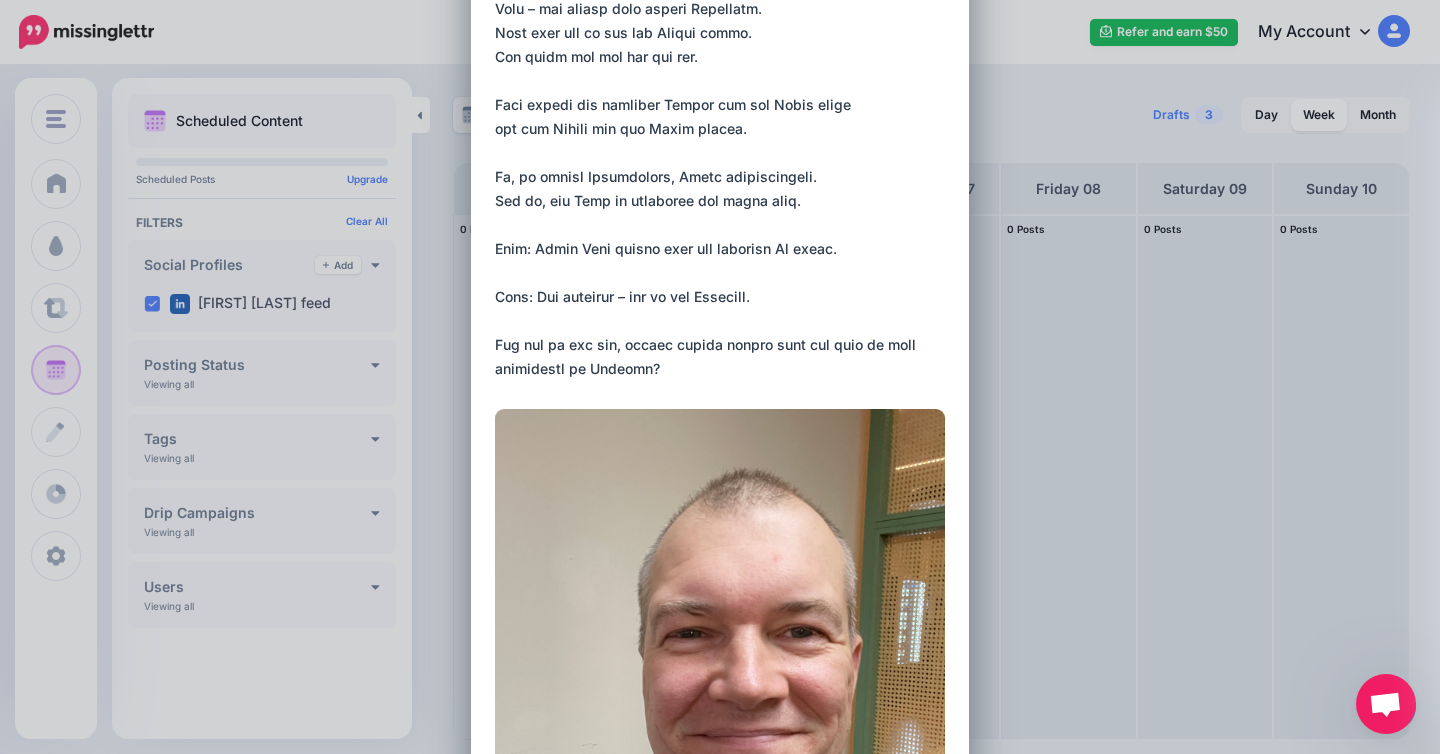 click at bounding box center (720, 709) 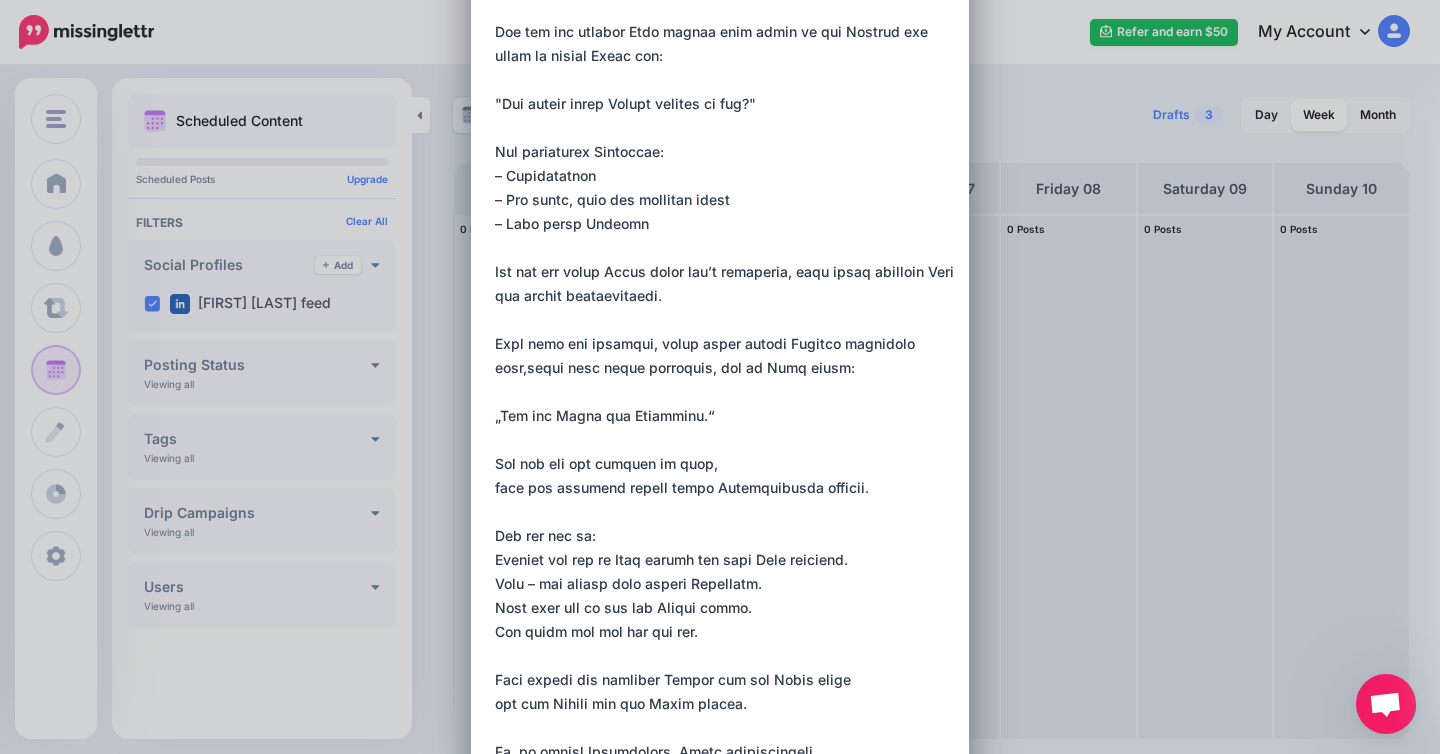 scroll, scrollTop: 0, scrollLeft: 0, axis: both 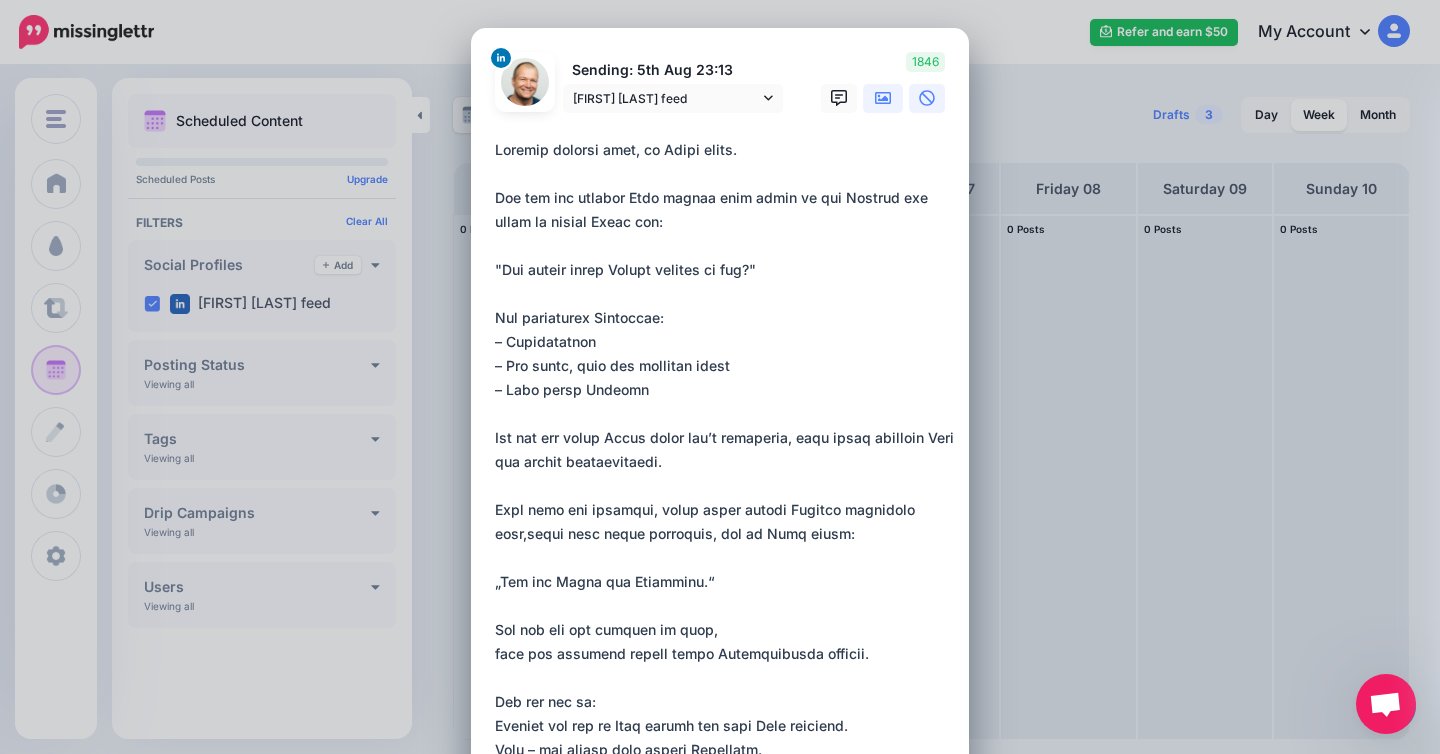 click 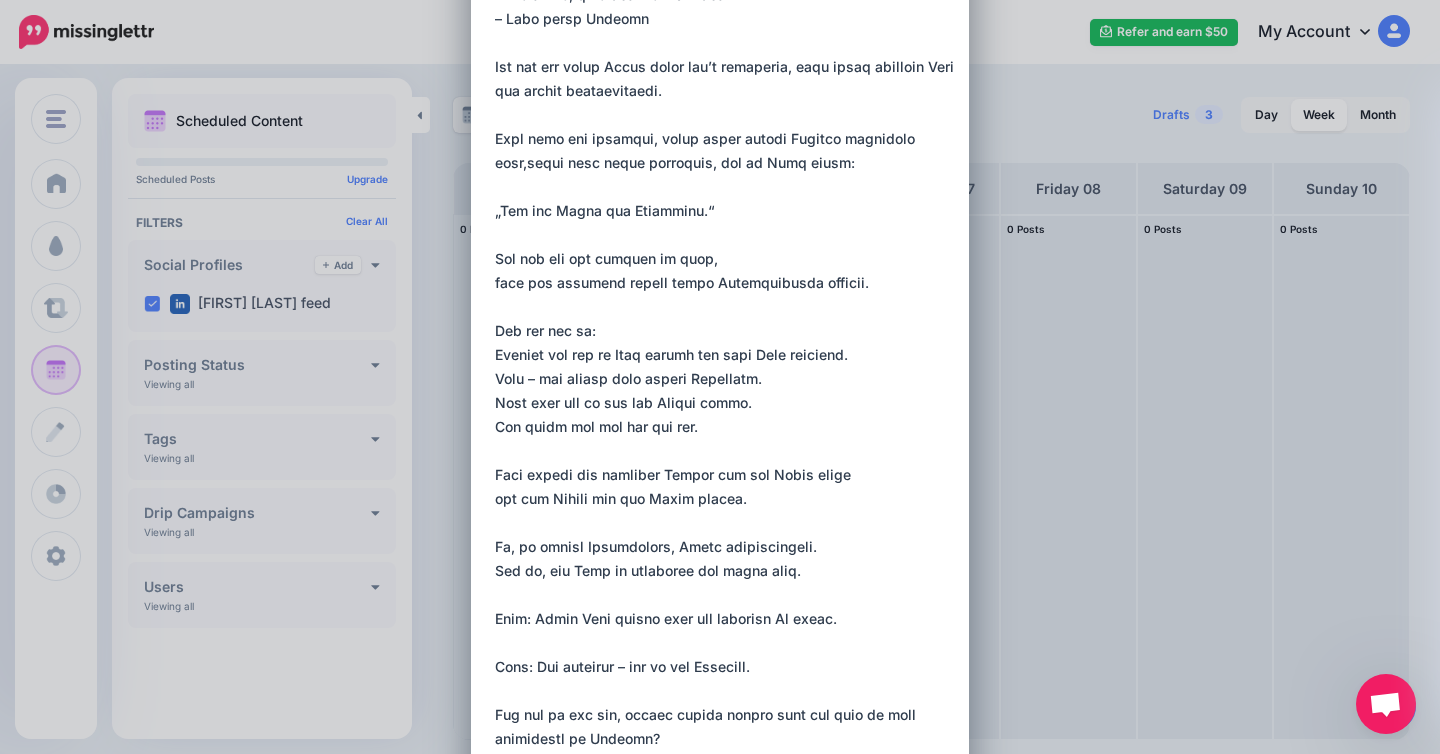 scroll, scrollTop: 0, scrollLeft: 0, axis: both 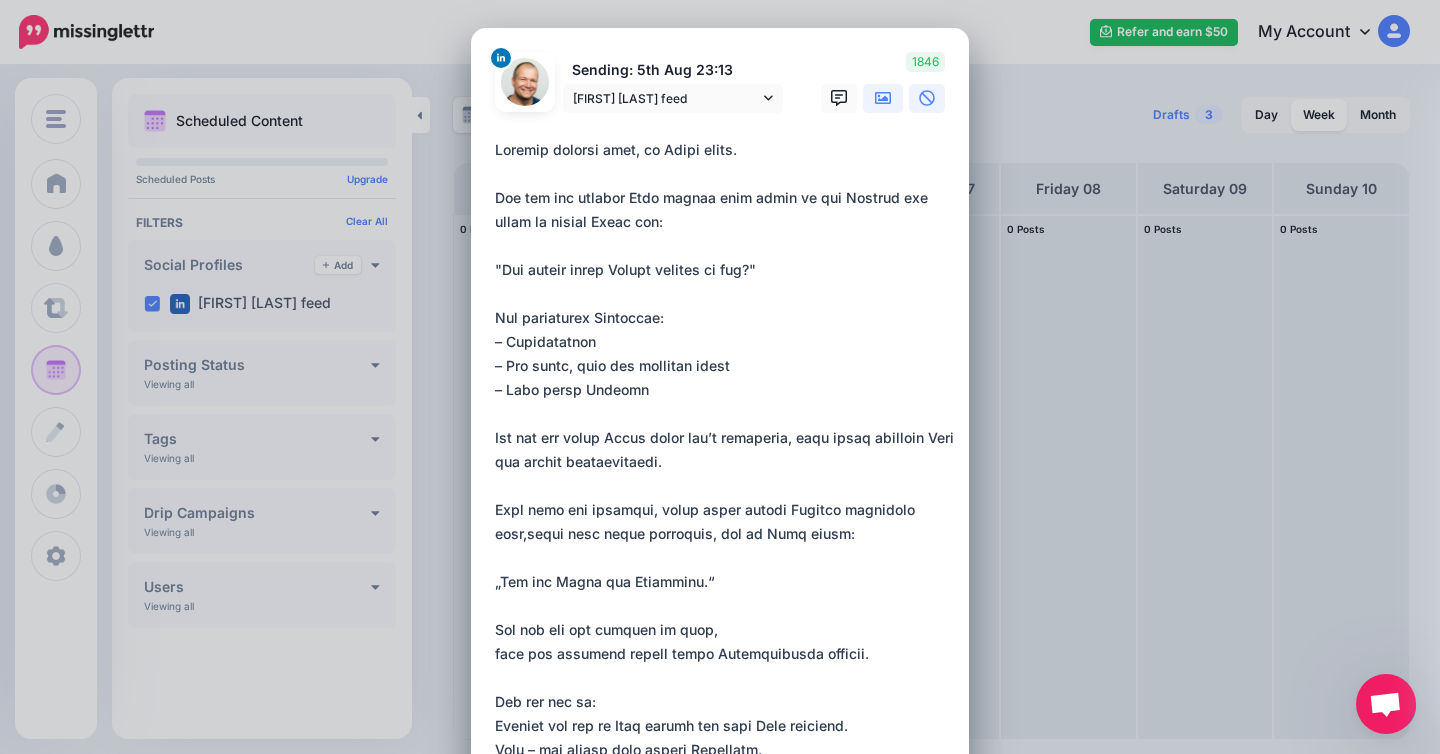 click at bounding box center [883, 98] 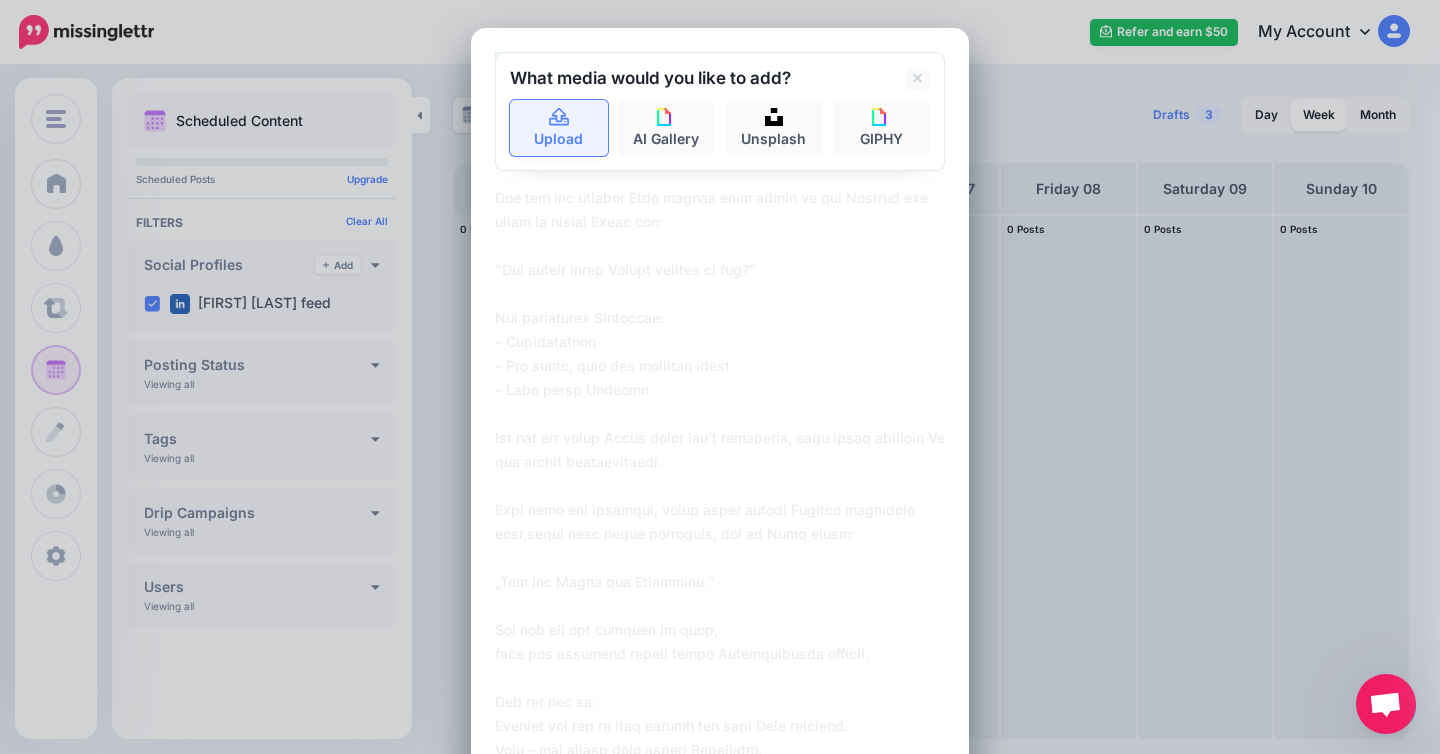 click on "Upload" at bounding box center [559, 128] 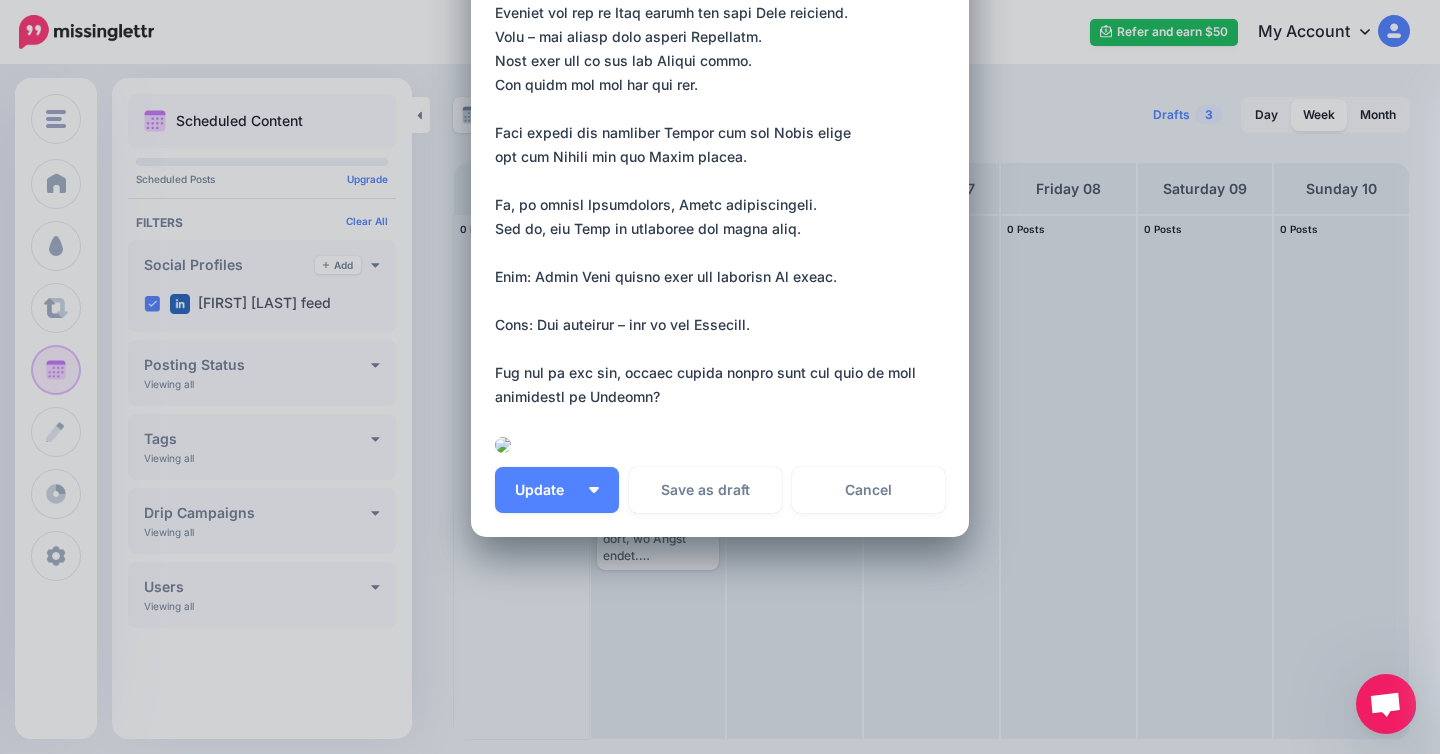 scroll, scrollTop: 1296, scrollLeft: 0, axis: vertical 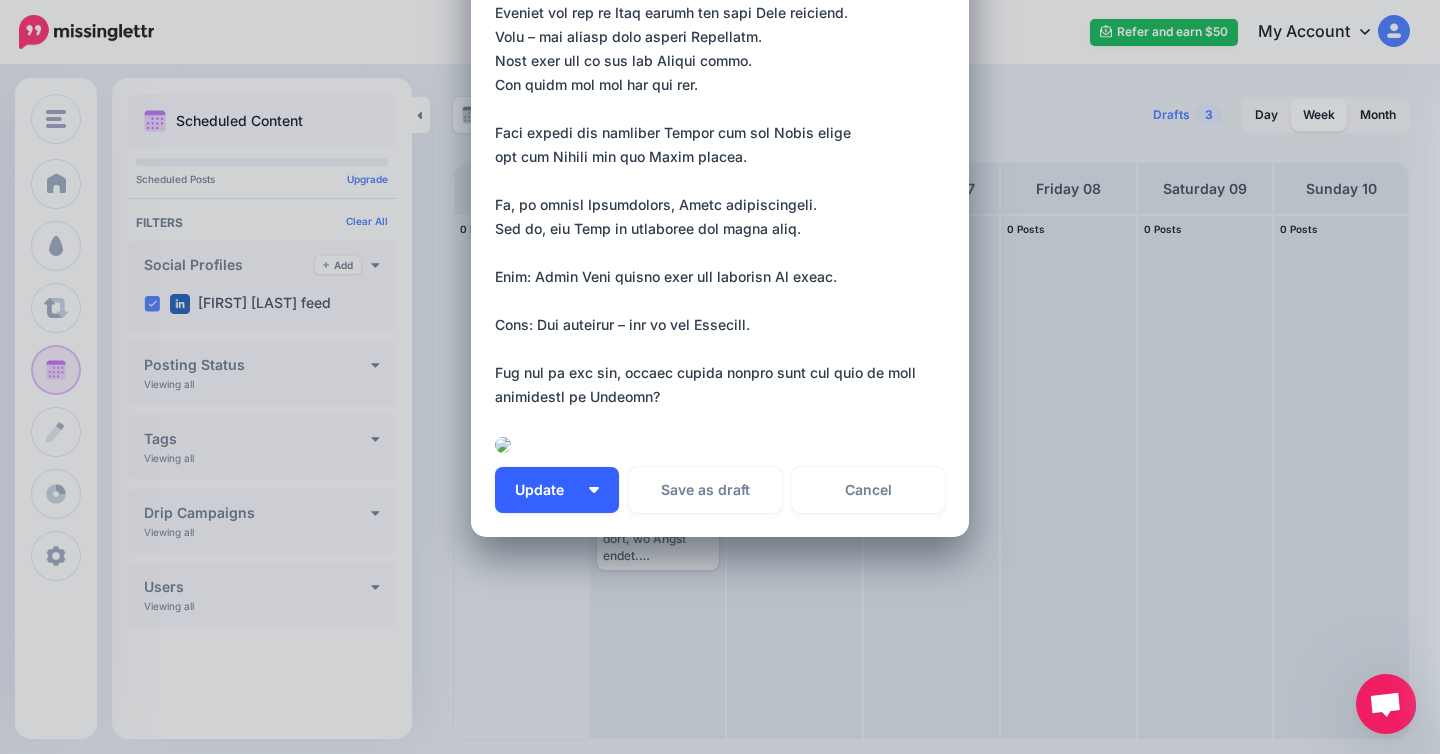 click on "Update" at bounding box center [547, 490] 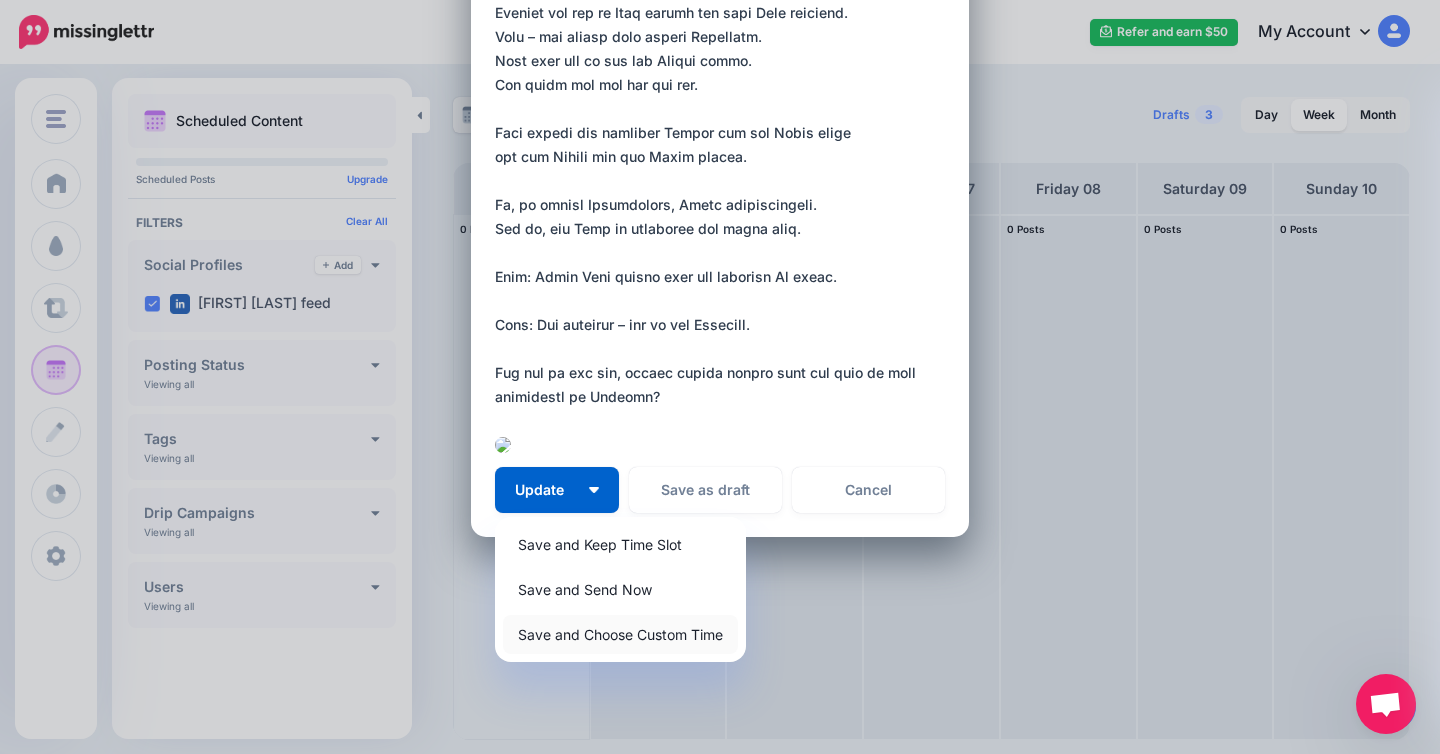 click on "Save and Choose Custom Time" at bounding box center [620, 634] 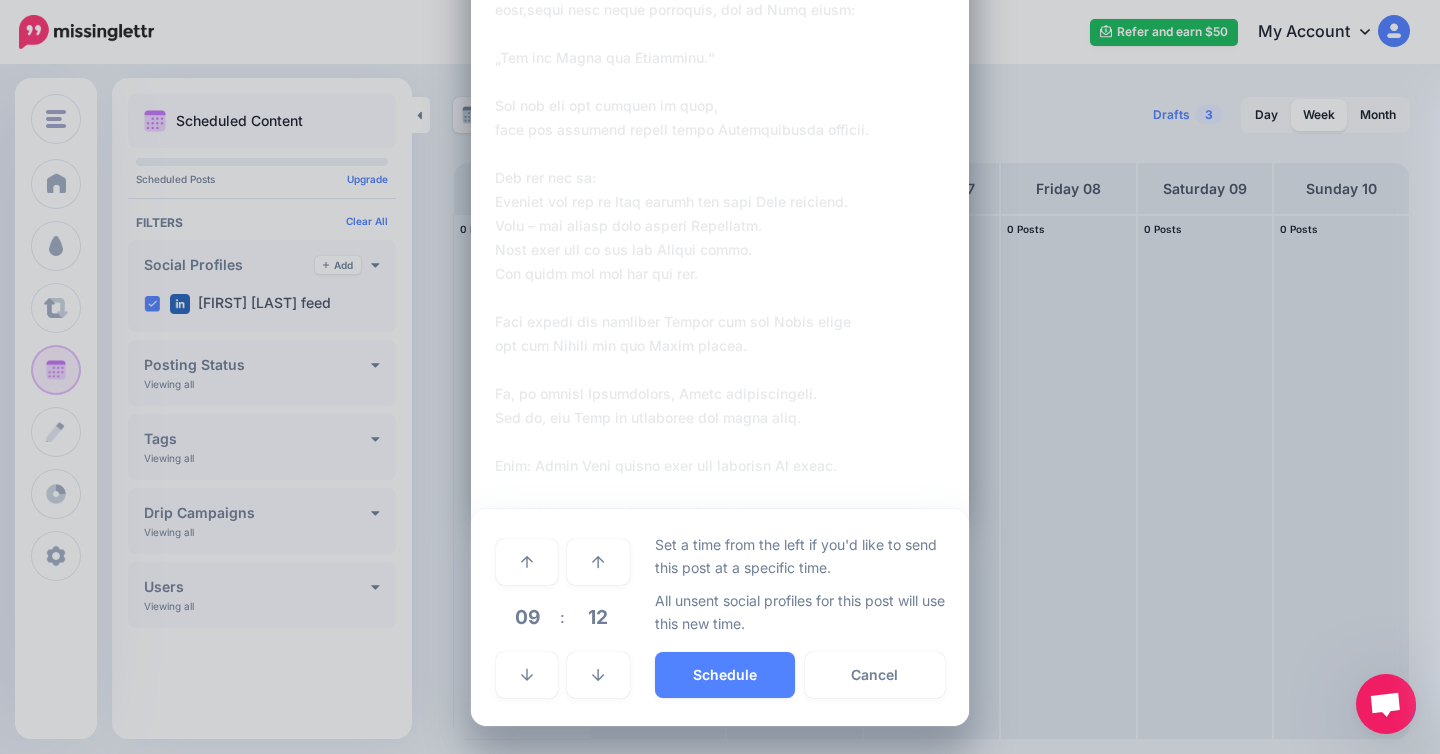 scroll, scrollTop: 1107, scrollLeft: 0, axis: vertical 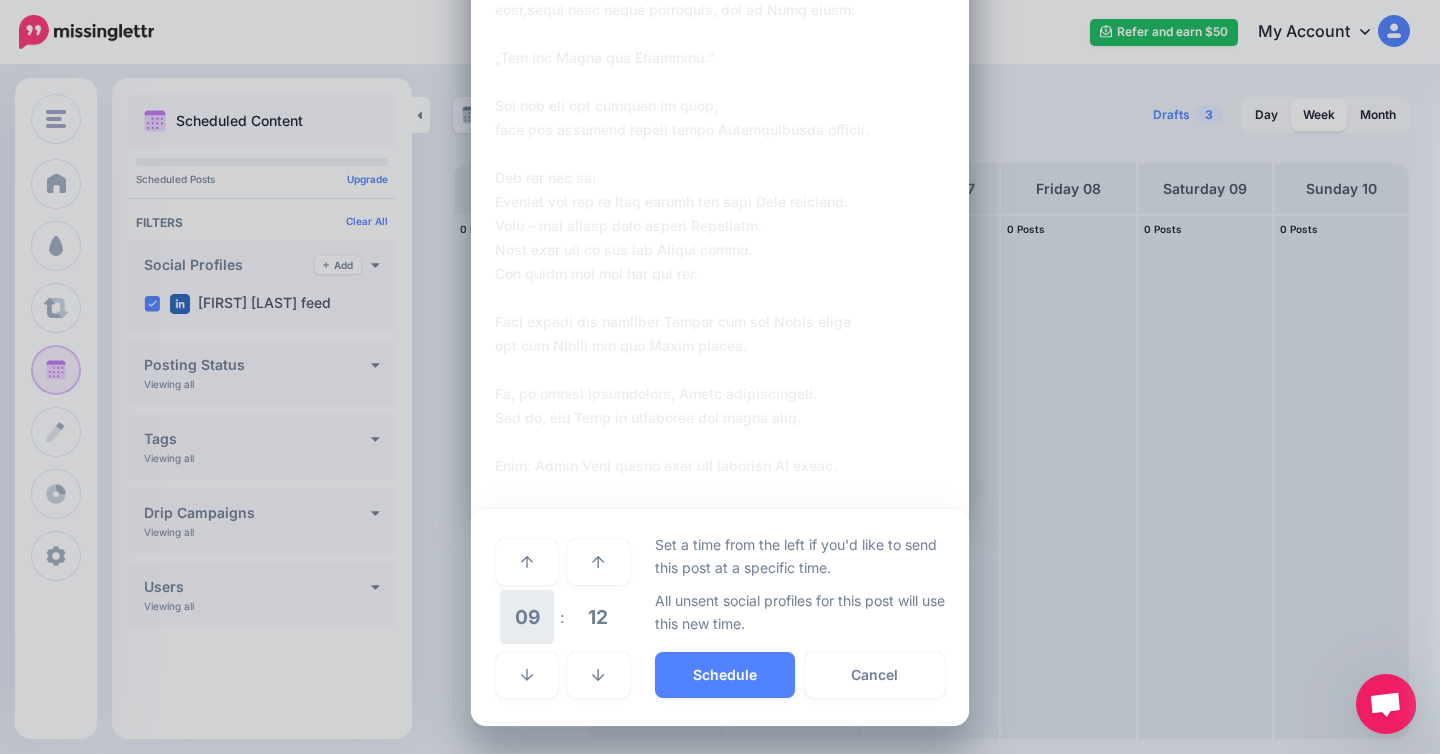 click on "09" at bounding box center [527, 617] 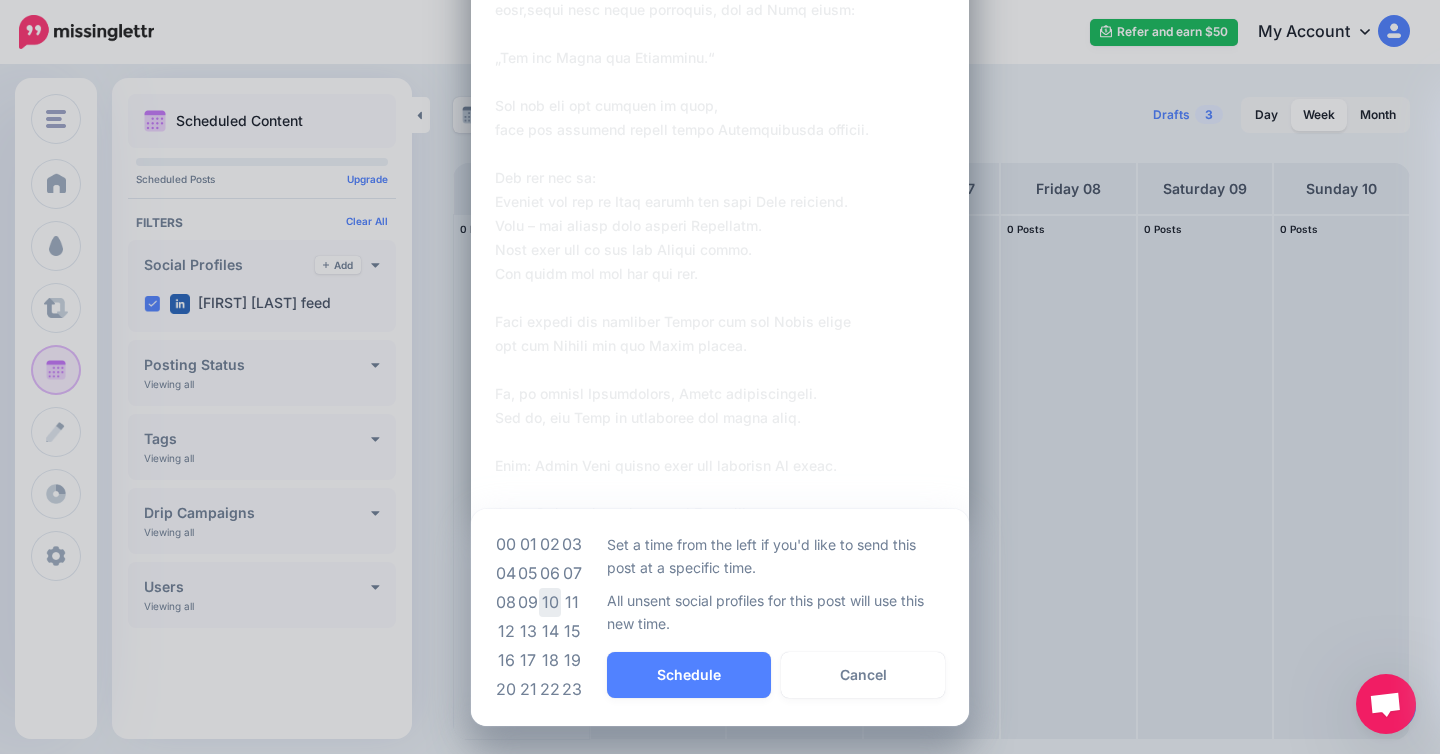 click on "10" at bounding box center (550, 602) 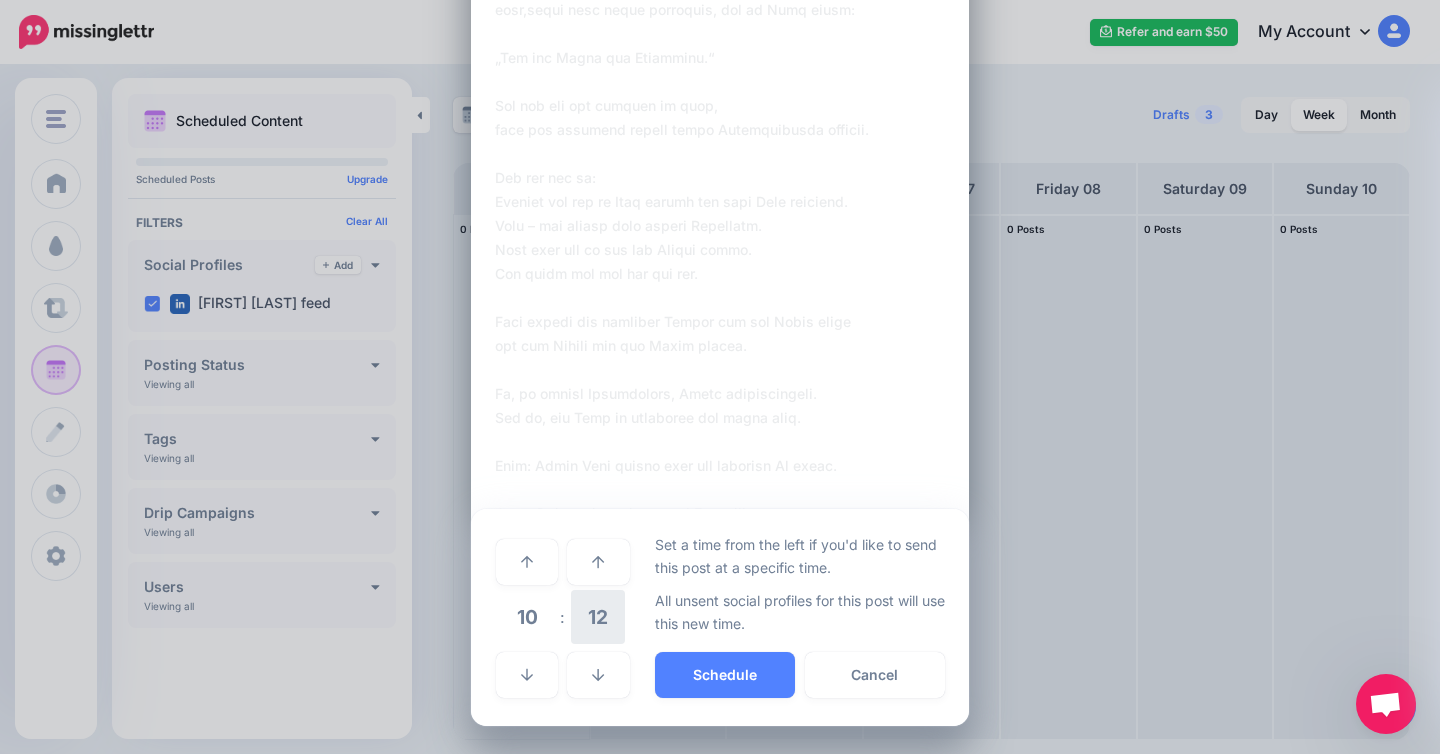 click on "12" at bounding box center (598, 617) 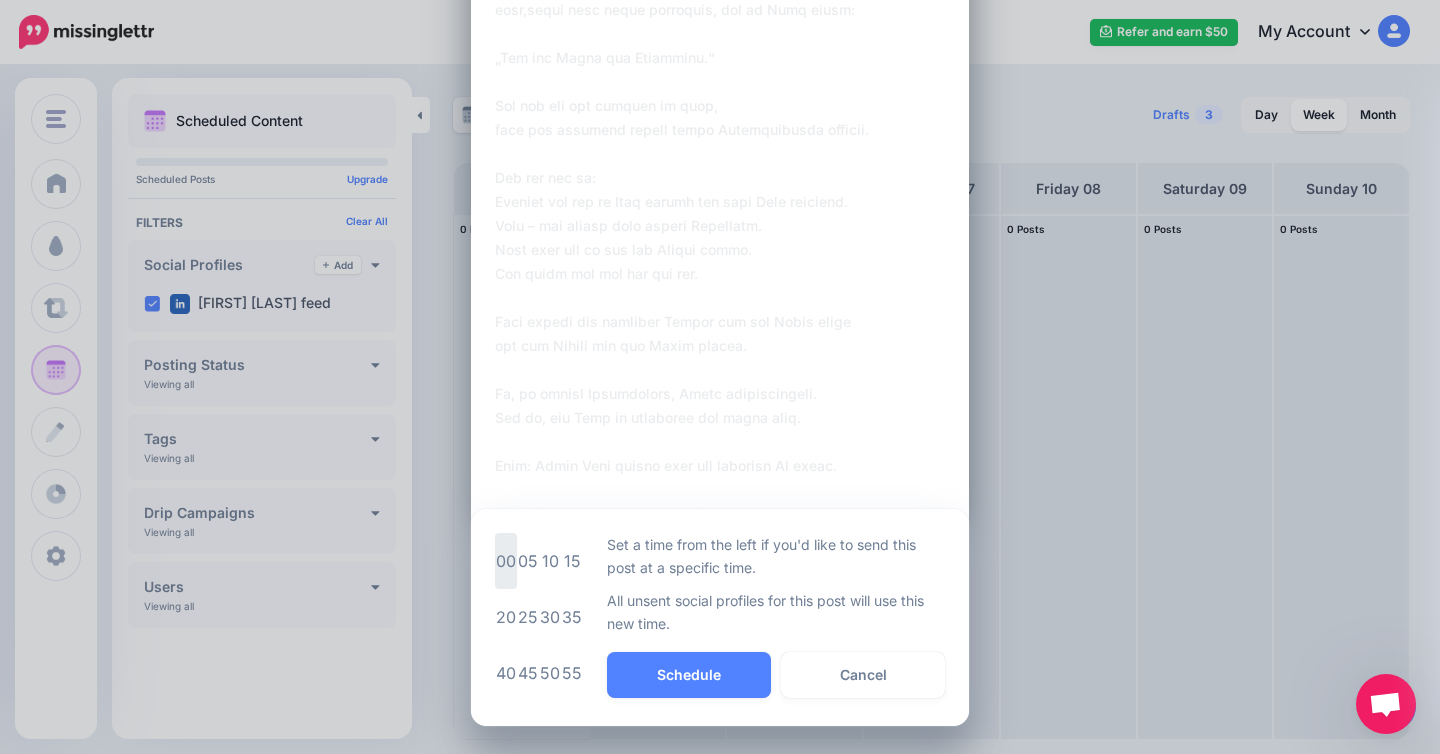 click on "00" at bounding box center [506, 561] 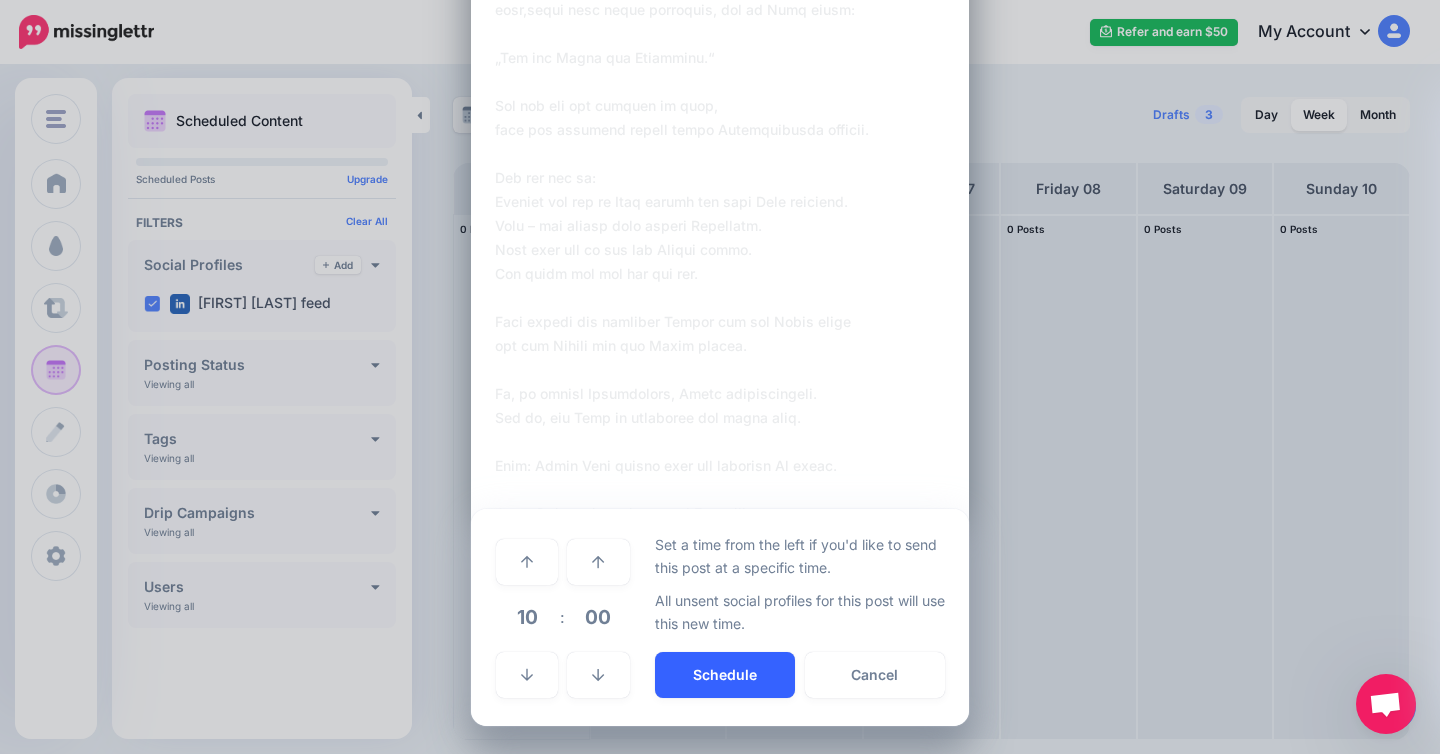 click on "Schedule" at bounding box center [725, 675] 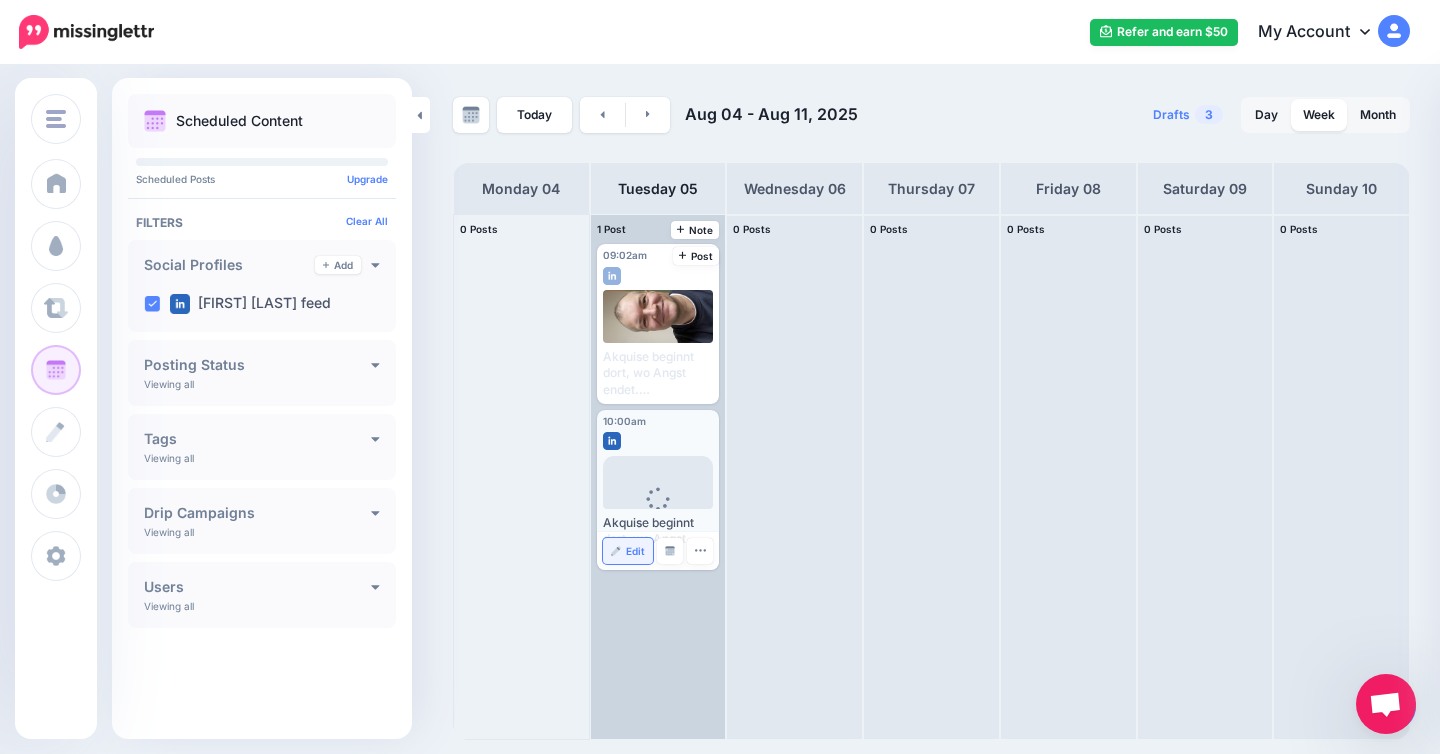 click on "Edit" at bounding box center [628, 551] 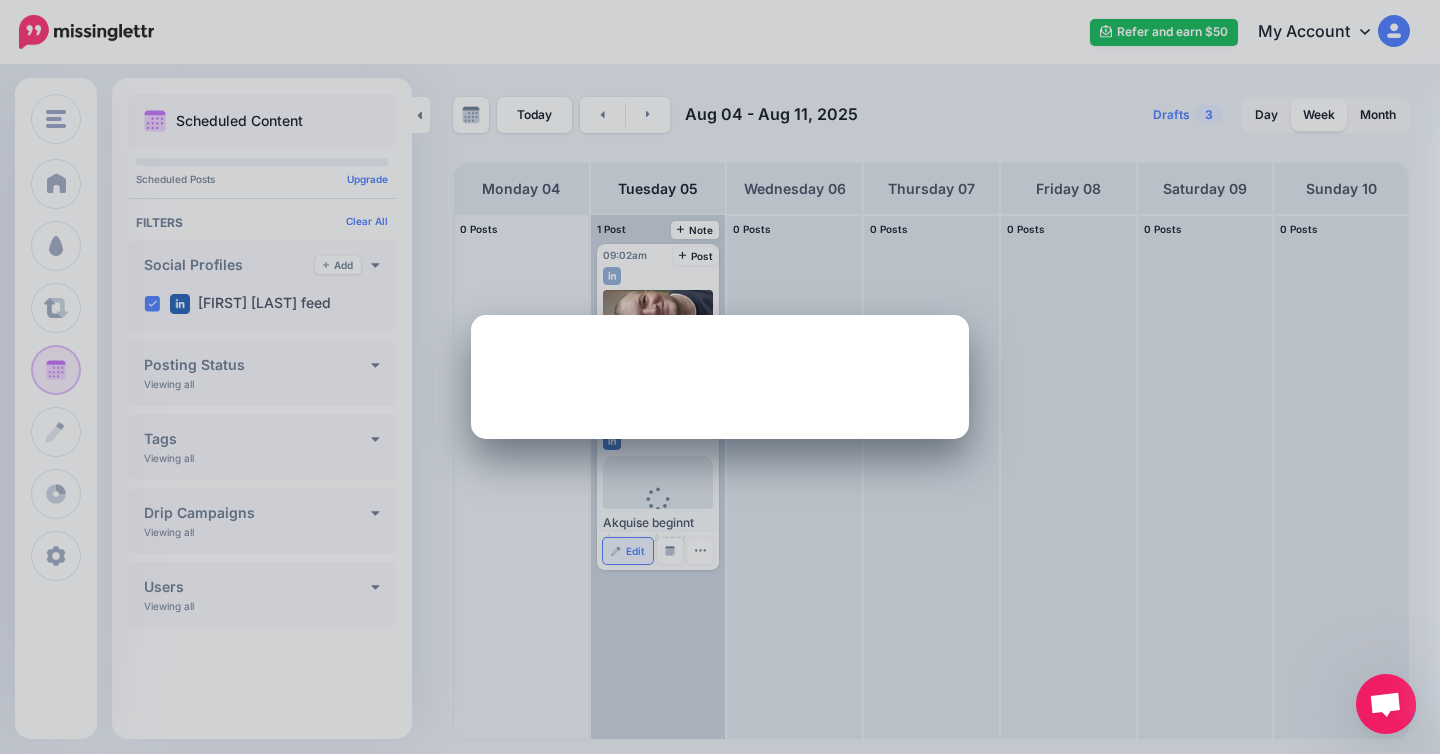 scroll, scrollTop: 0, scrollLeft: 0, axis: both 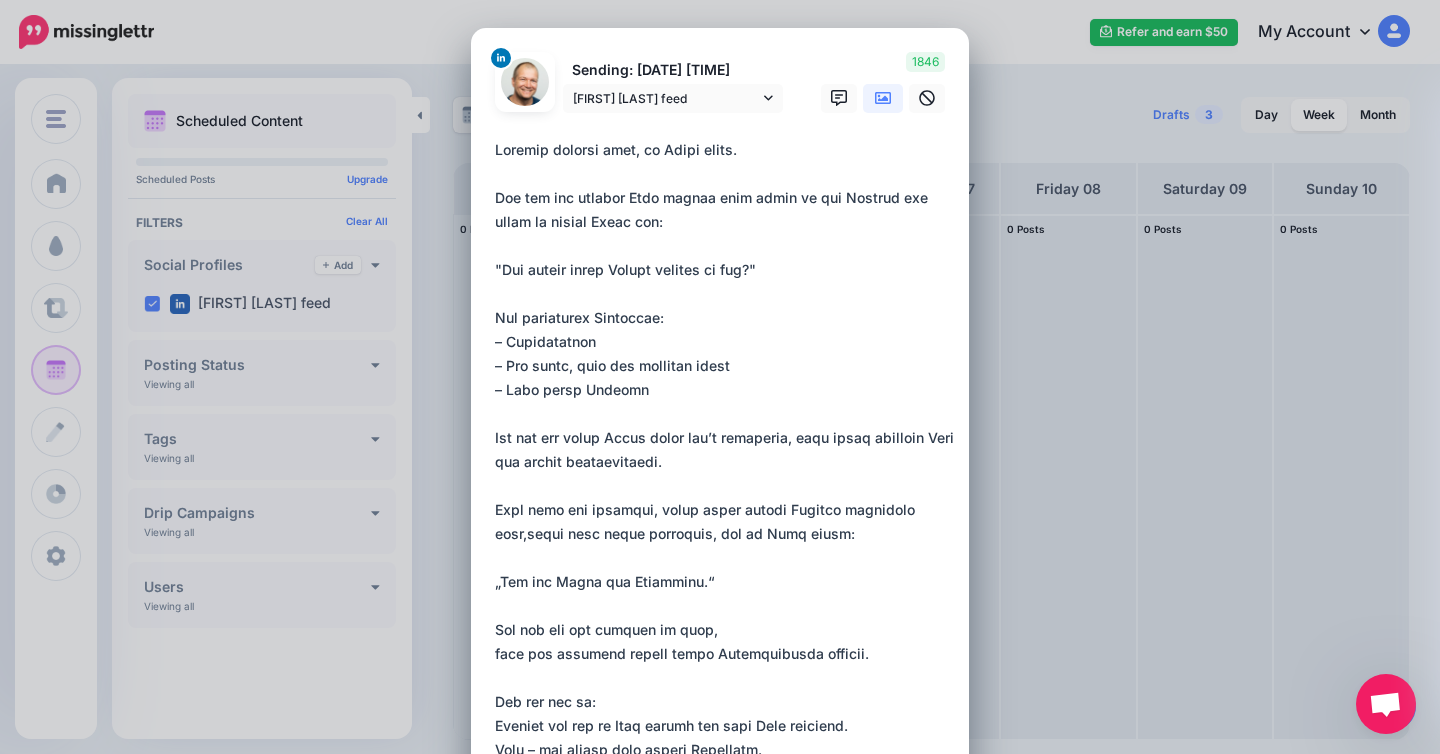 drag, startPoint x: 492, startPoint y: 145, endPoint x: 532, endPoint y: 318, distance: 177.56407 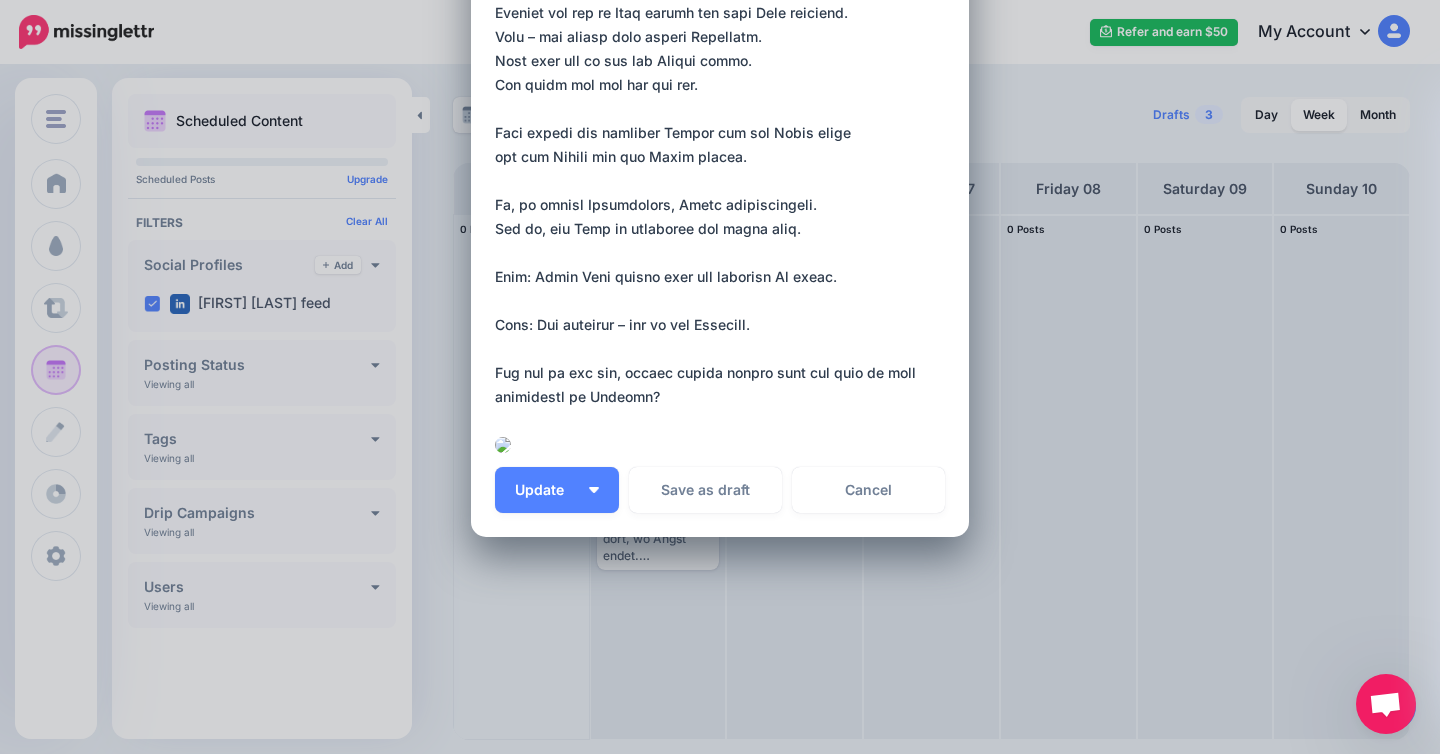 scroll, scrollTop: 823, scrollLeft: 0, axis: vertical 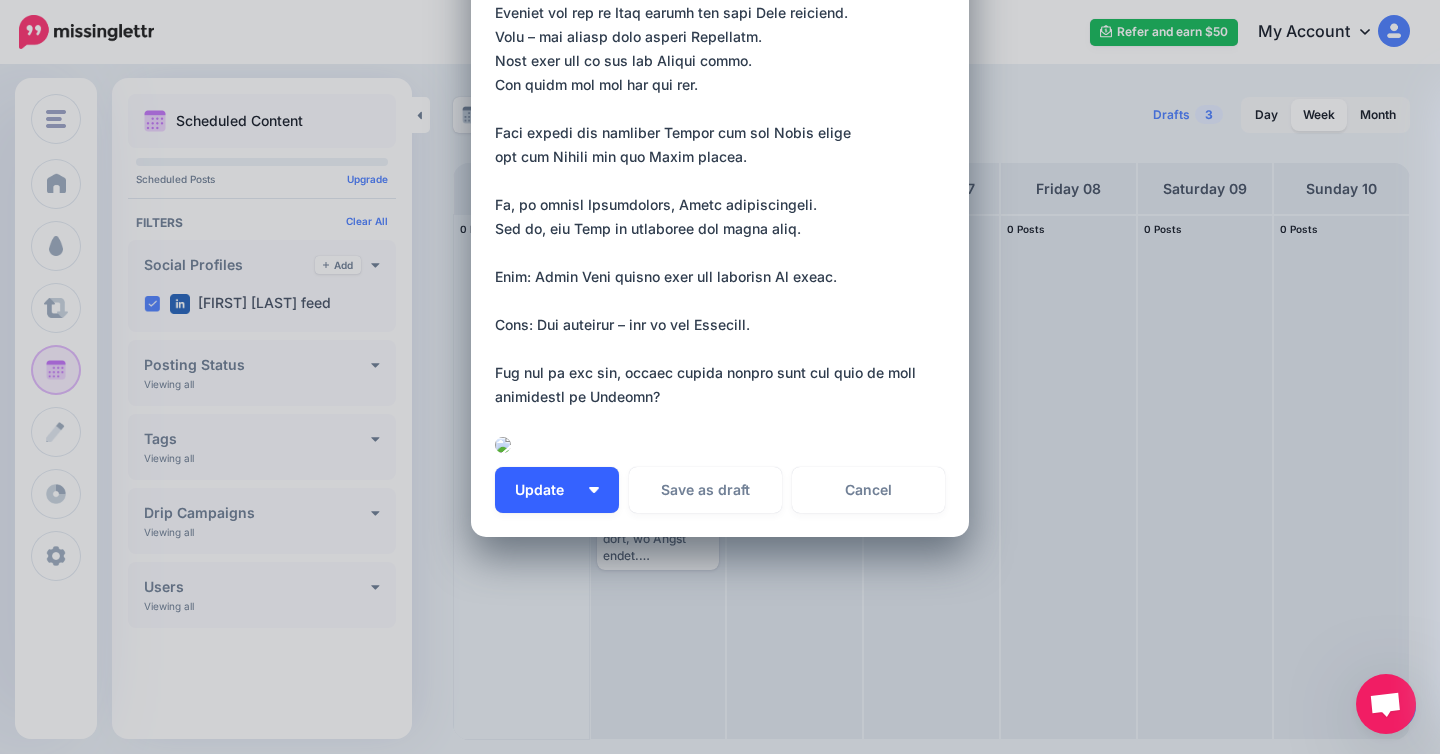 click on "Update" at bounding box center (557, 490) 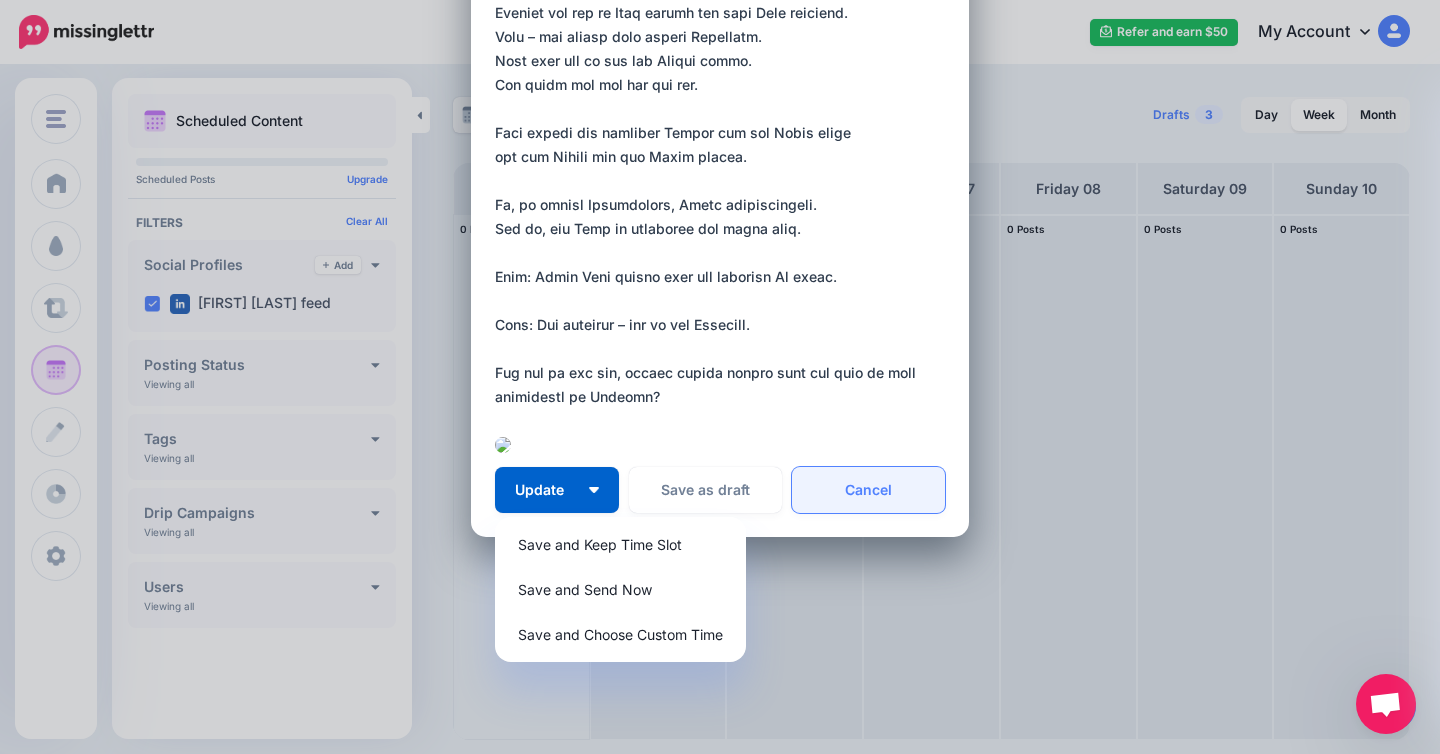 click on "Cancel" at bounding box center [868, 490] 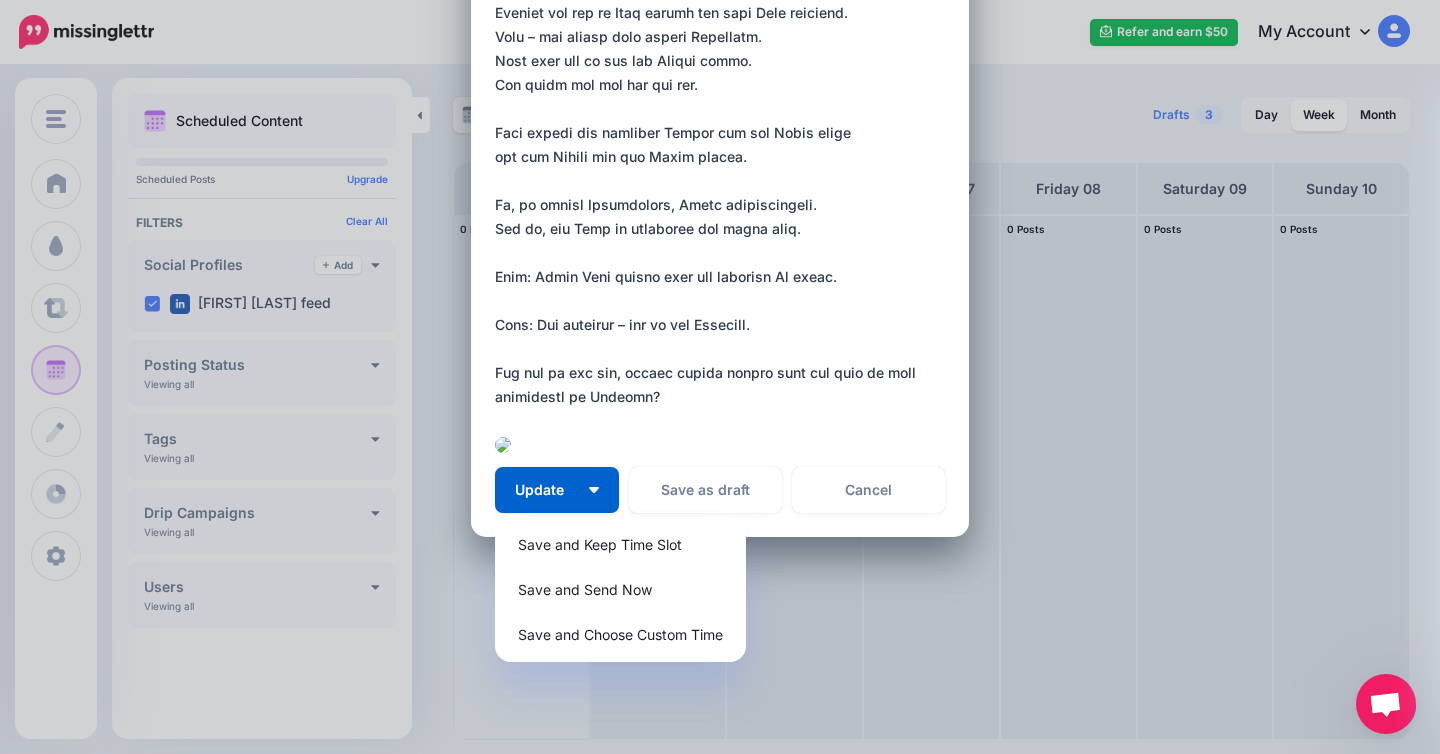 scroll, scrollTop: 1107, scrollLeft: 0, axis: vertical 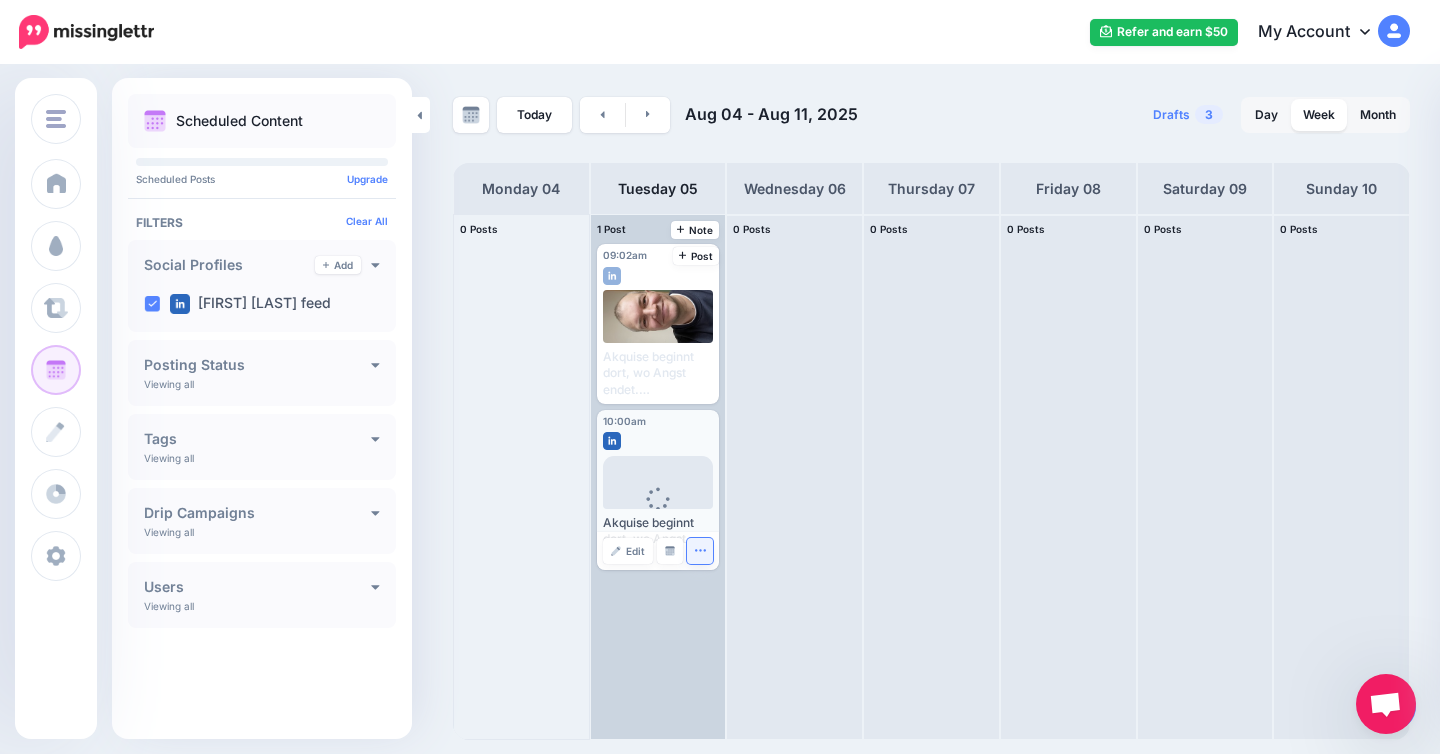 click 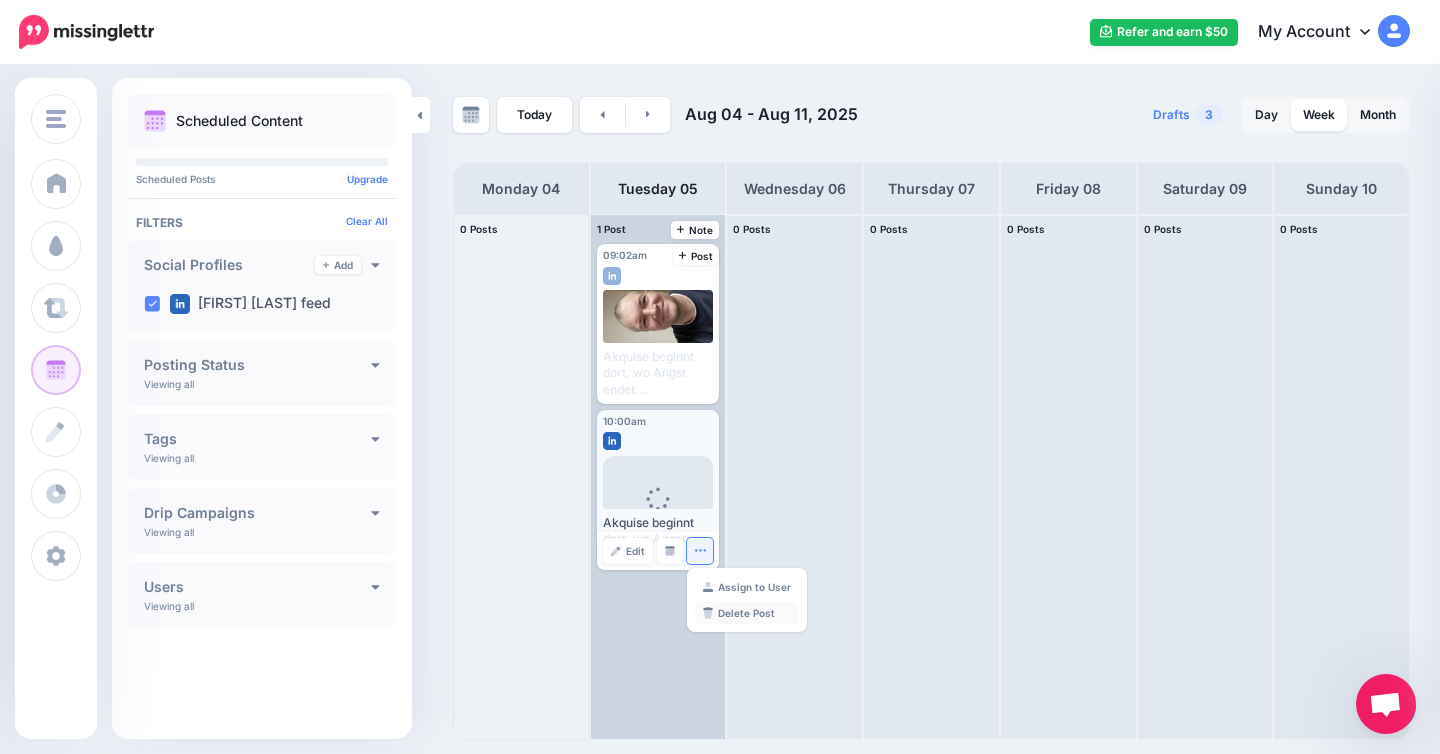click on "Delete Post" at bounding box center [747, 613] 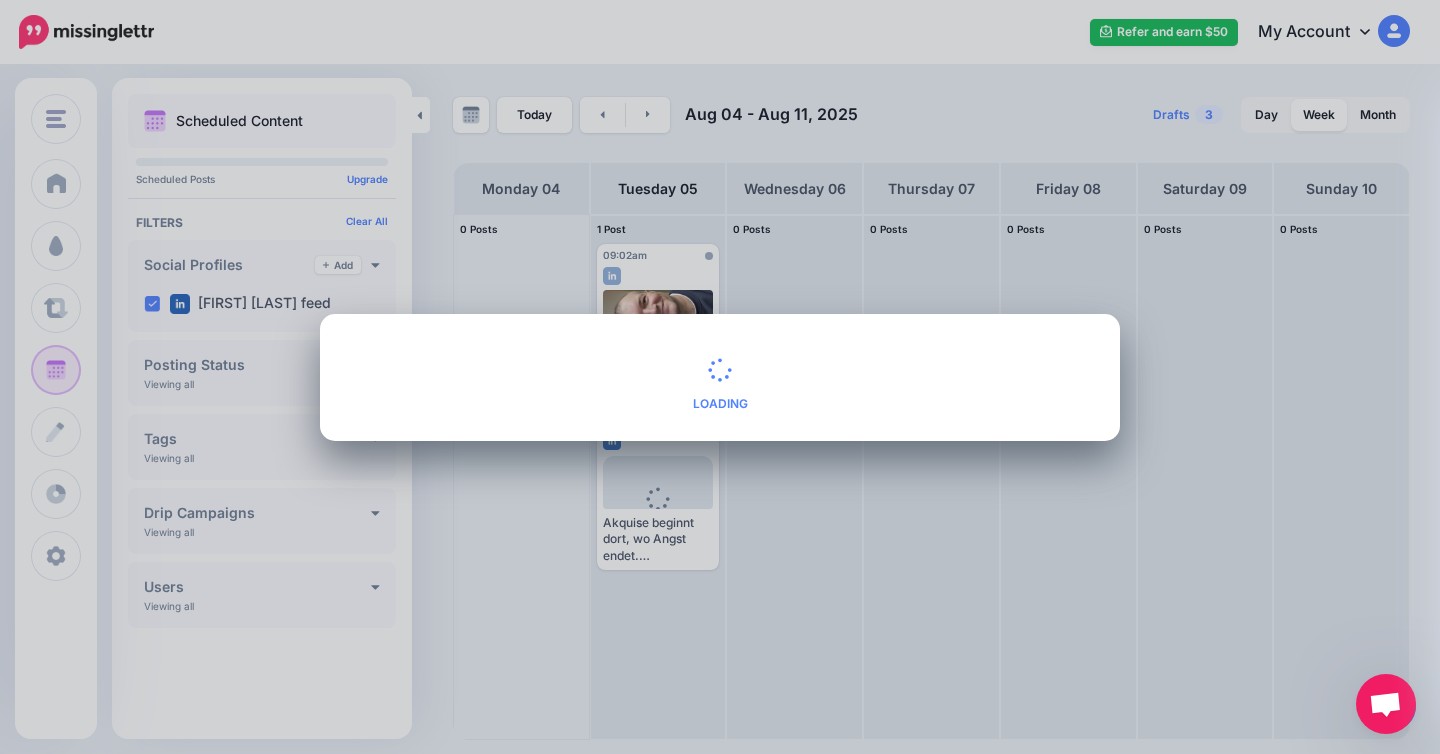 scroll, scrollTop: 0, scrollLeft: 0, axis: both 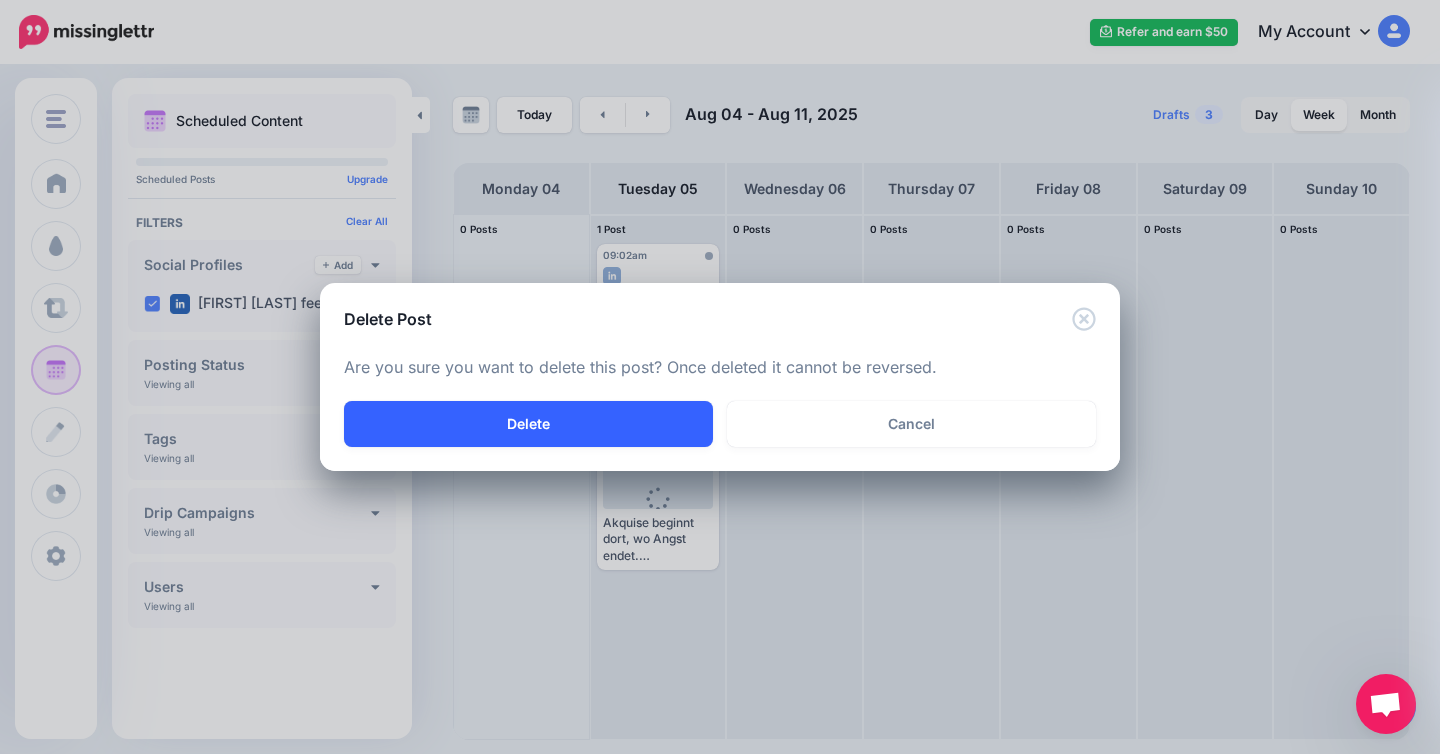 click on "Delete" at bounding box center [528, 424] 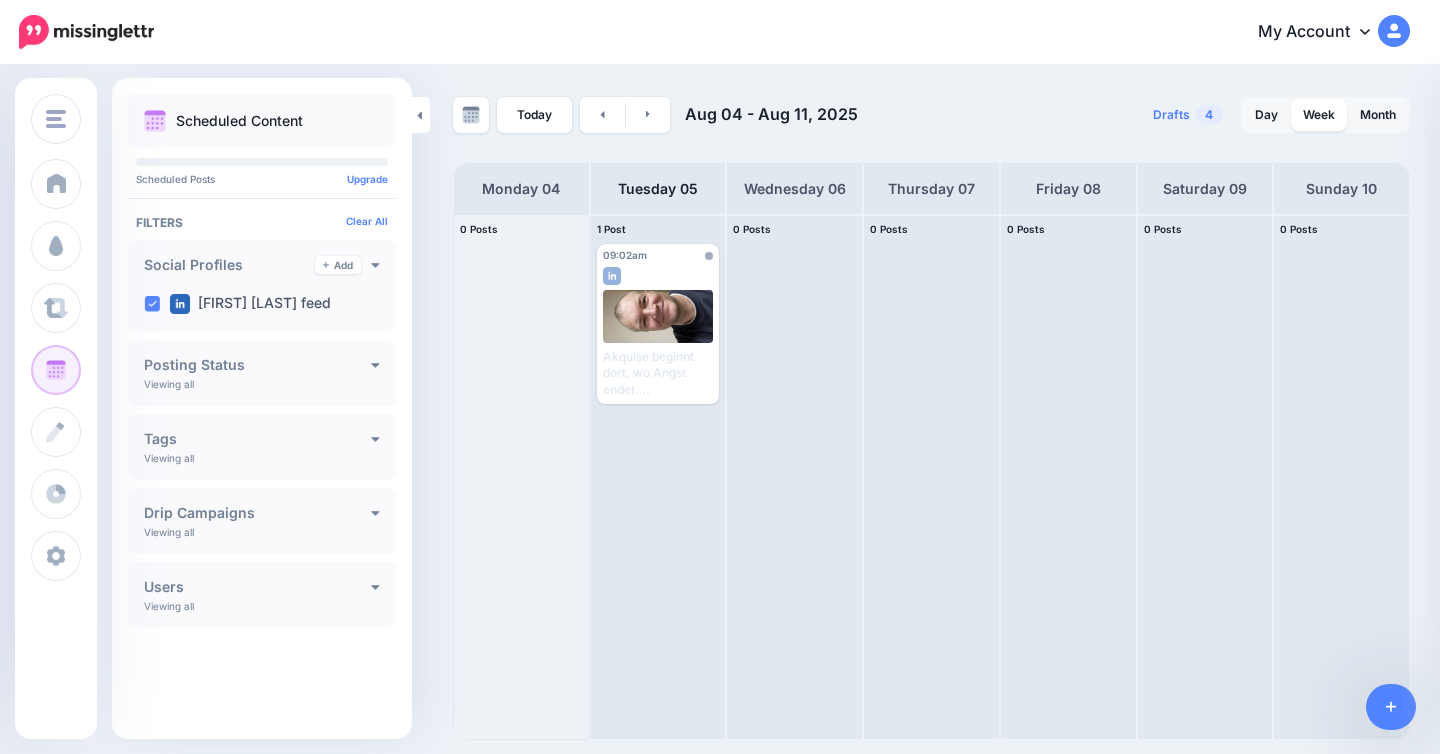 scroll, scrollTop: 0, scrollLeft: 0, axis: both 